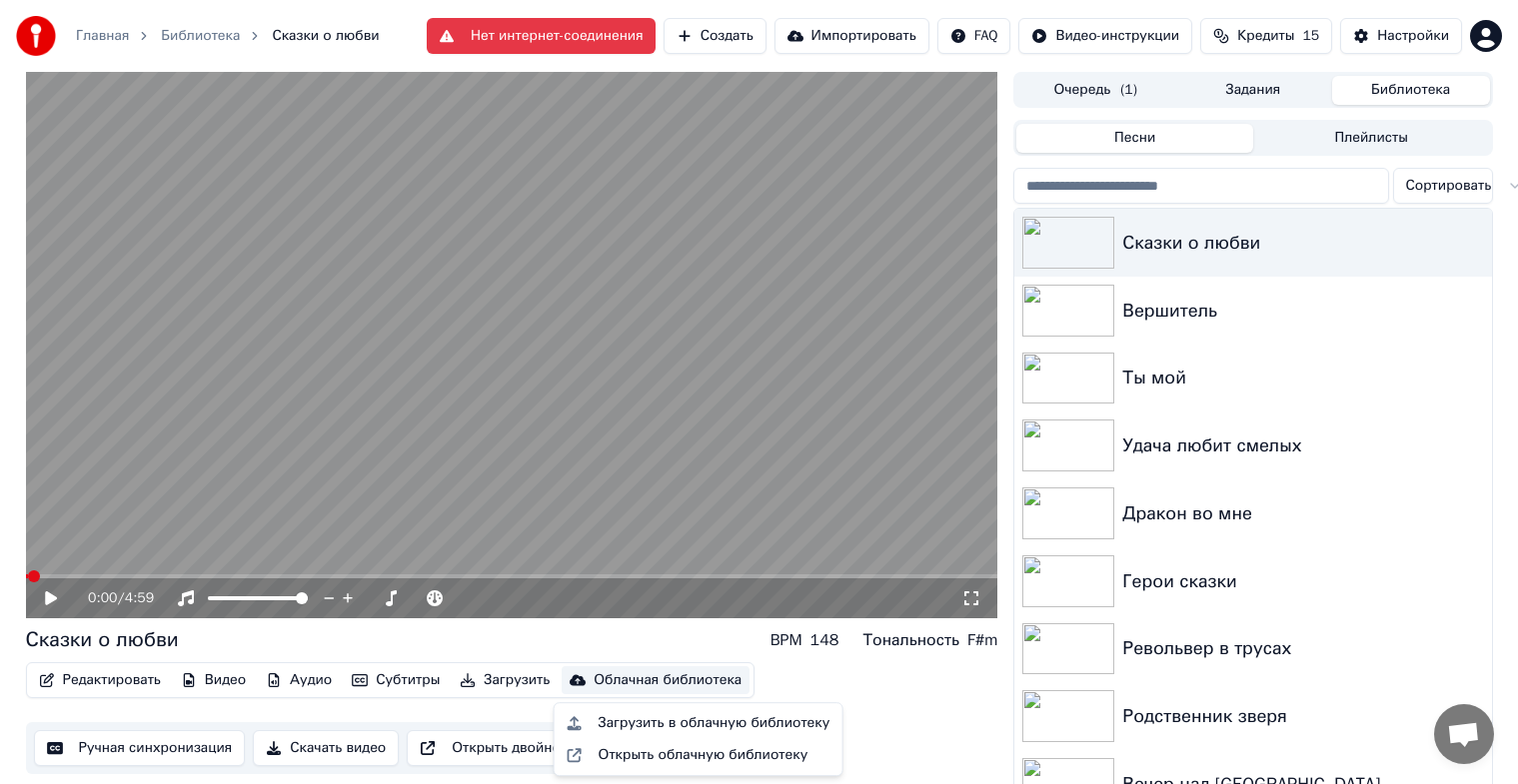 scroll, scrollTop: 0, scrollLeft: 0, axis: both 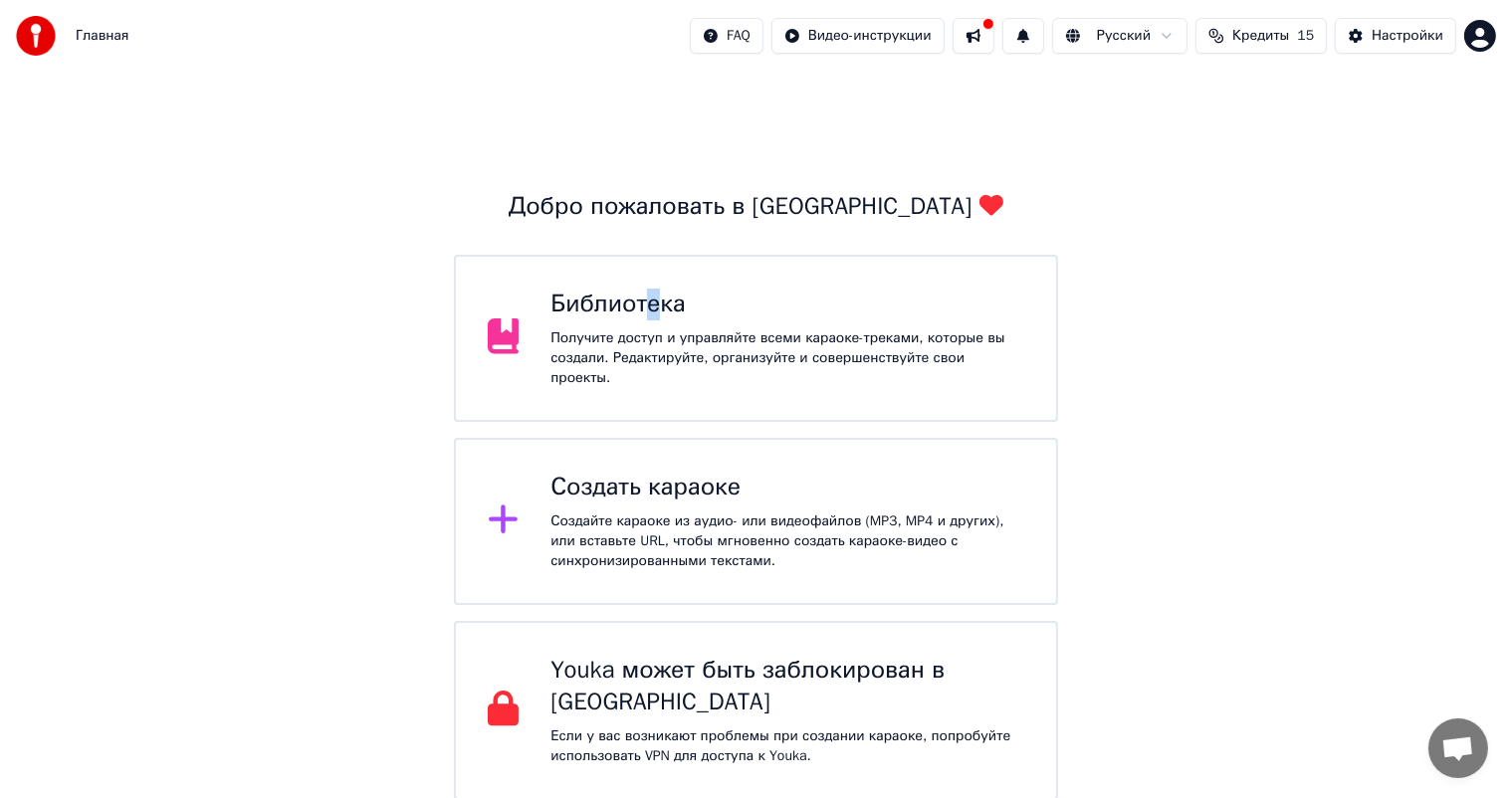 click on "Библиотека Получите доступ и управляйте всеми караоке-треками, которые вы создали. Редактируйте, организуйте и совершенствуйте свои проекты." at bounding box center (756, 338) 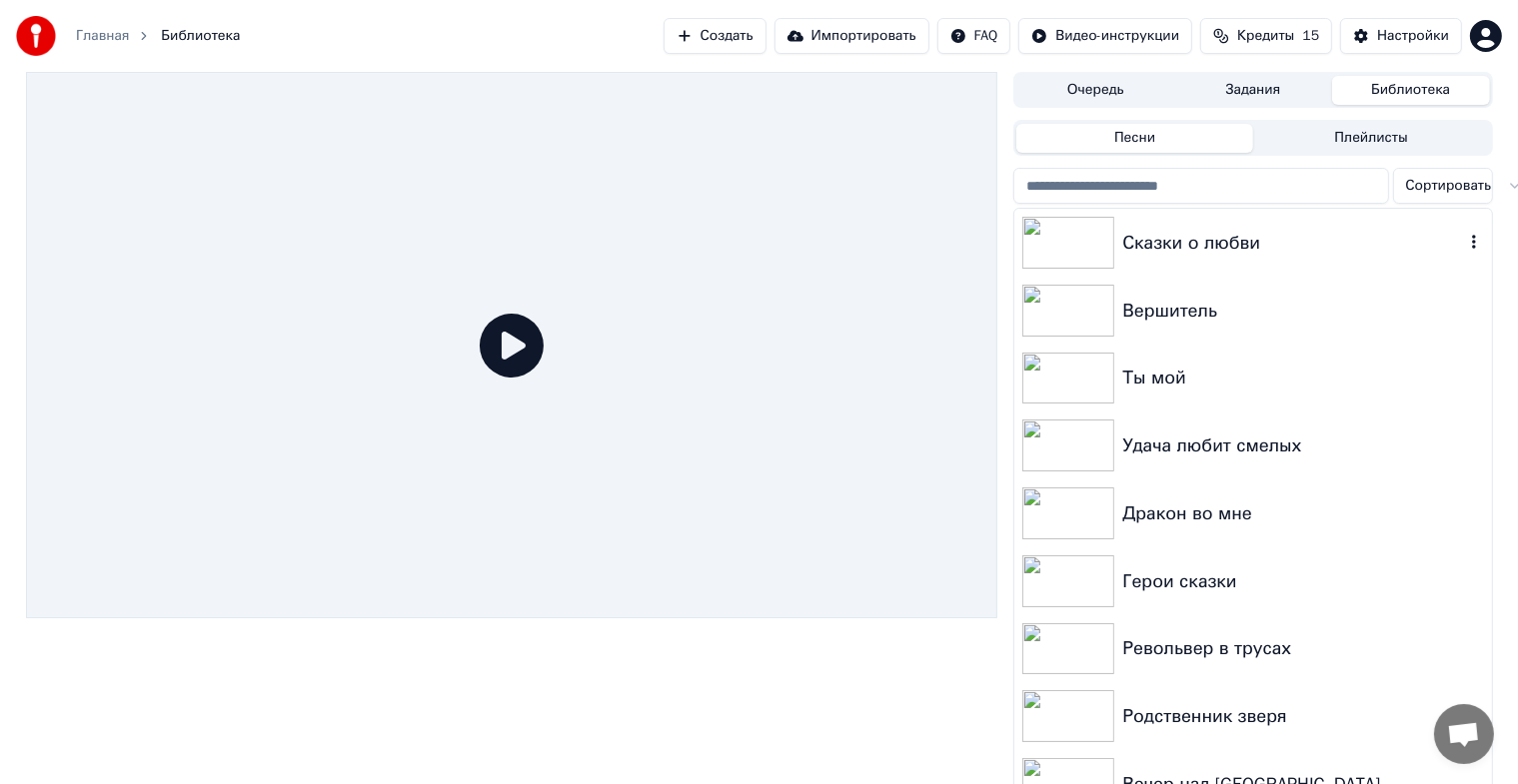 click on "Сказки о любви" at bounding box center [1292, 243] 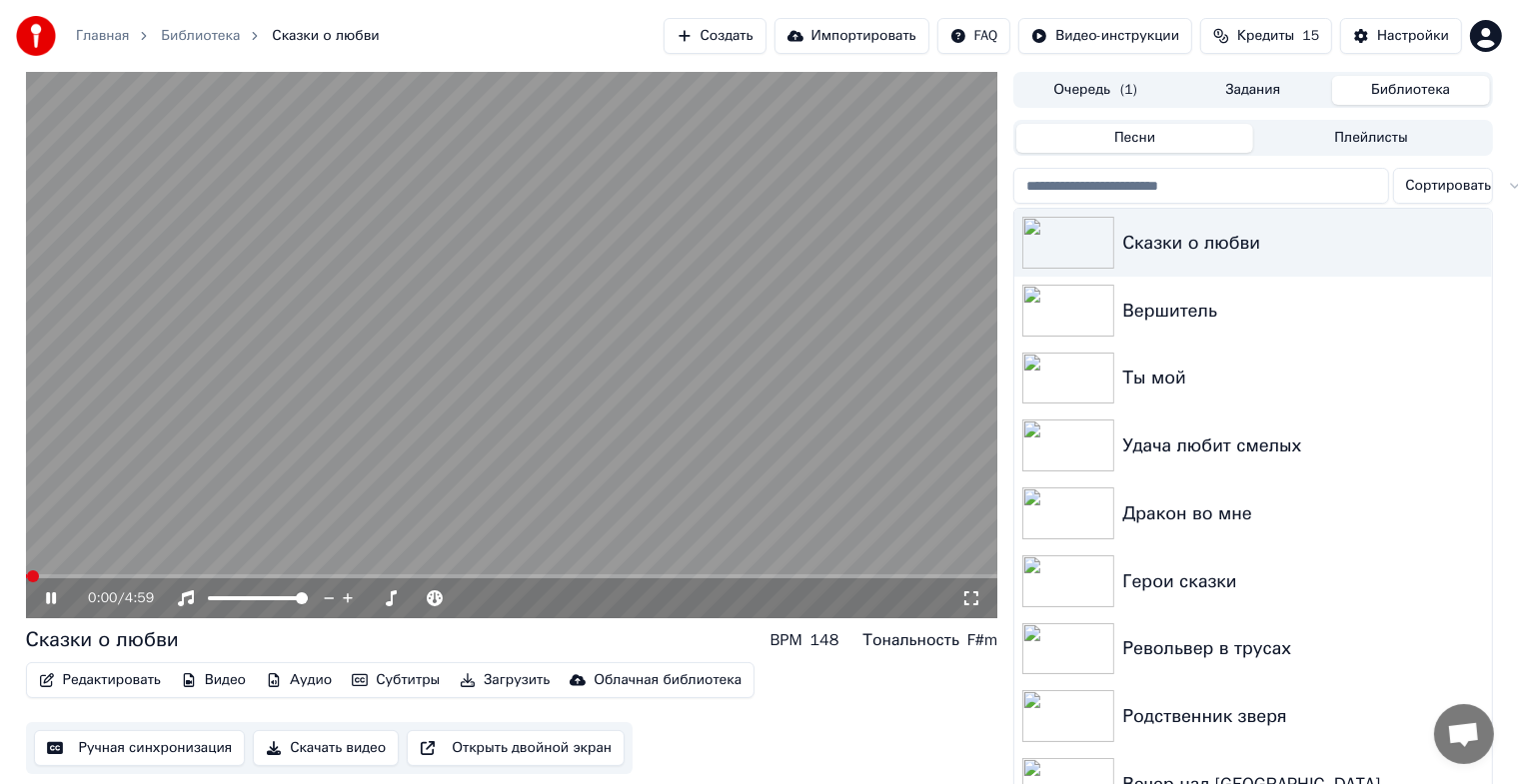 click at bounding box center (512, 345) 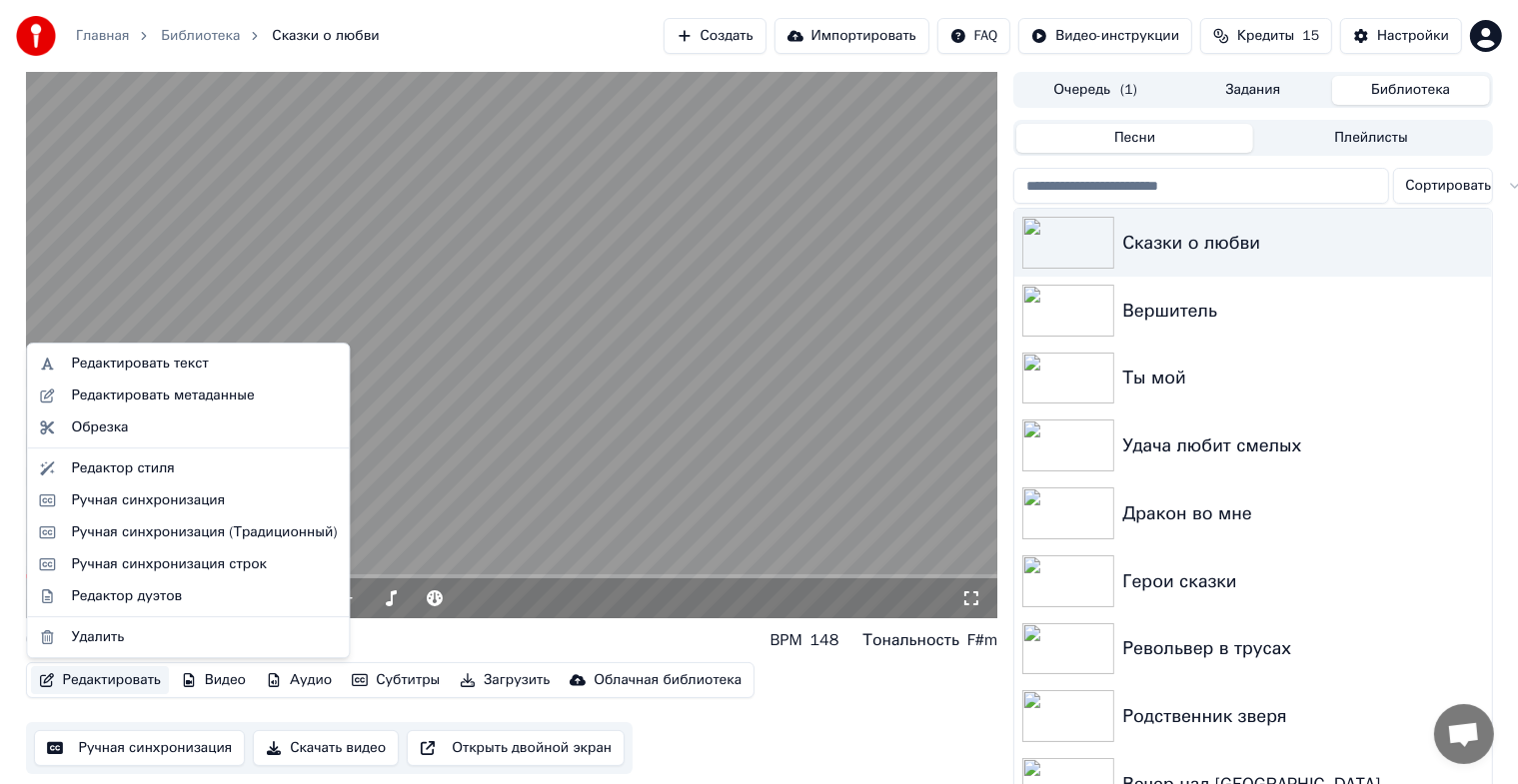 click on "Редактировать" at bounding box center (100, 680) 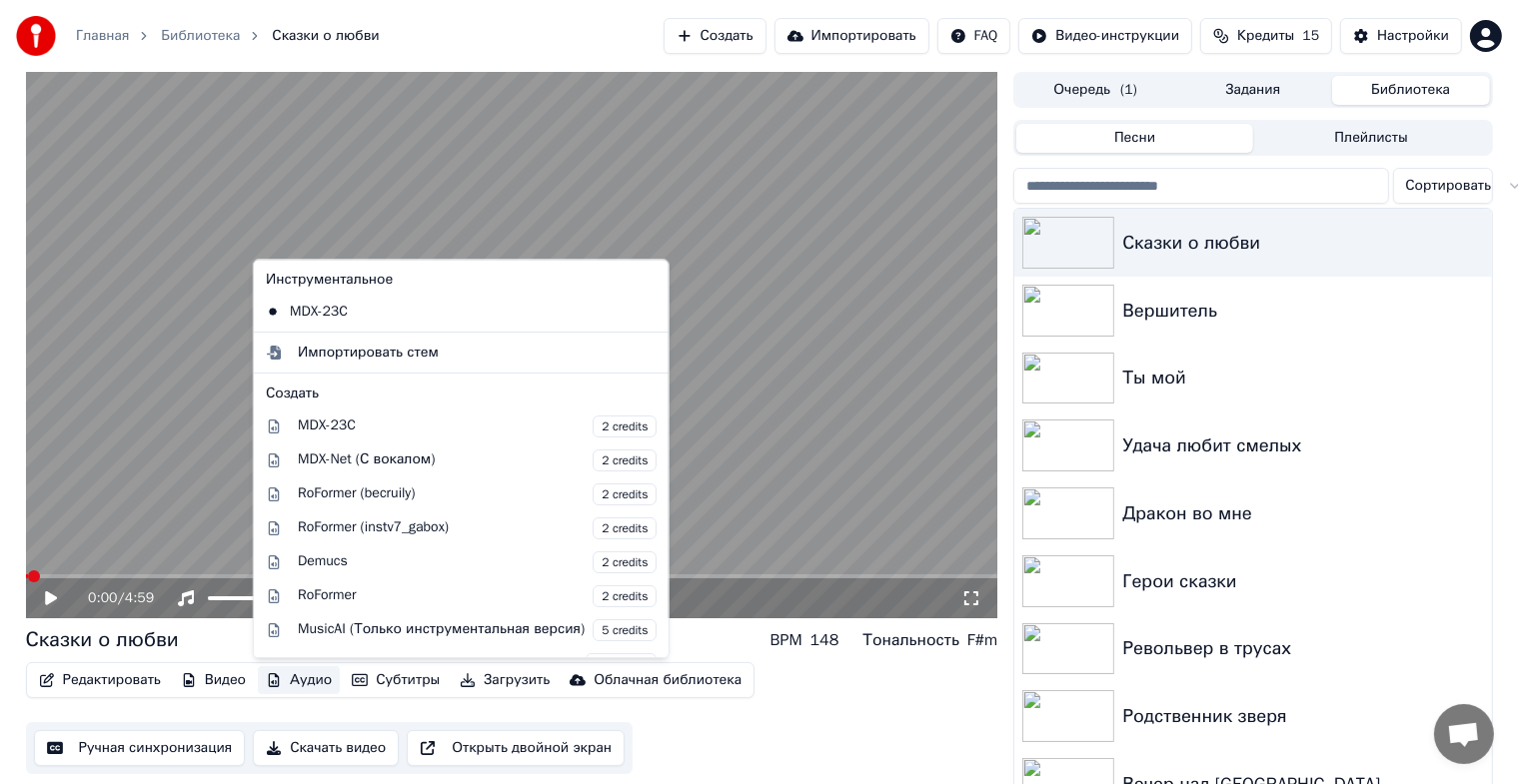 click at bounding box center [512, 345] 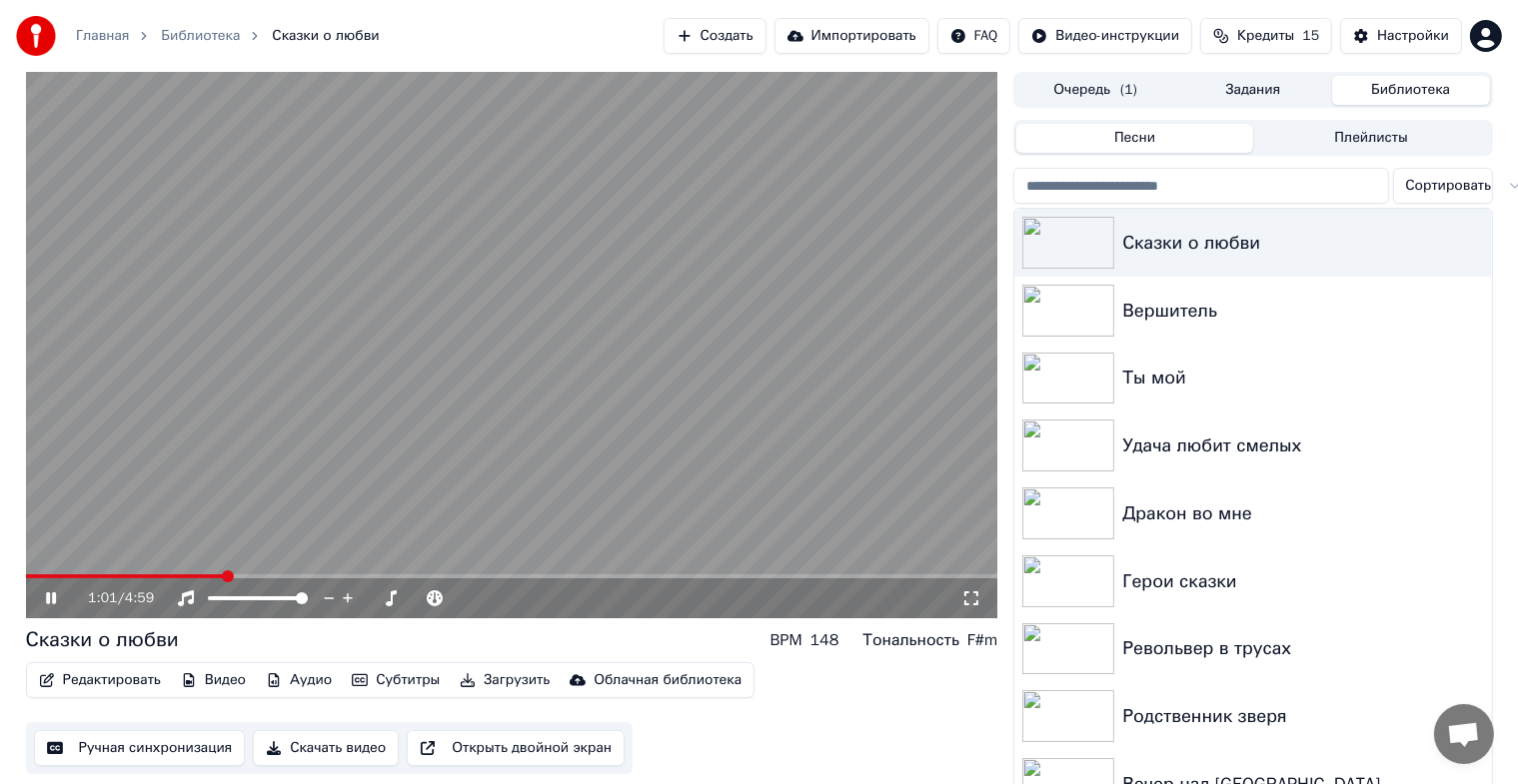 click at bounding box center (228, 576) 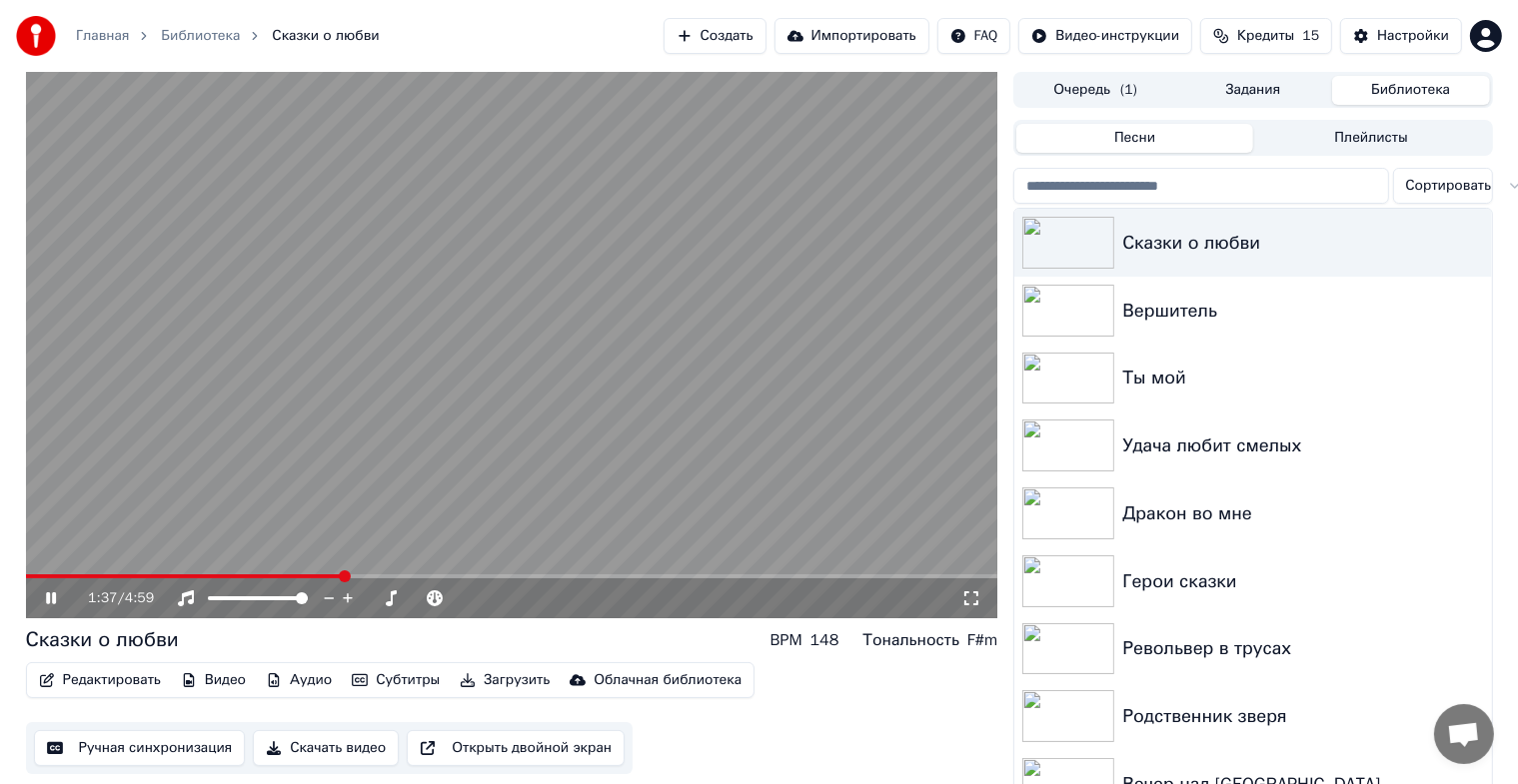click at bounding box center (512, 345) 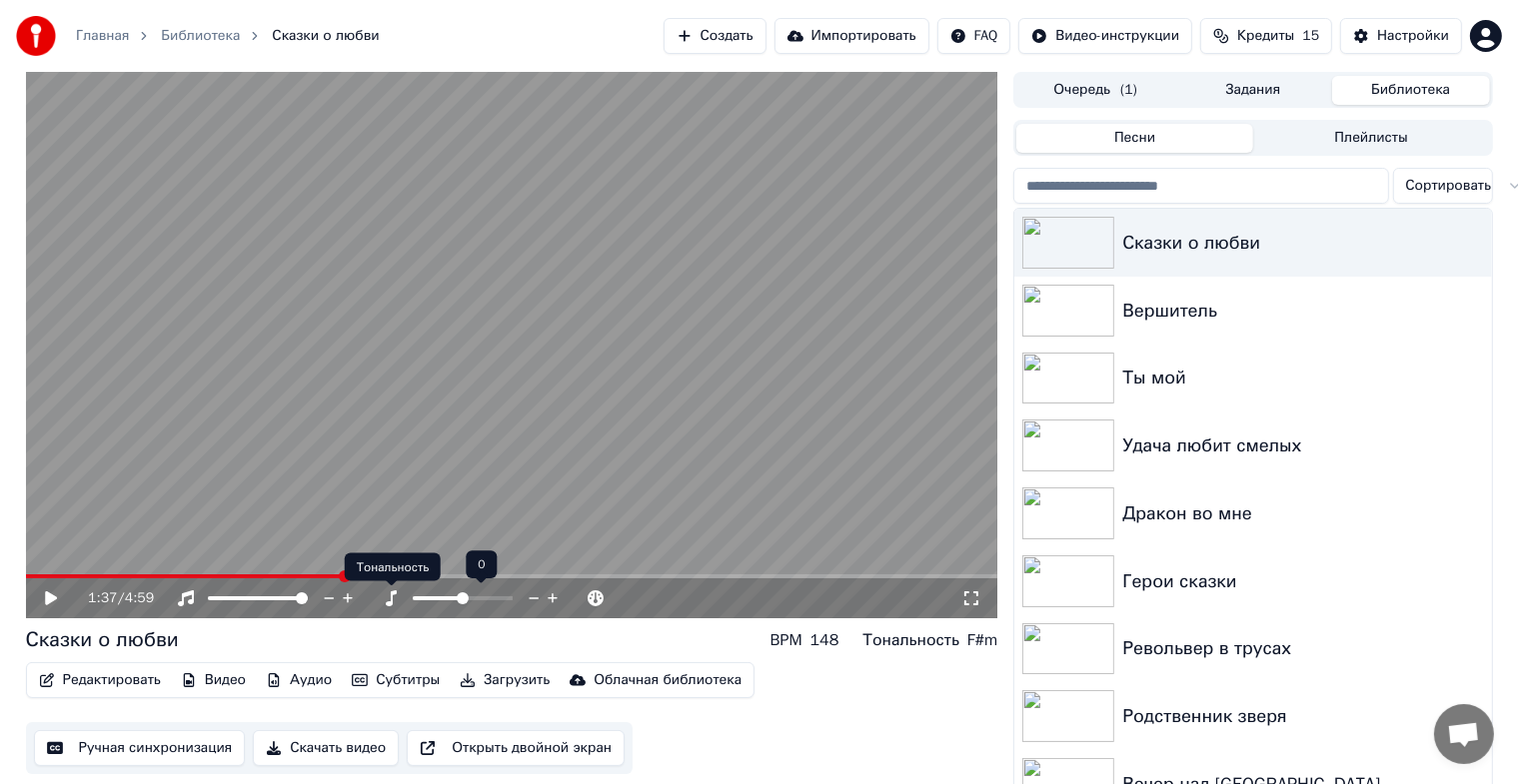 click 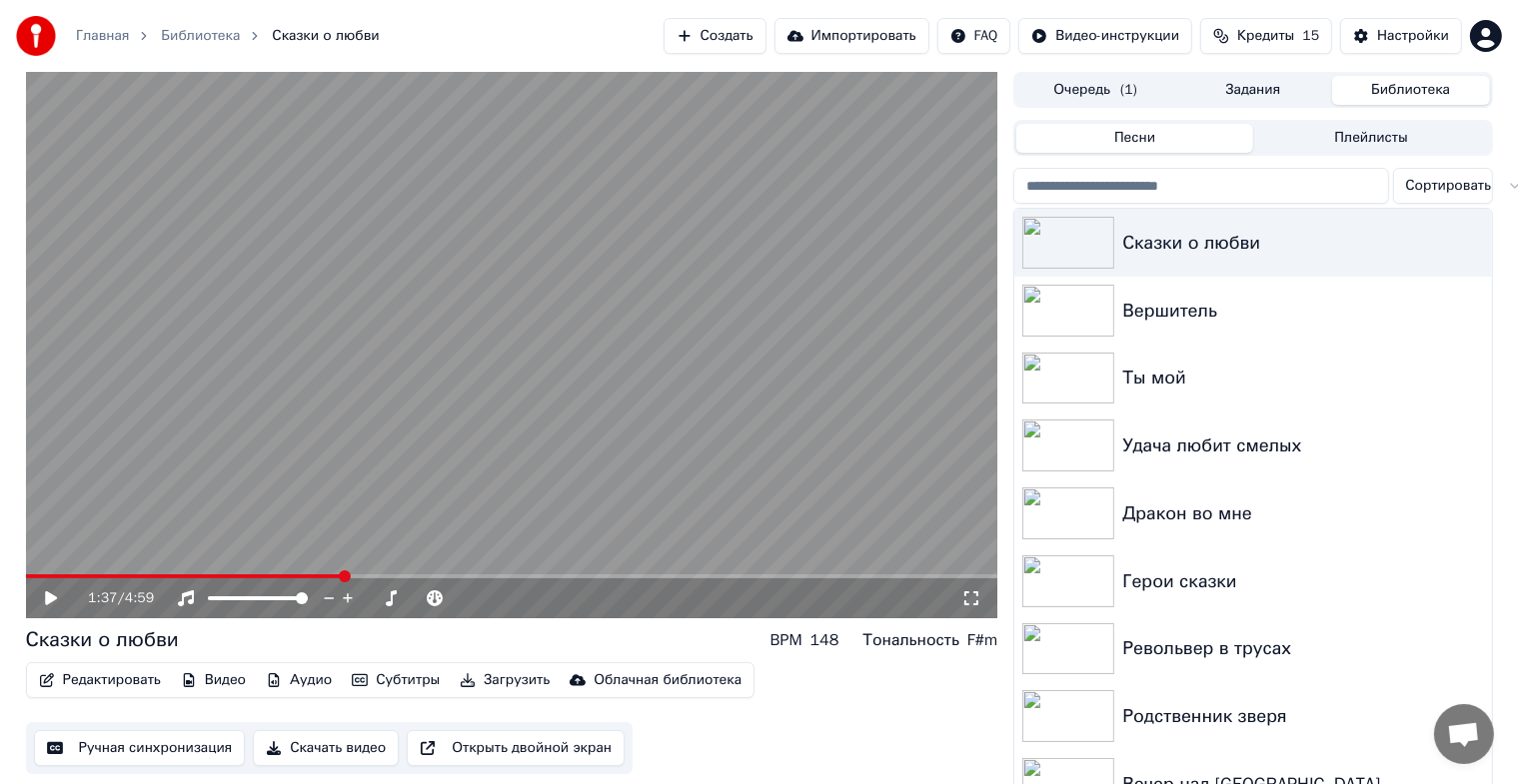 click on "Главная Библиотека Сказки о любви Создать Импортировать FAQ Видео-инструкции Кредиты 15 Настройки" at bounding box center (759, 36) 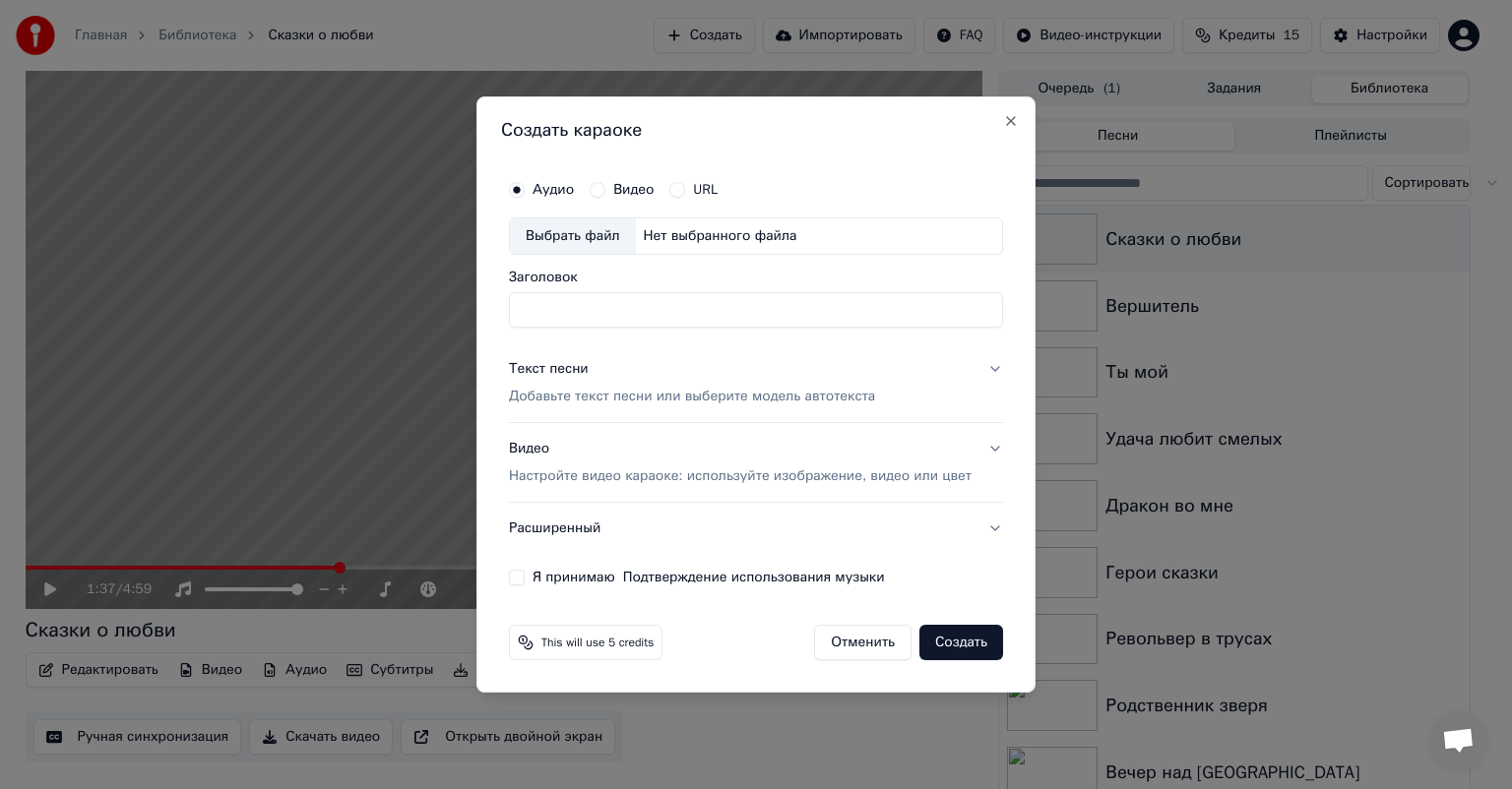 click on "Выбрать файл" at bounding box center [573, 236] 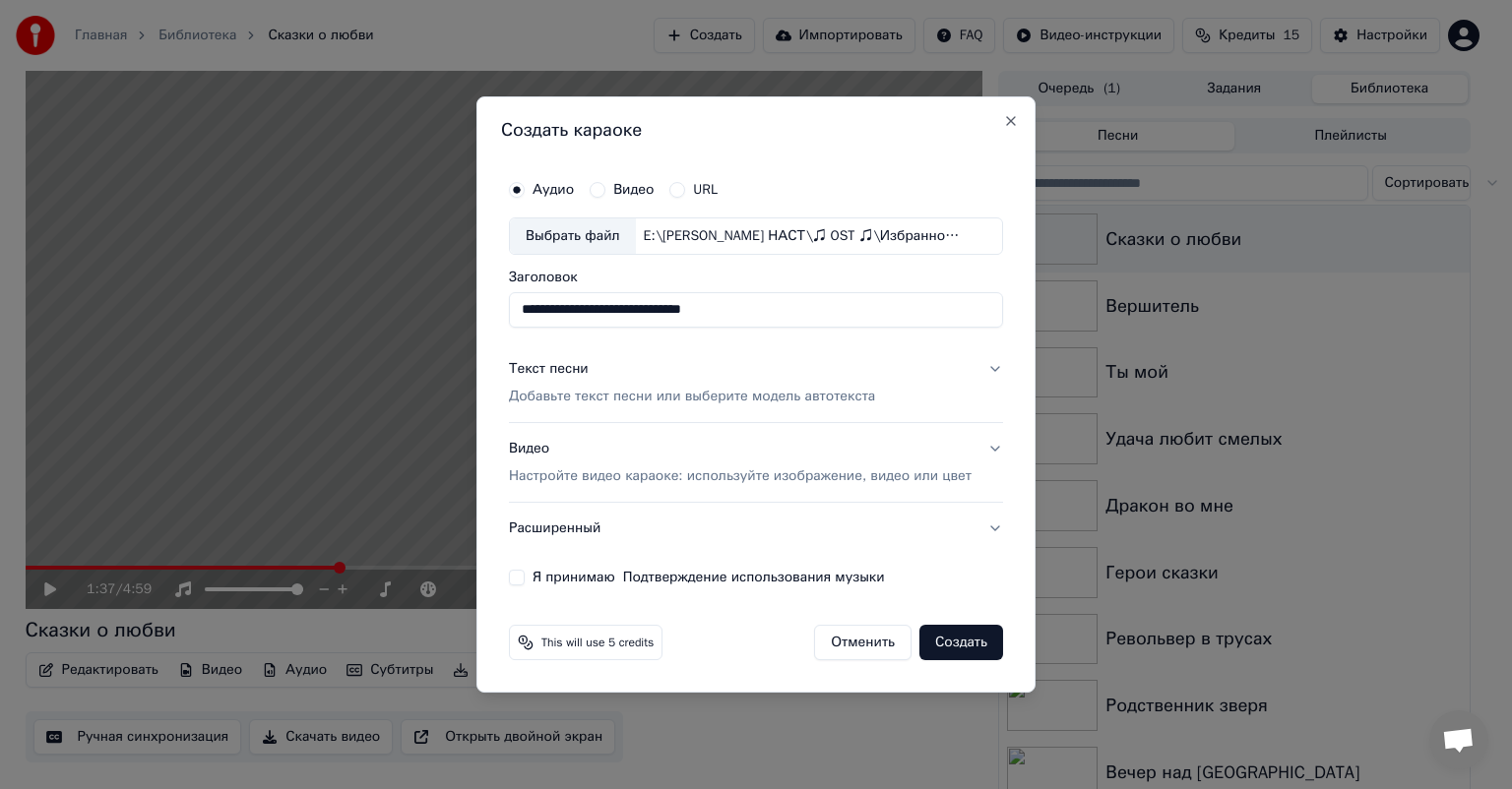 drag, startPoint x: 628, startPoint y: 316, endPoint x: 828, endPoint y: 328, distance: 200.35968 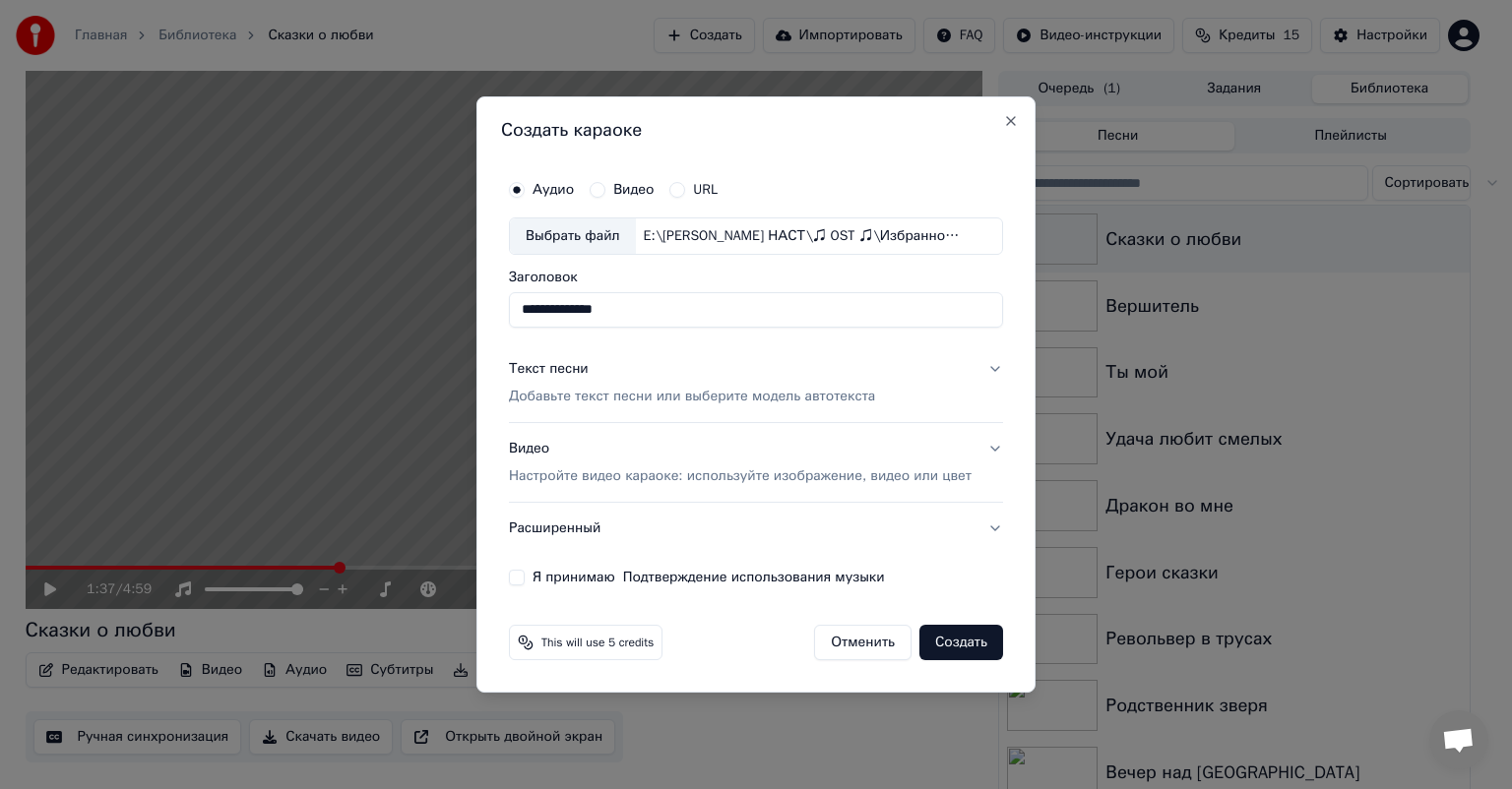 type on "**********" 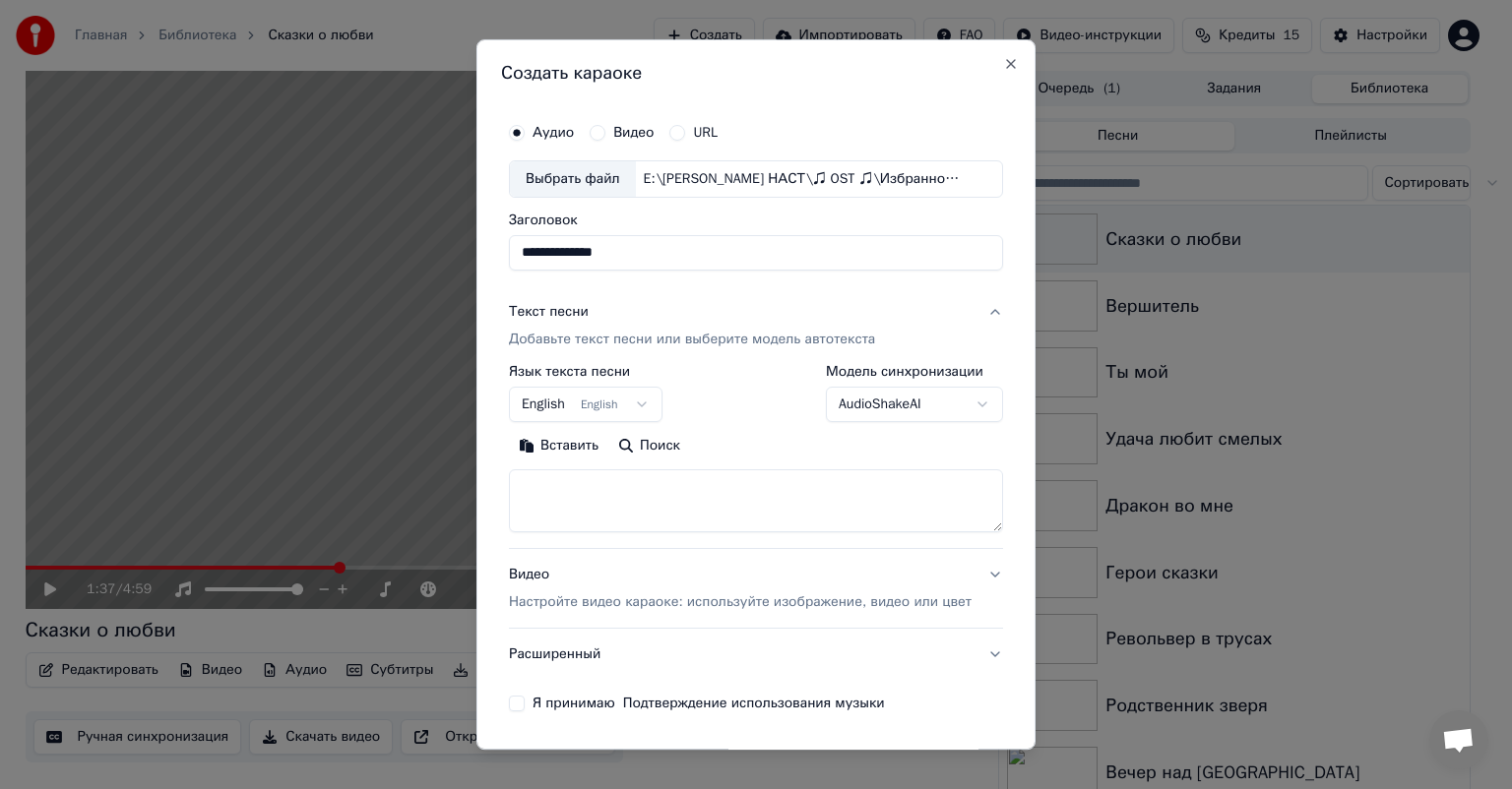 click on "English English" at bounding box center [586, 404] 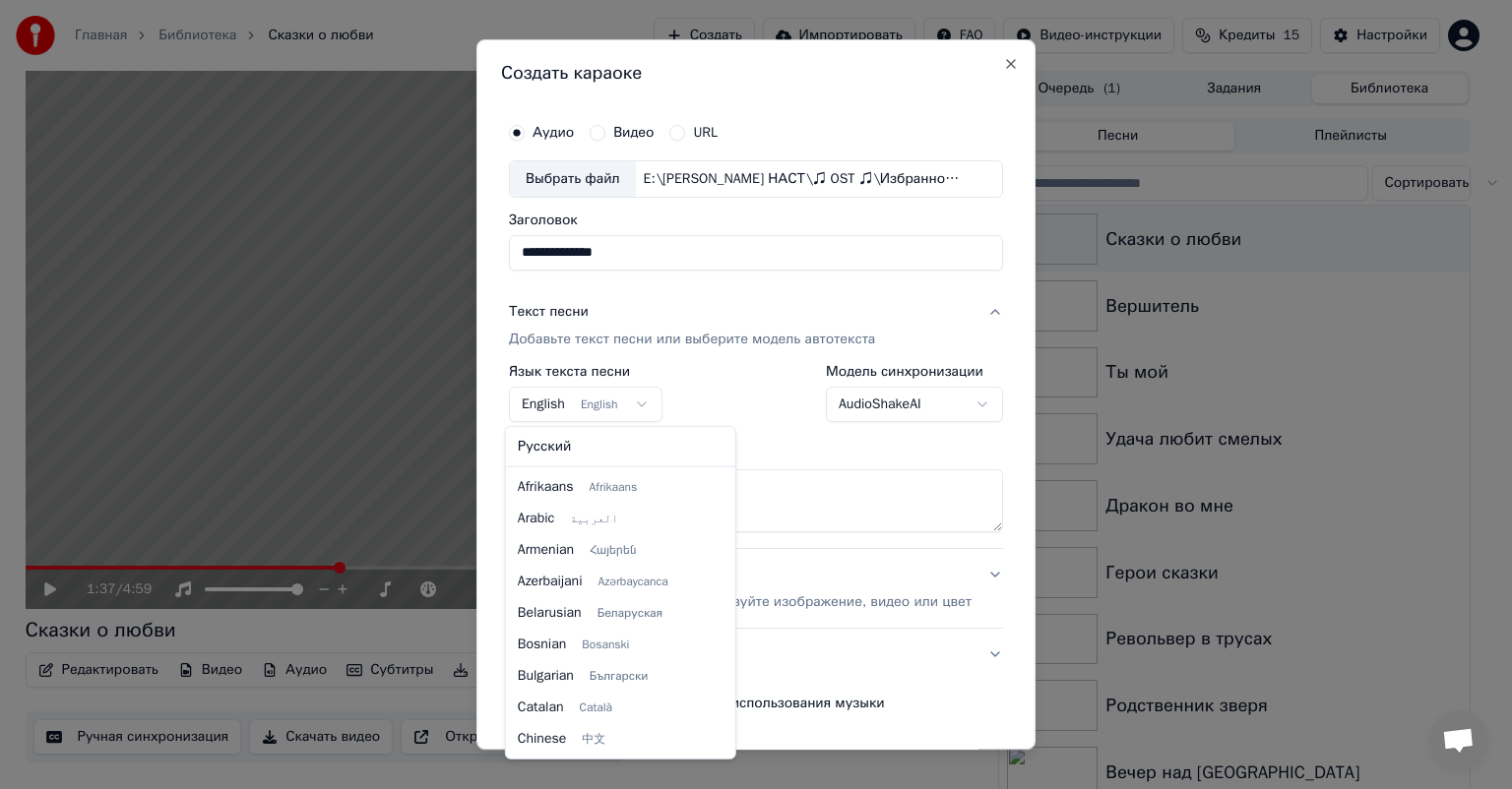 scroll, scrollTop: 157, scrollLeft: 0, axis: vertical 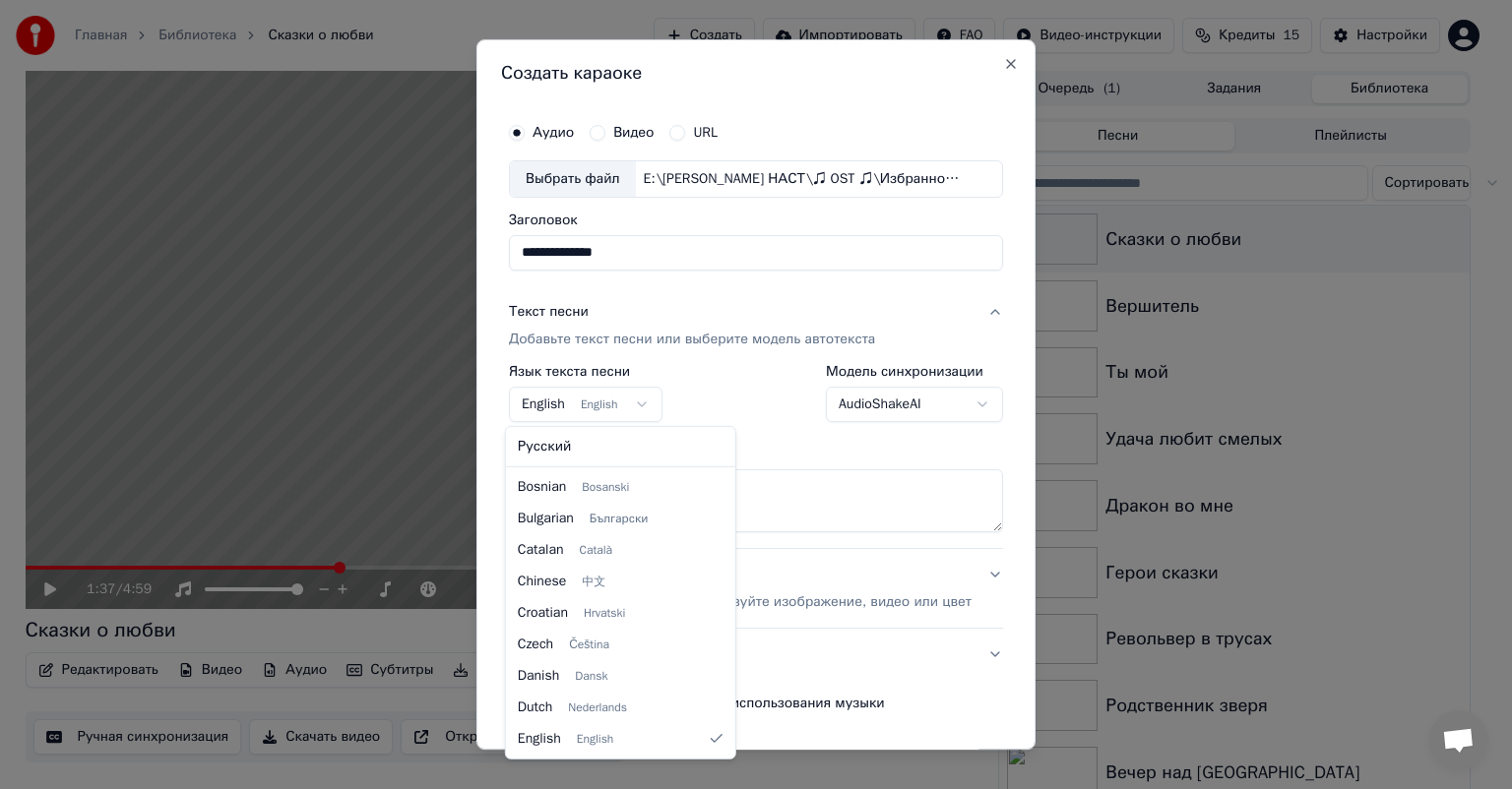 select on "**" 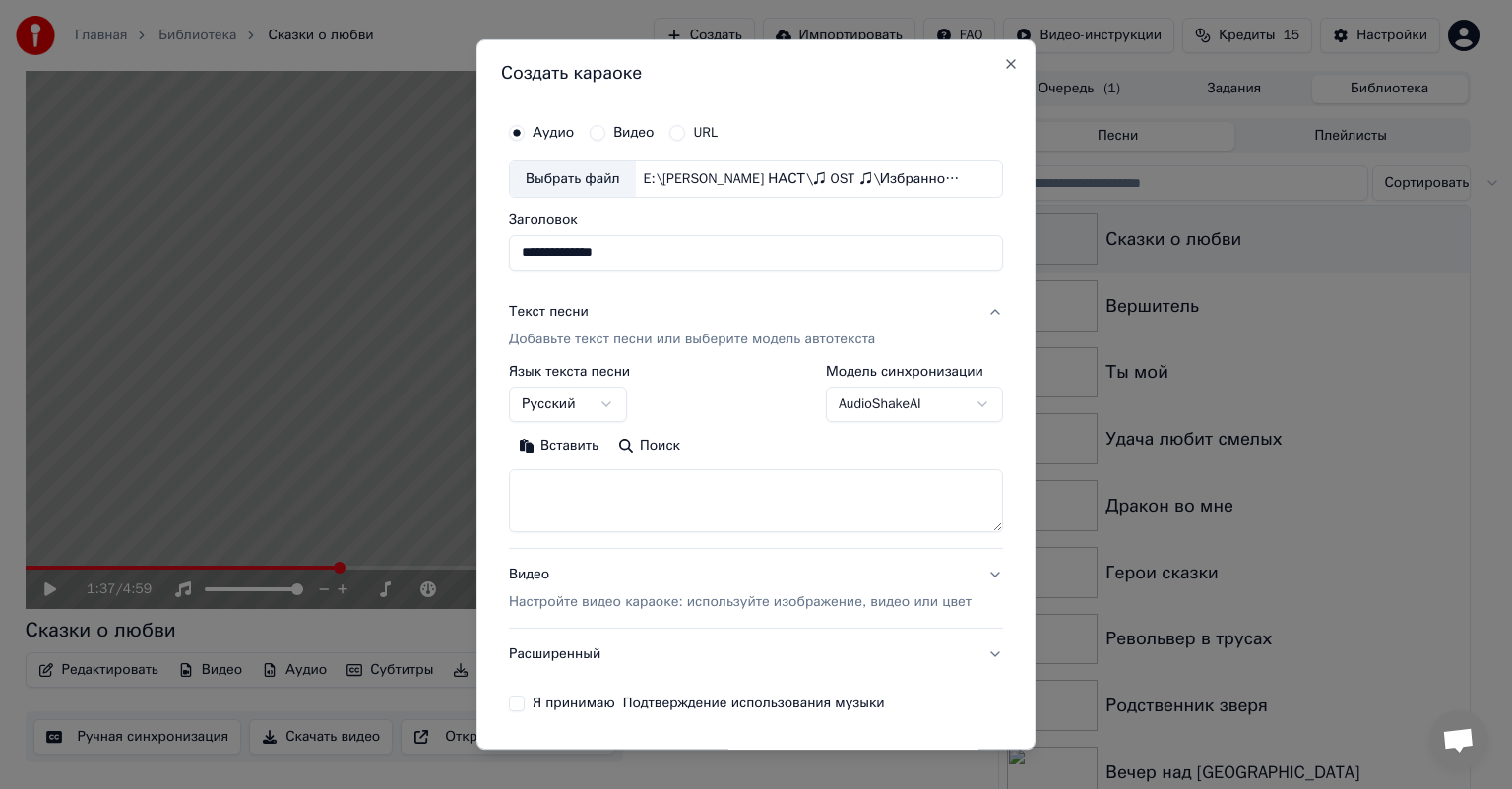 click at bounding box center (756, 501) 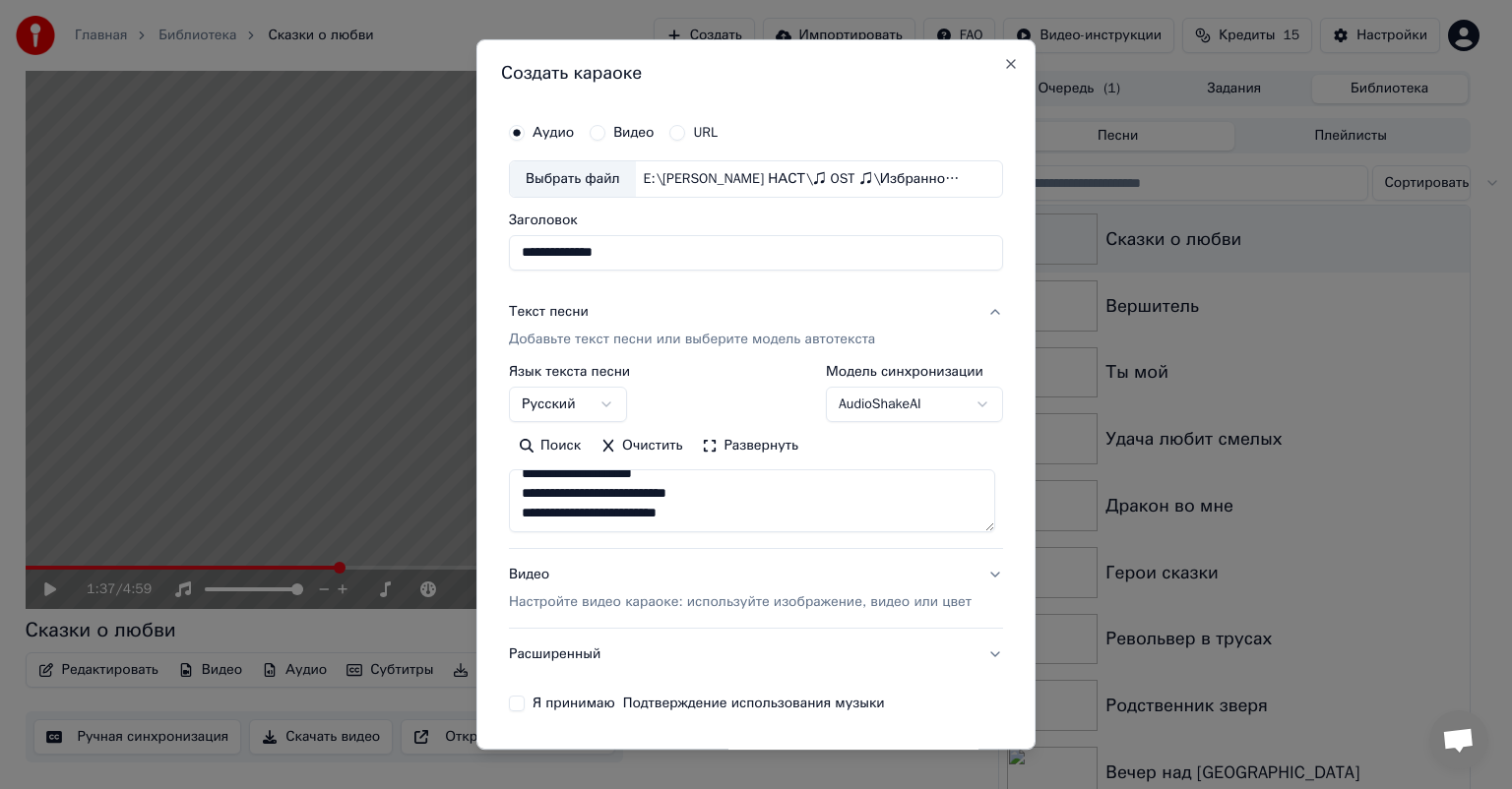 scroll, scrollTop: 1133, scrollLeft: 0, axis: vertical 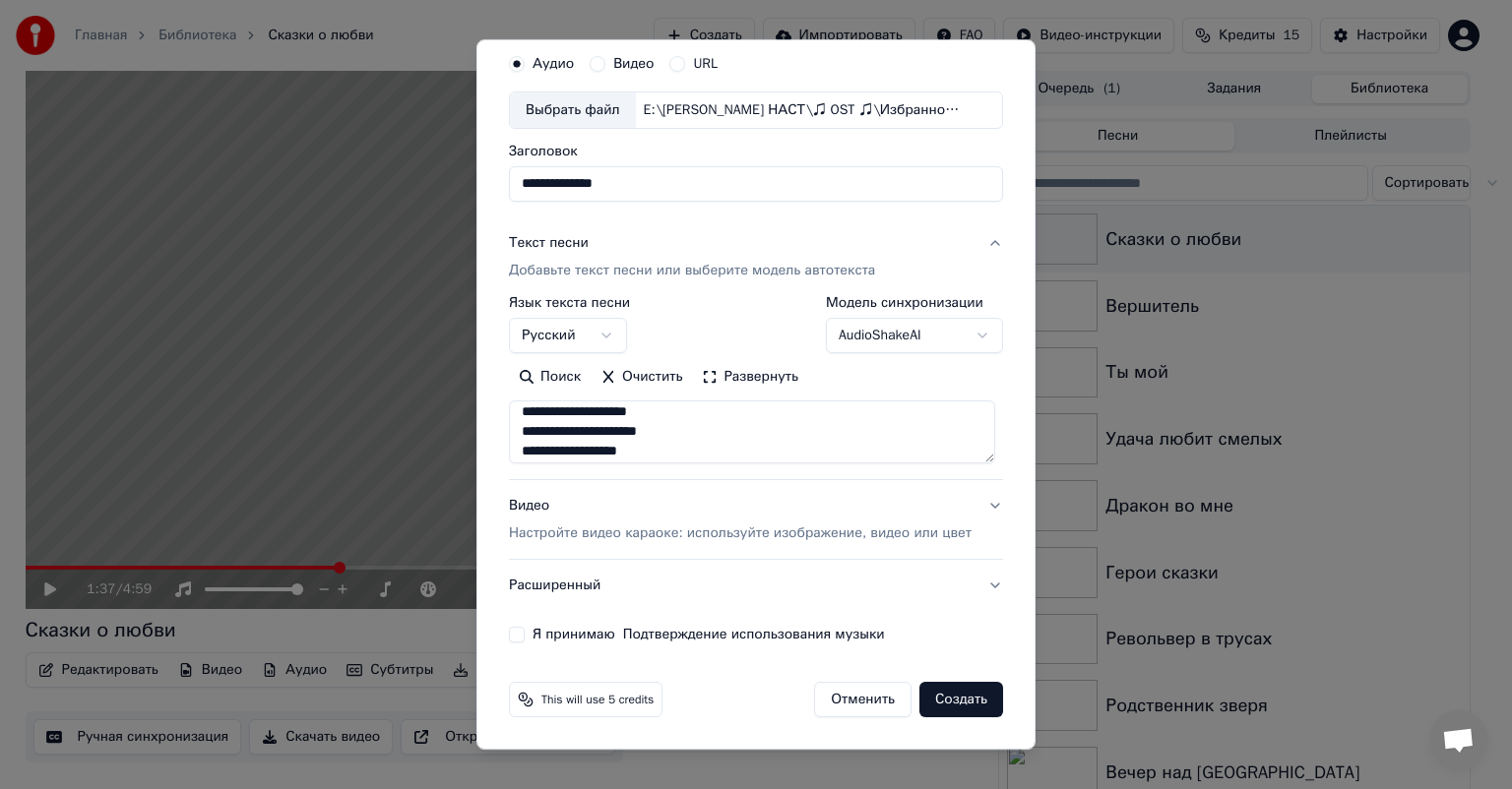 type on "**********" 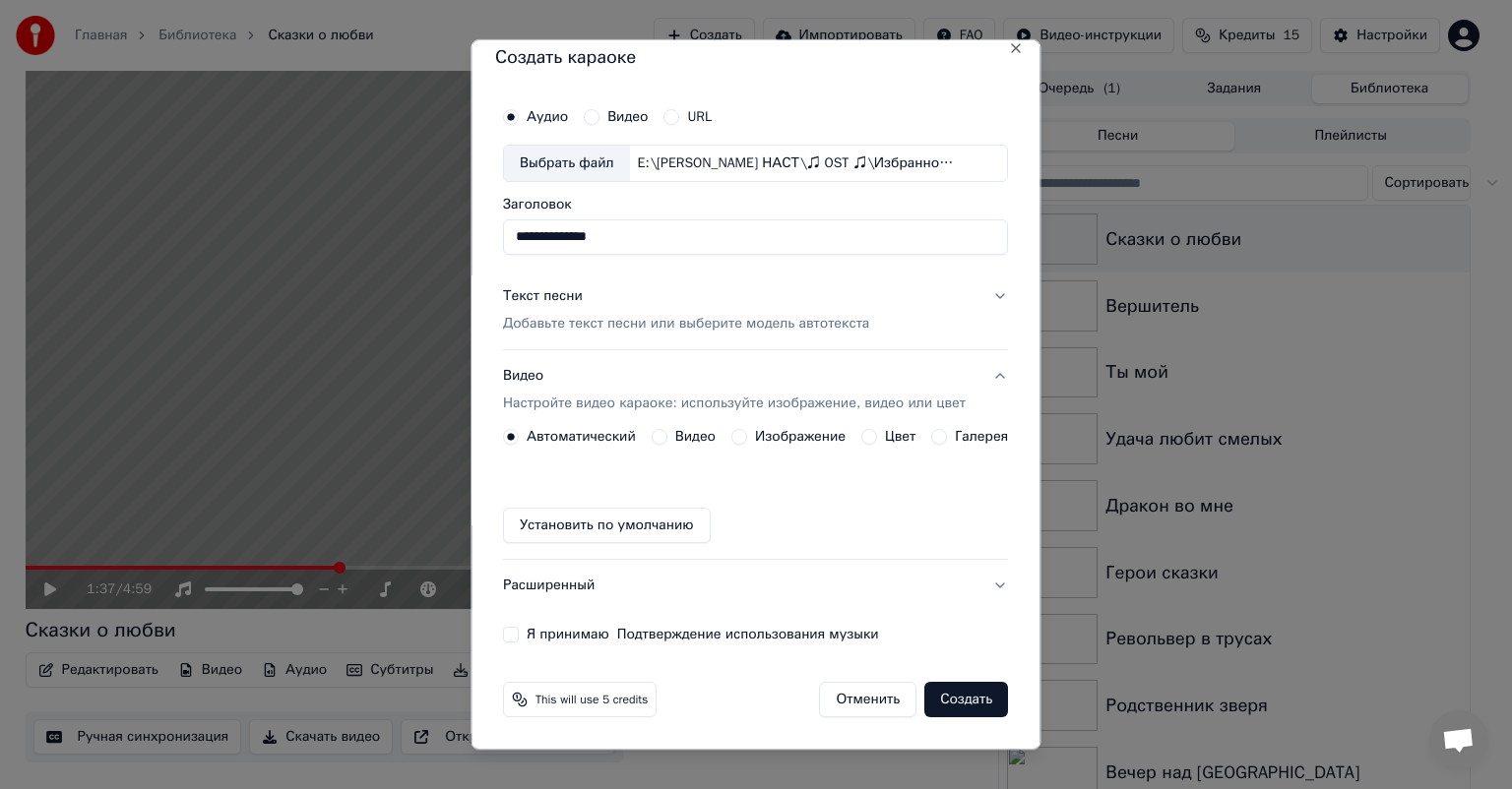 scroll, scrollTop: 16, scrollLeft: 0, axis: vertical 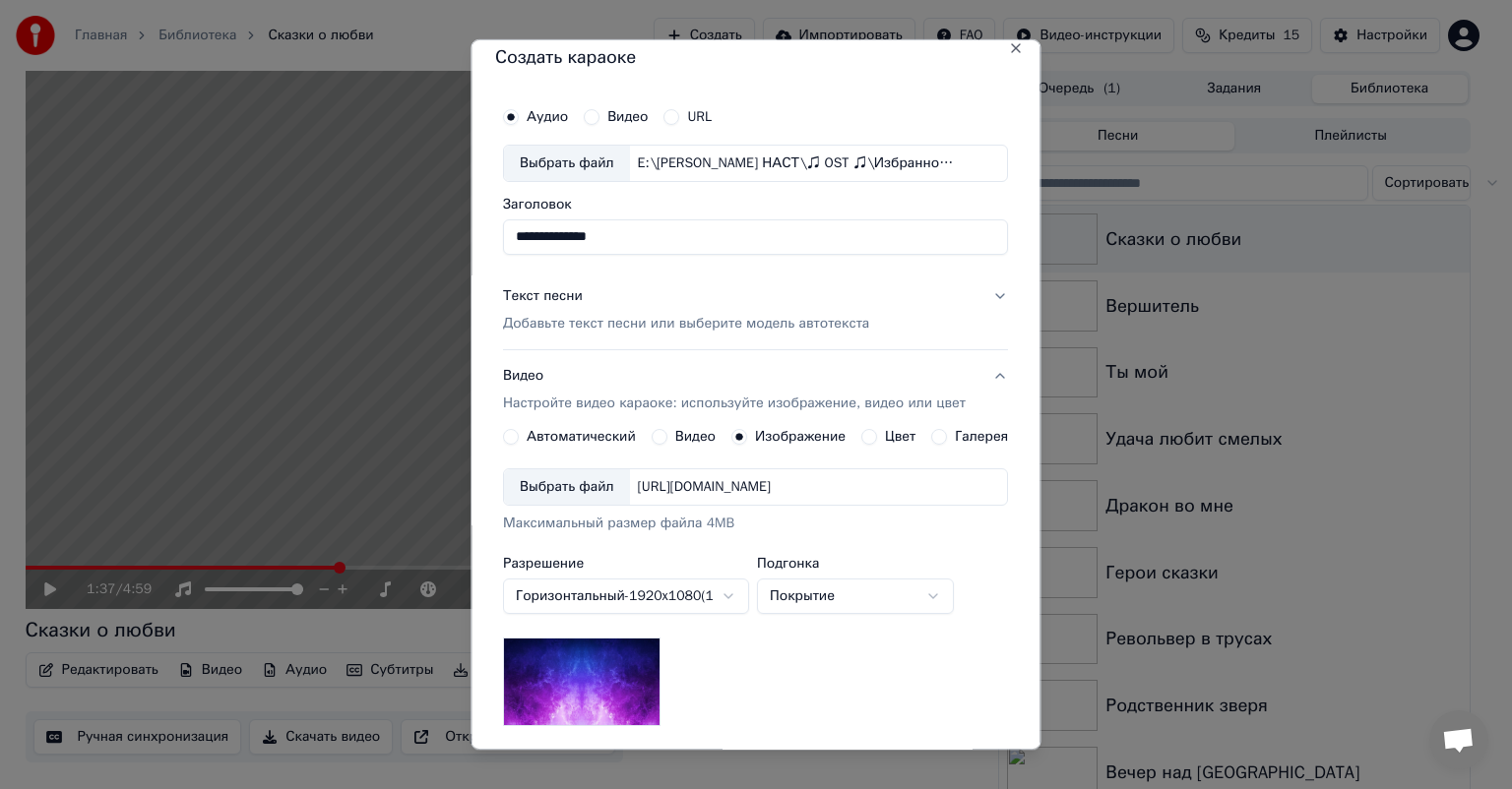 click on "Выбрать файл" at bounding box center (567, 487) 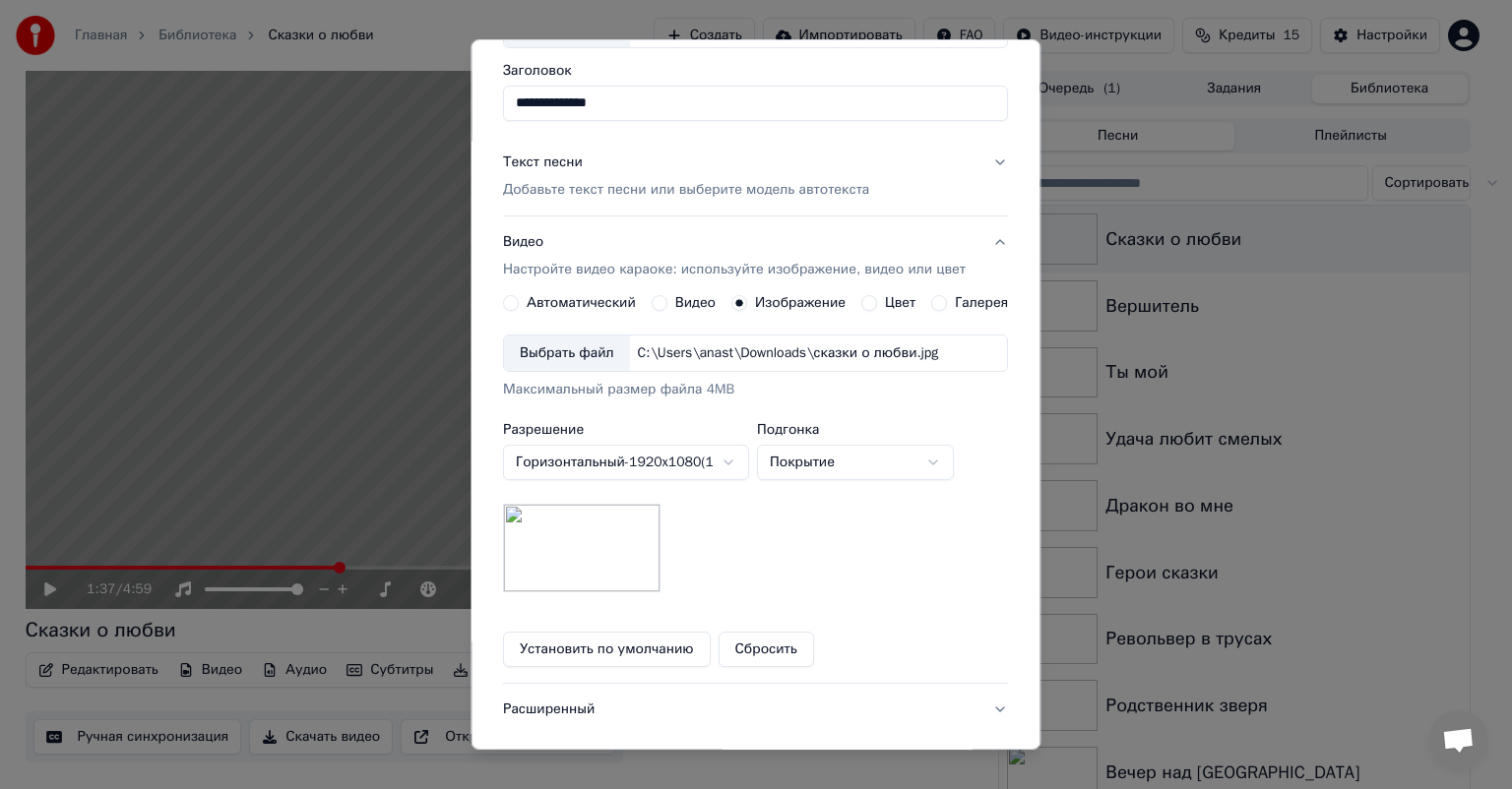scroll, scrollTop: 273, scrollLeft: 0, axis: vertical 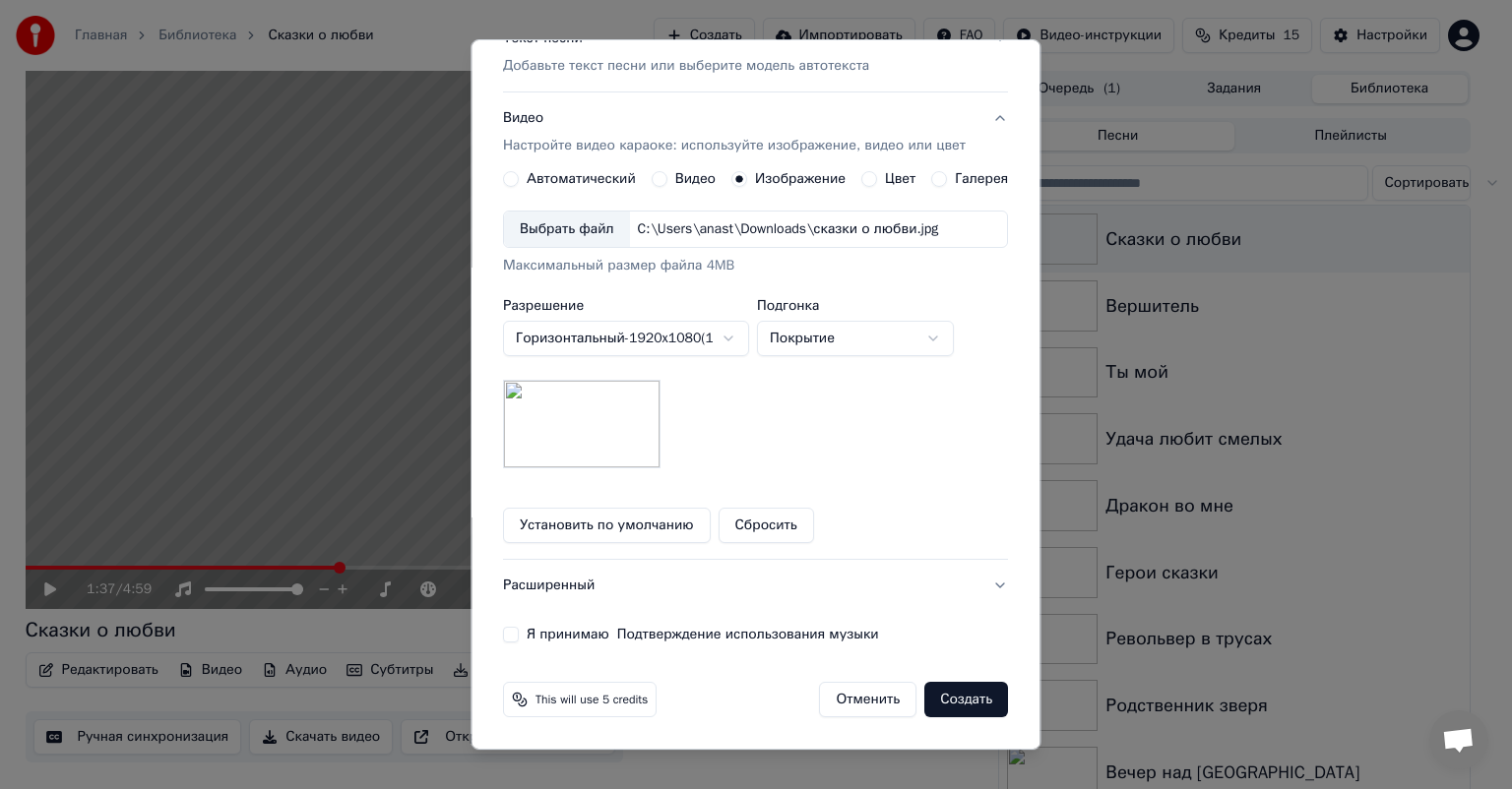 click on "**********" at bounding box center (755, 241) 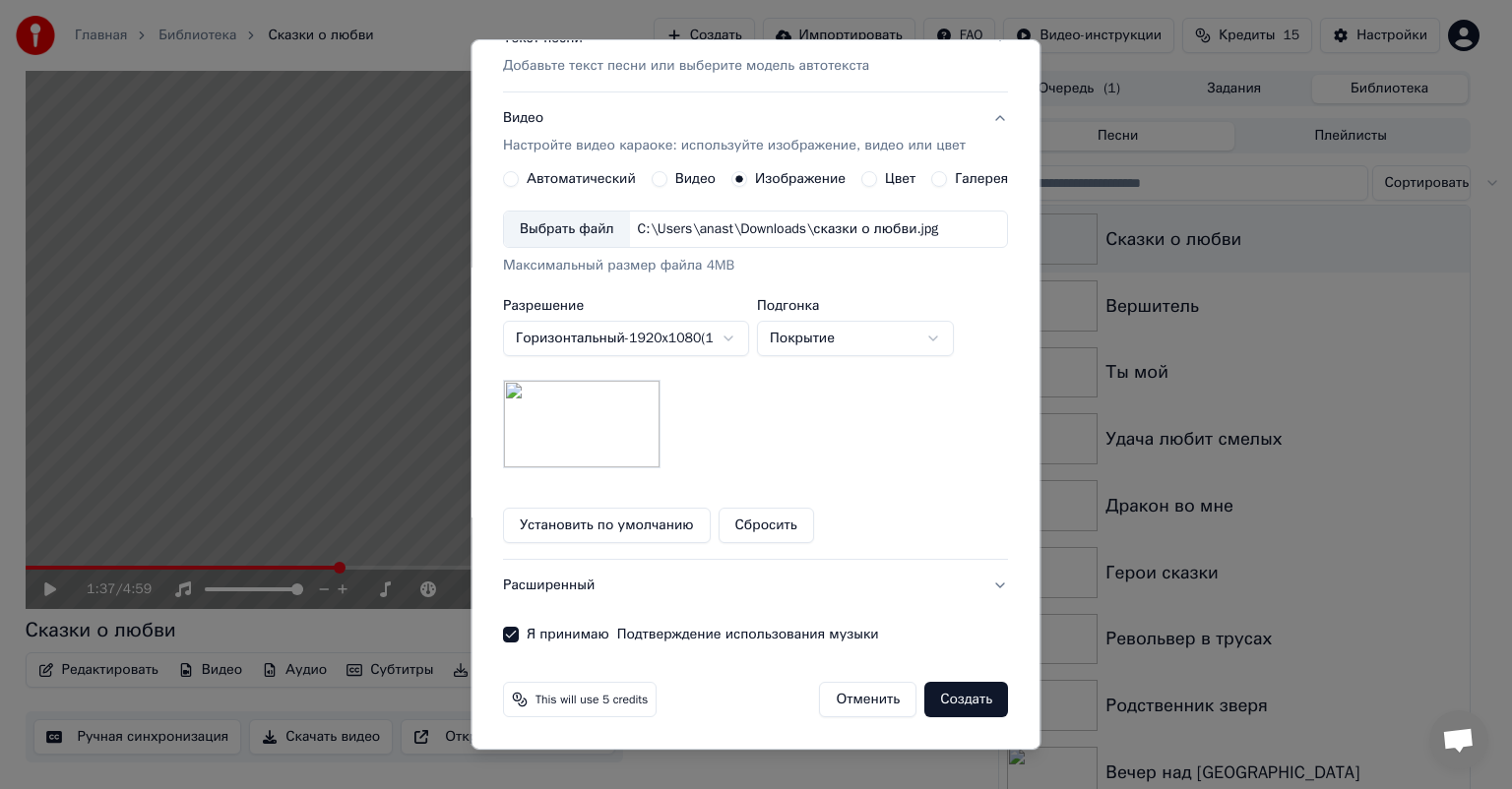 click on "Создать" at bounding box center (967, 699) 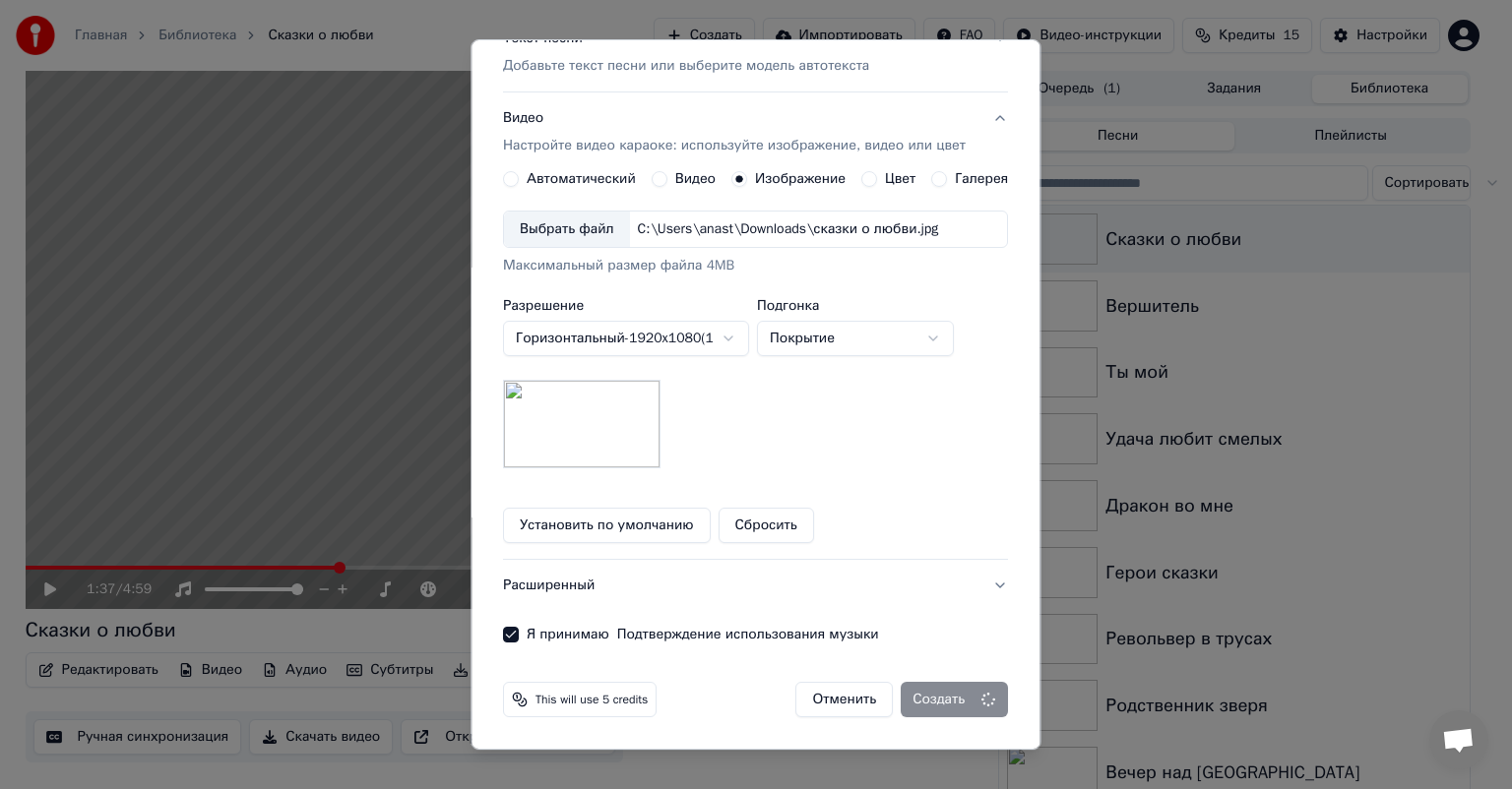 type 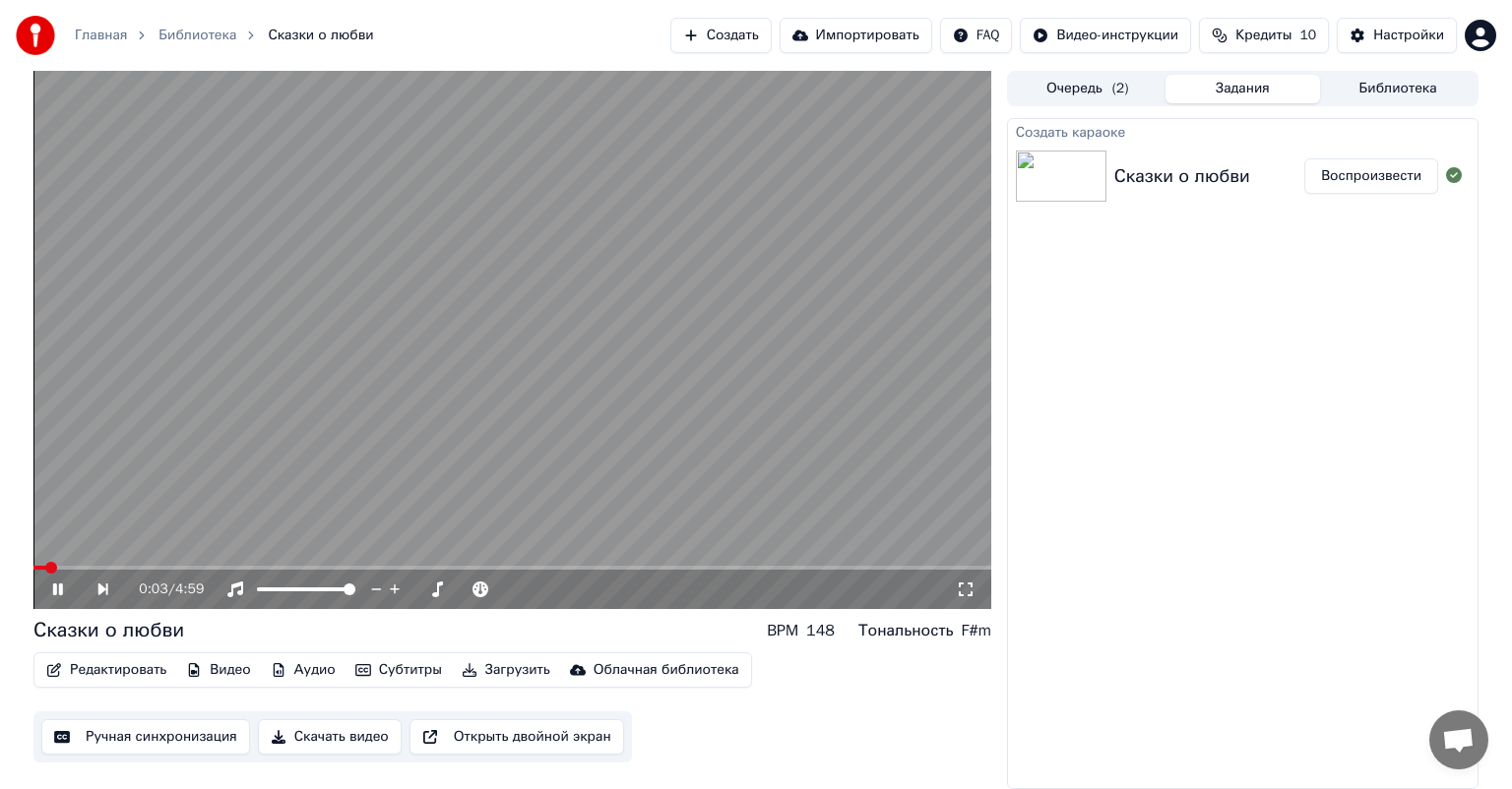 click at bounding box center [512, 339] 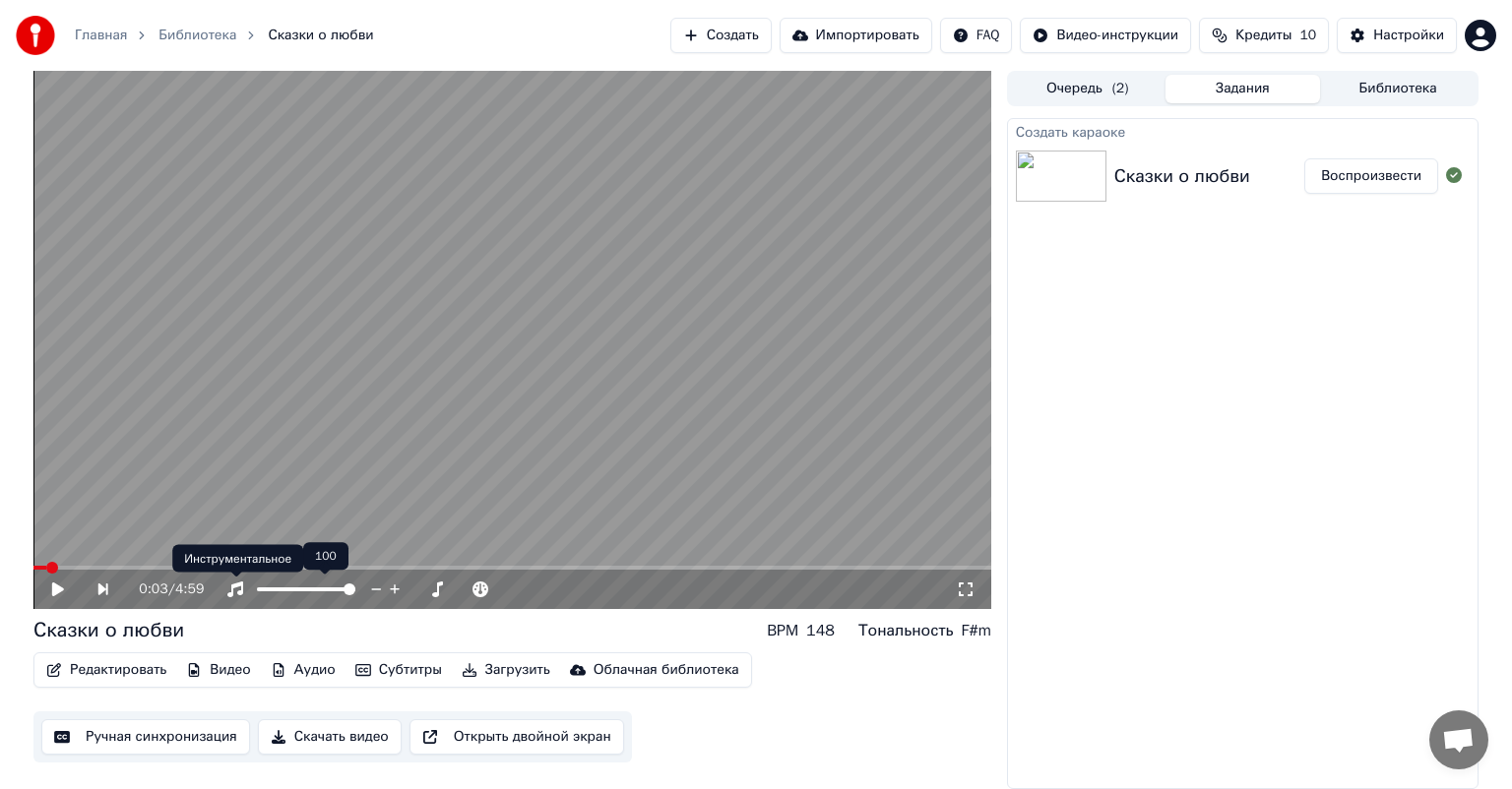 click 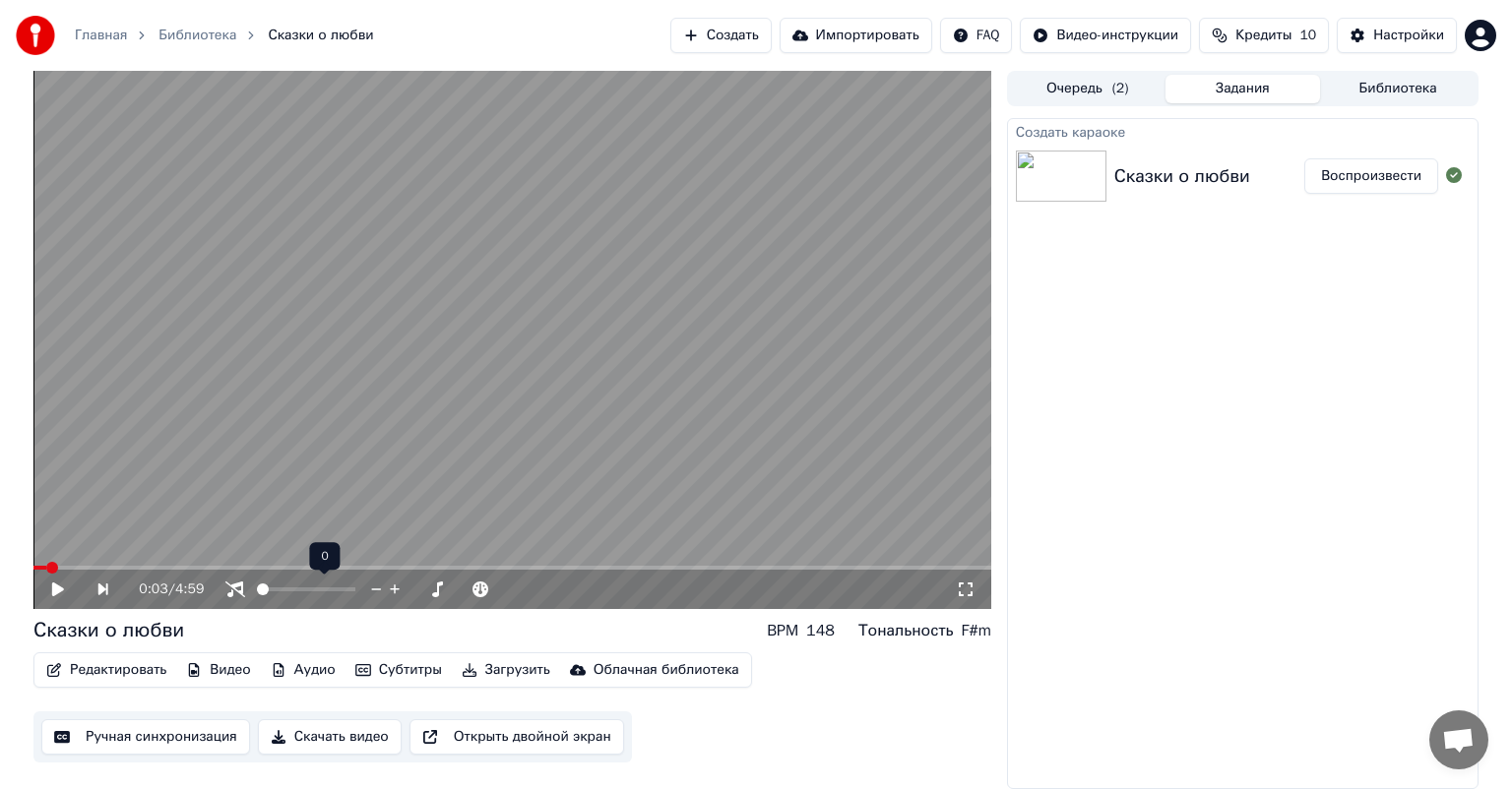 click 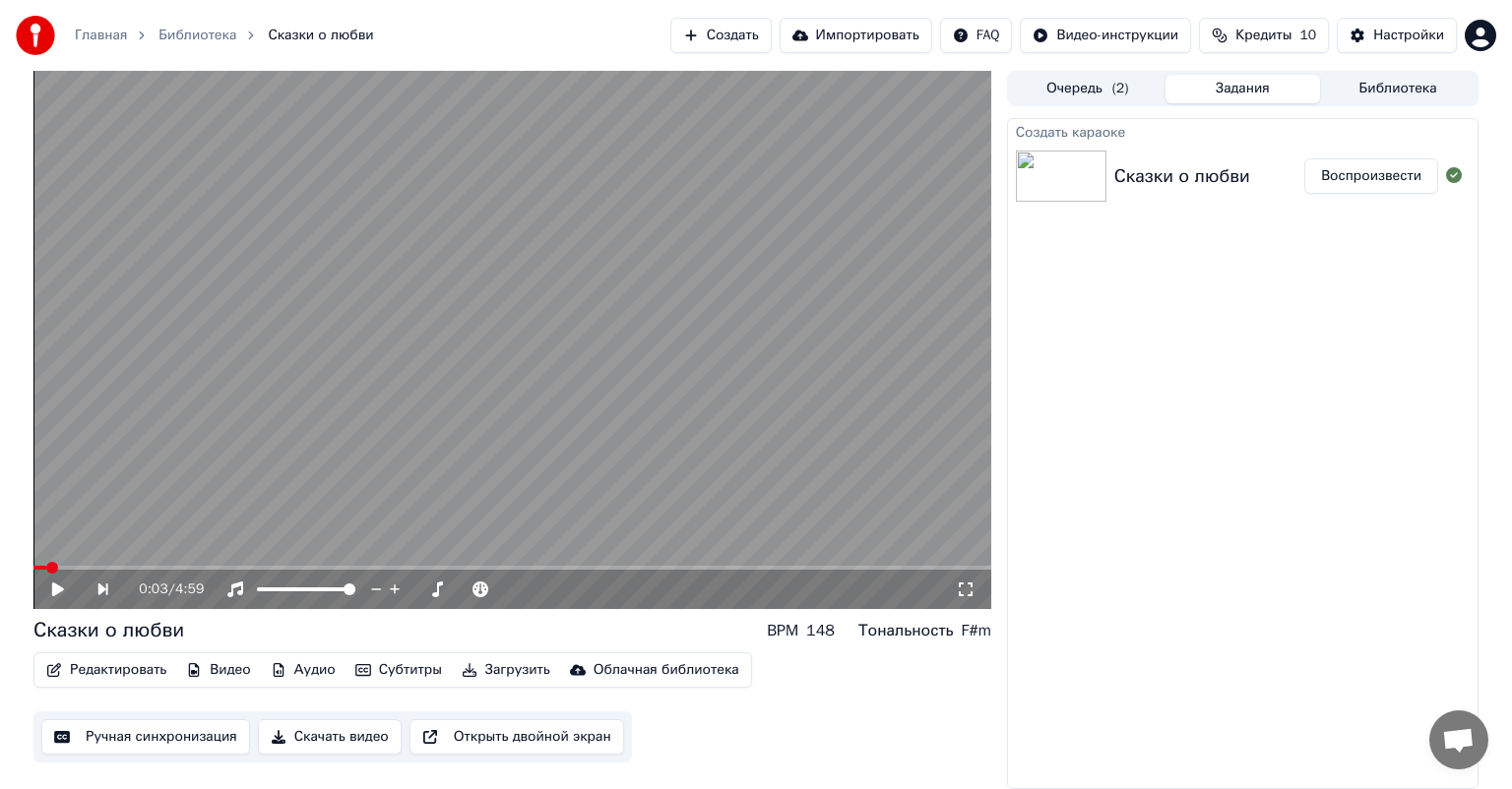 click on "Аудио" at bounding box center [303, 670] 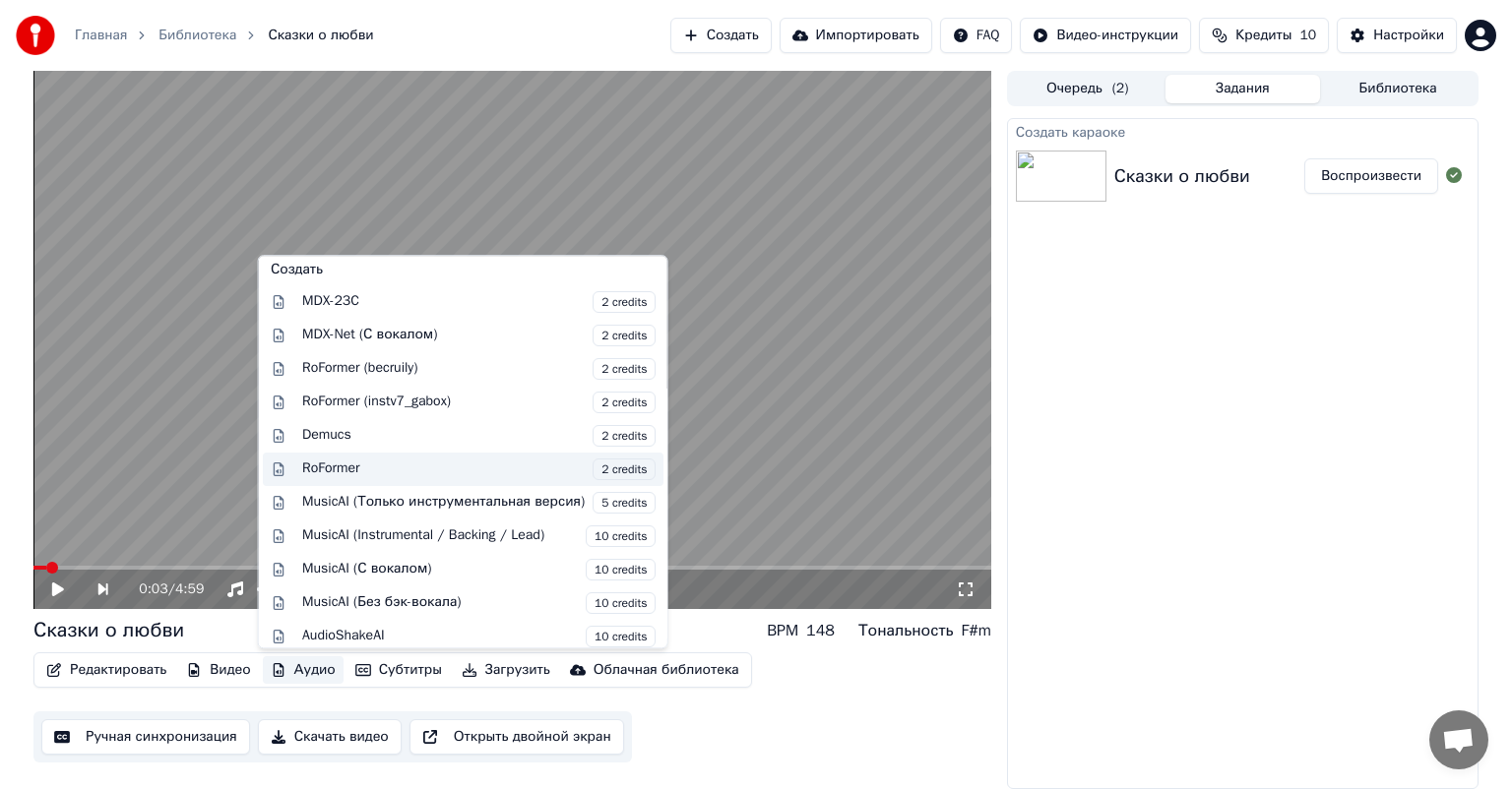 scroll, scrollTop: 127, scrollLeft: 0, axis: vertical 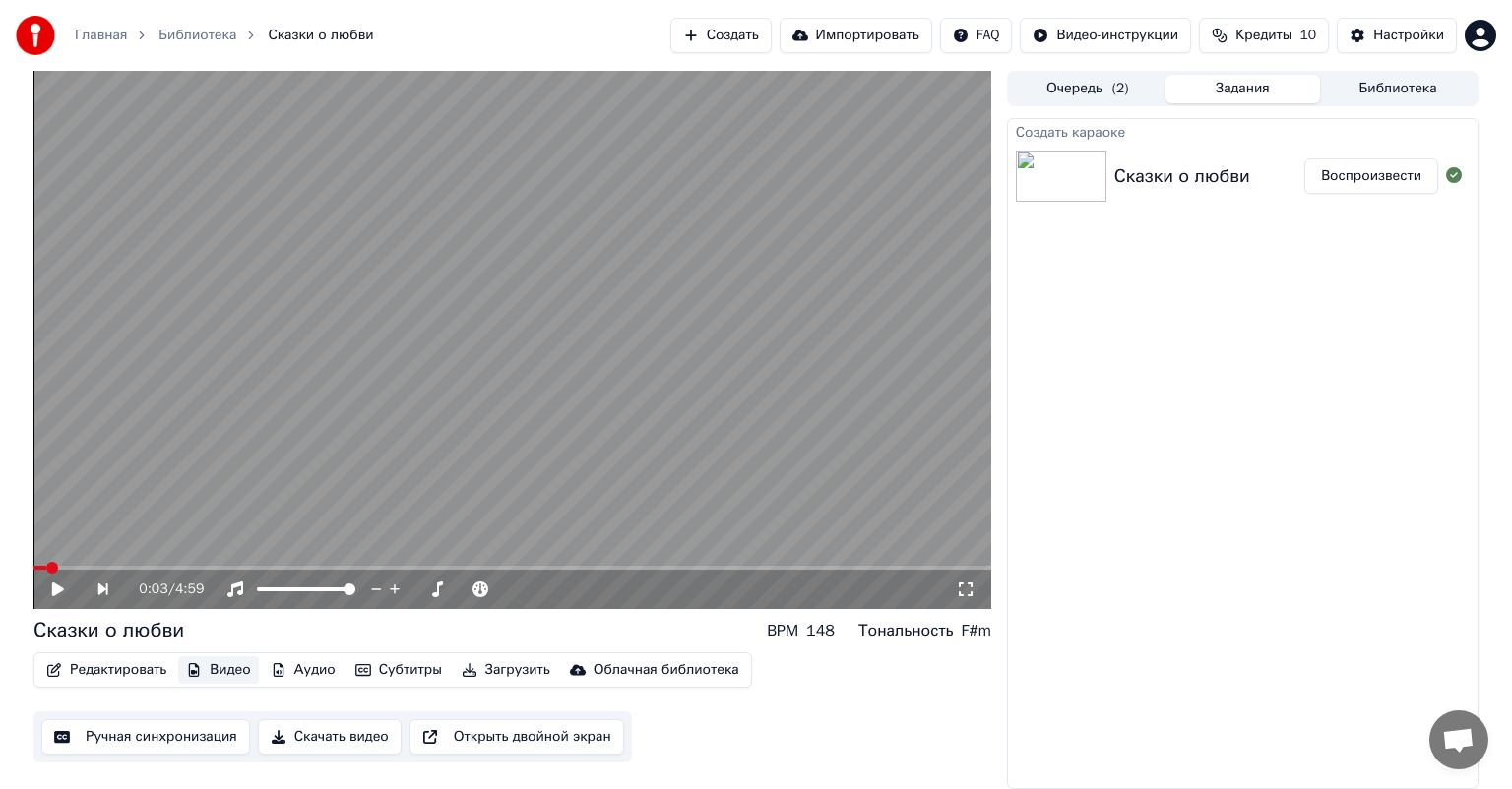 click on "Видео" at bounding box center [218, 670] 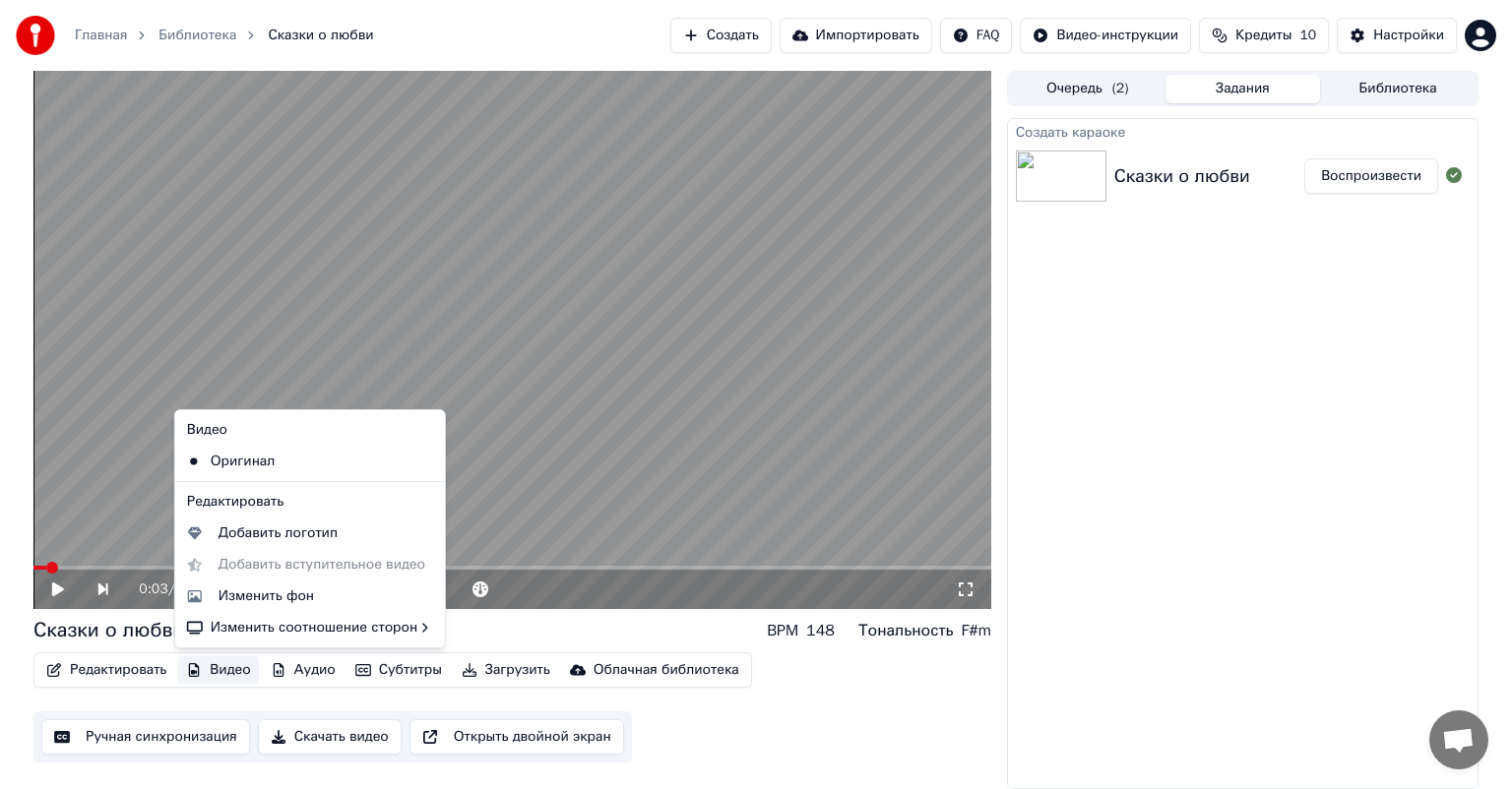click on "Видео" at bounding box center [218, 670] 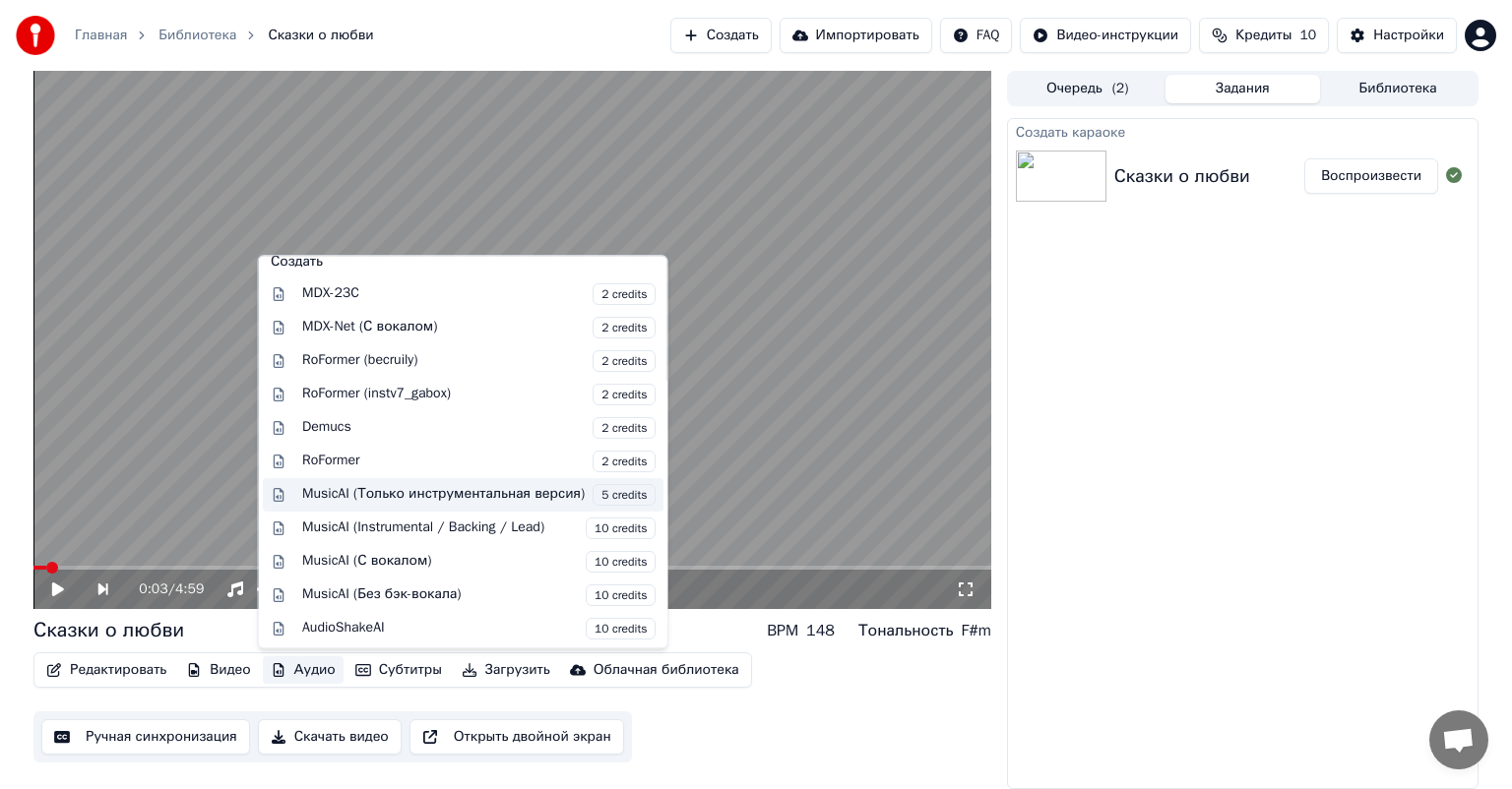 scroll, scrollTop: 127, scrollLeft: 0, axis: vertical 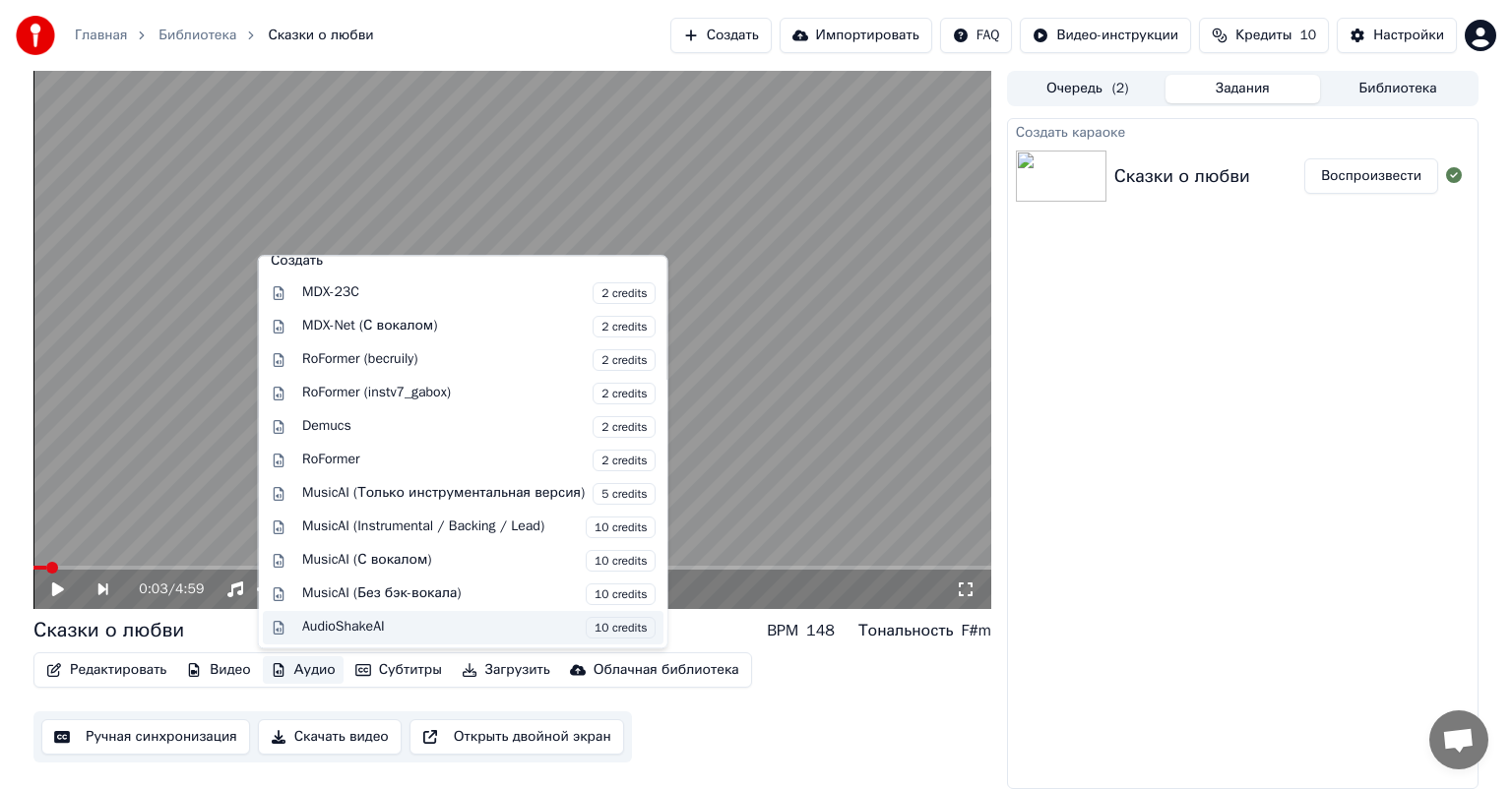 click on "AudioShakeAI 10 credits" at bounding box center (478, 628) 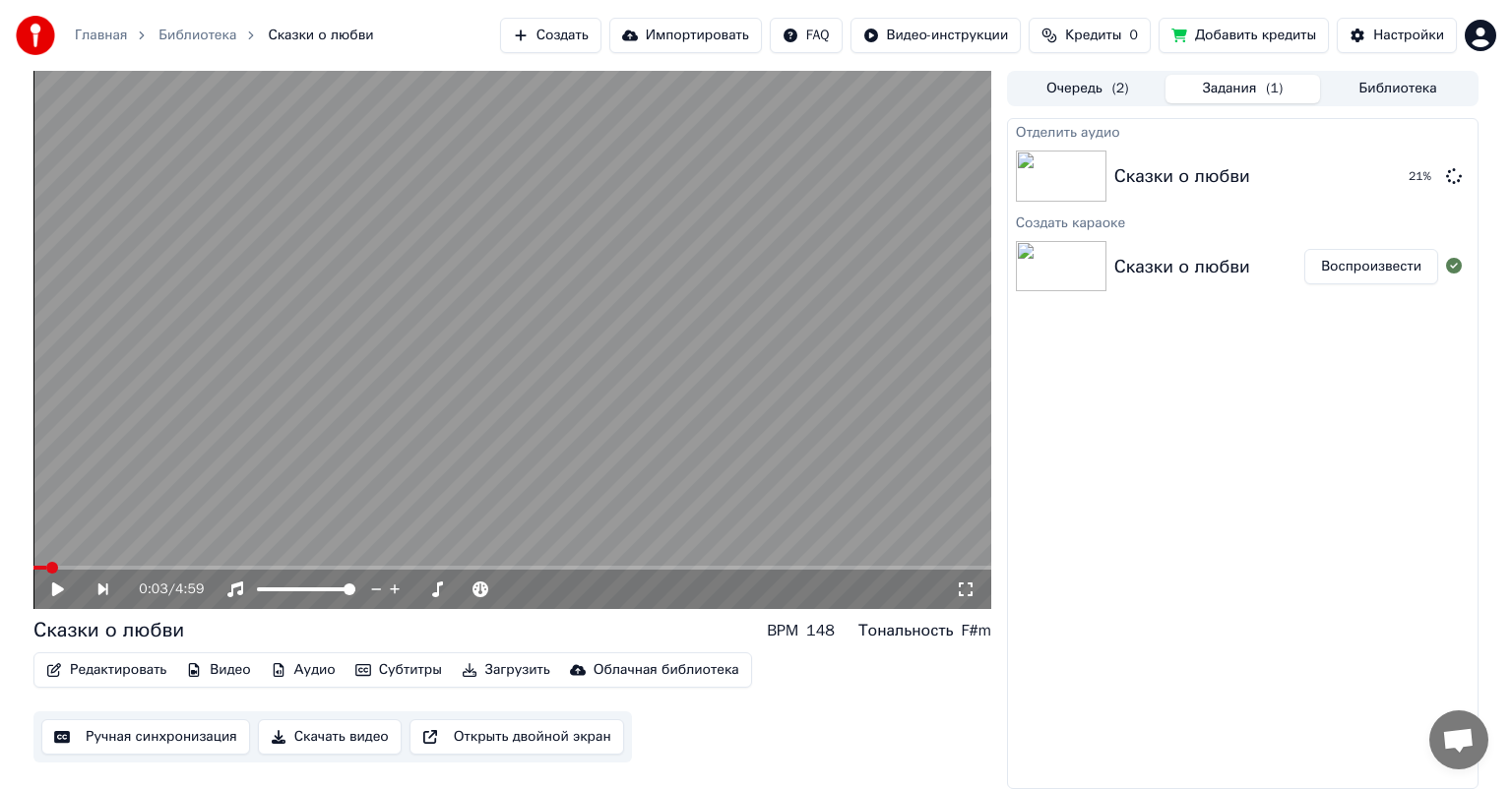 click on "Создать" at bounding box center (550, 35) 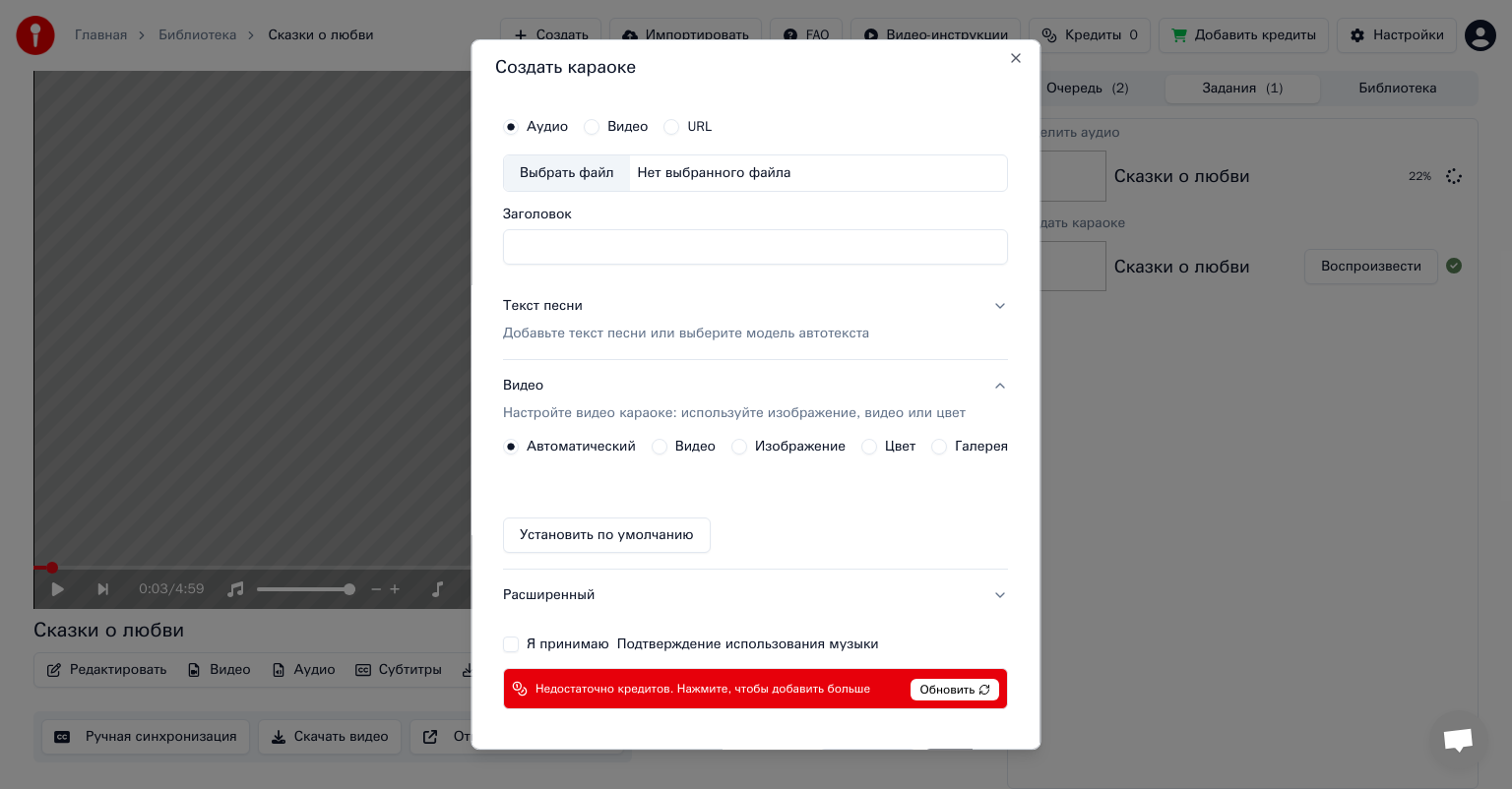 scroll, scrollTop: 0, scrollLeft: 0, axis: both 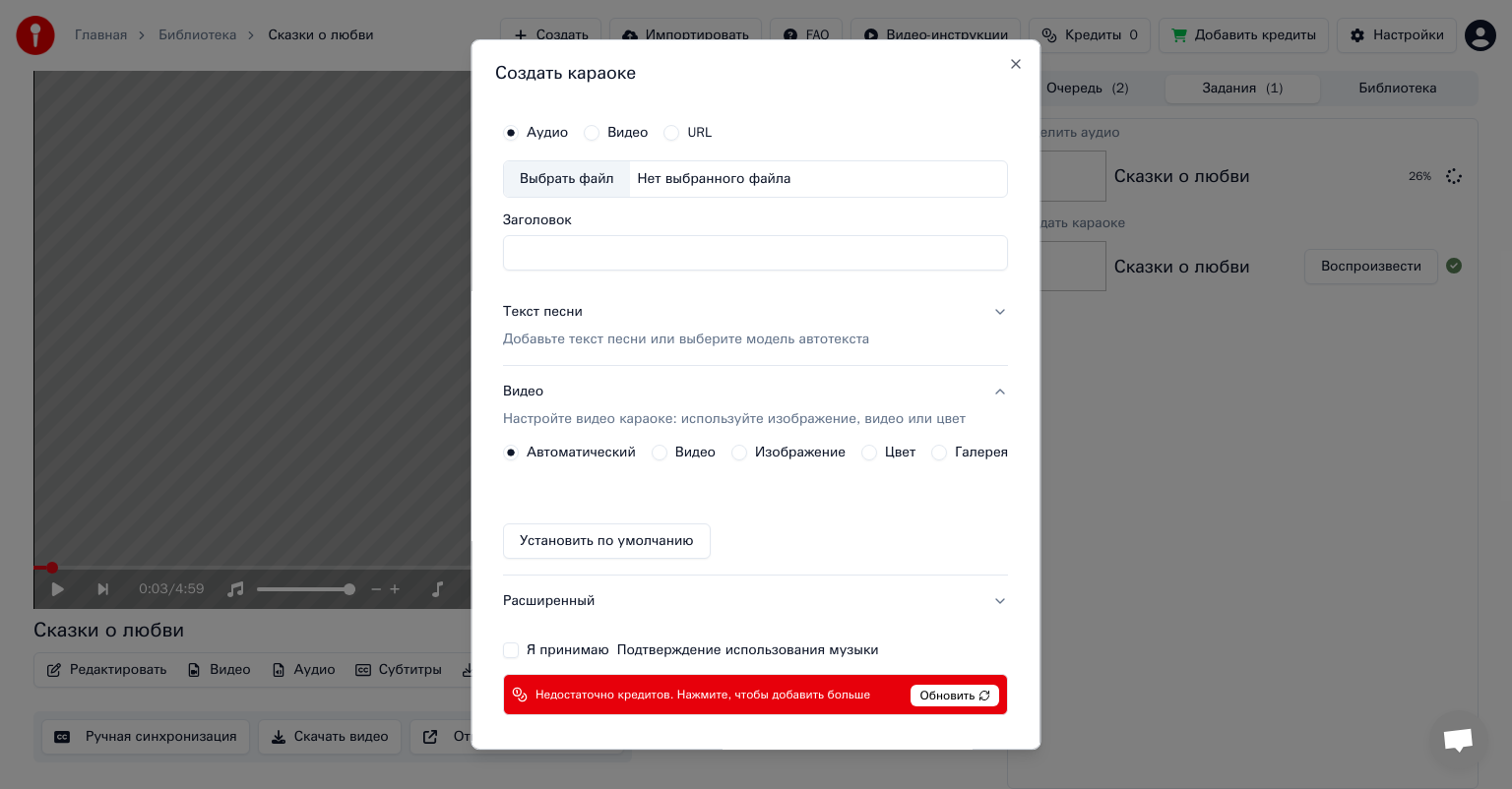 click on "Добавьте текст песни или выберите модель автотекста" at bounding box center [686, 339] 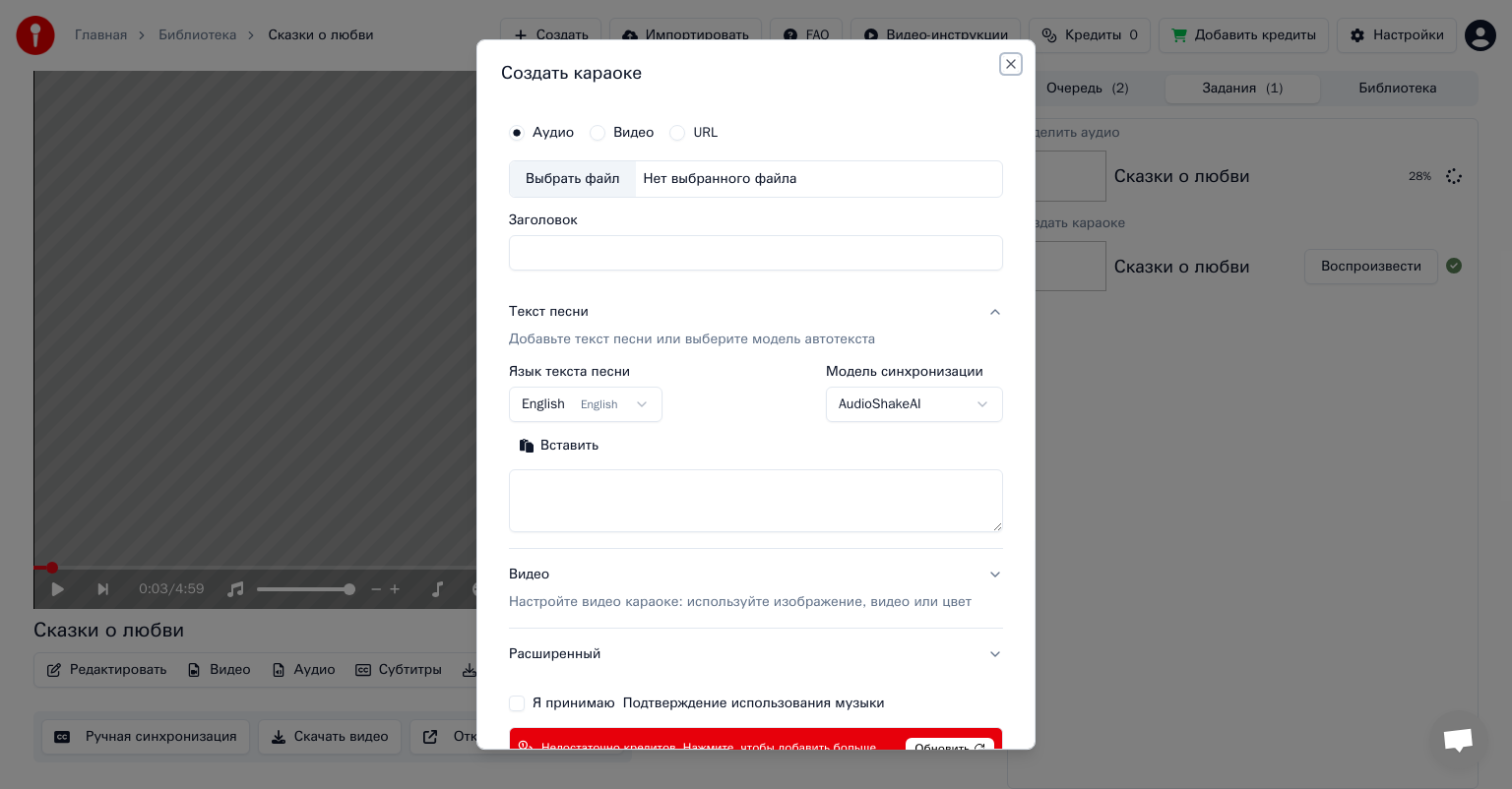 click on "Close" at bounding box center (1011, 64) 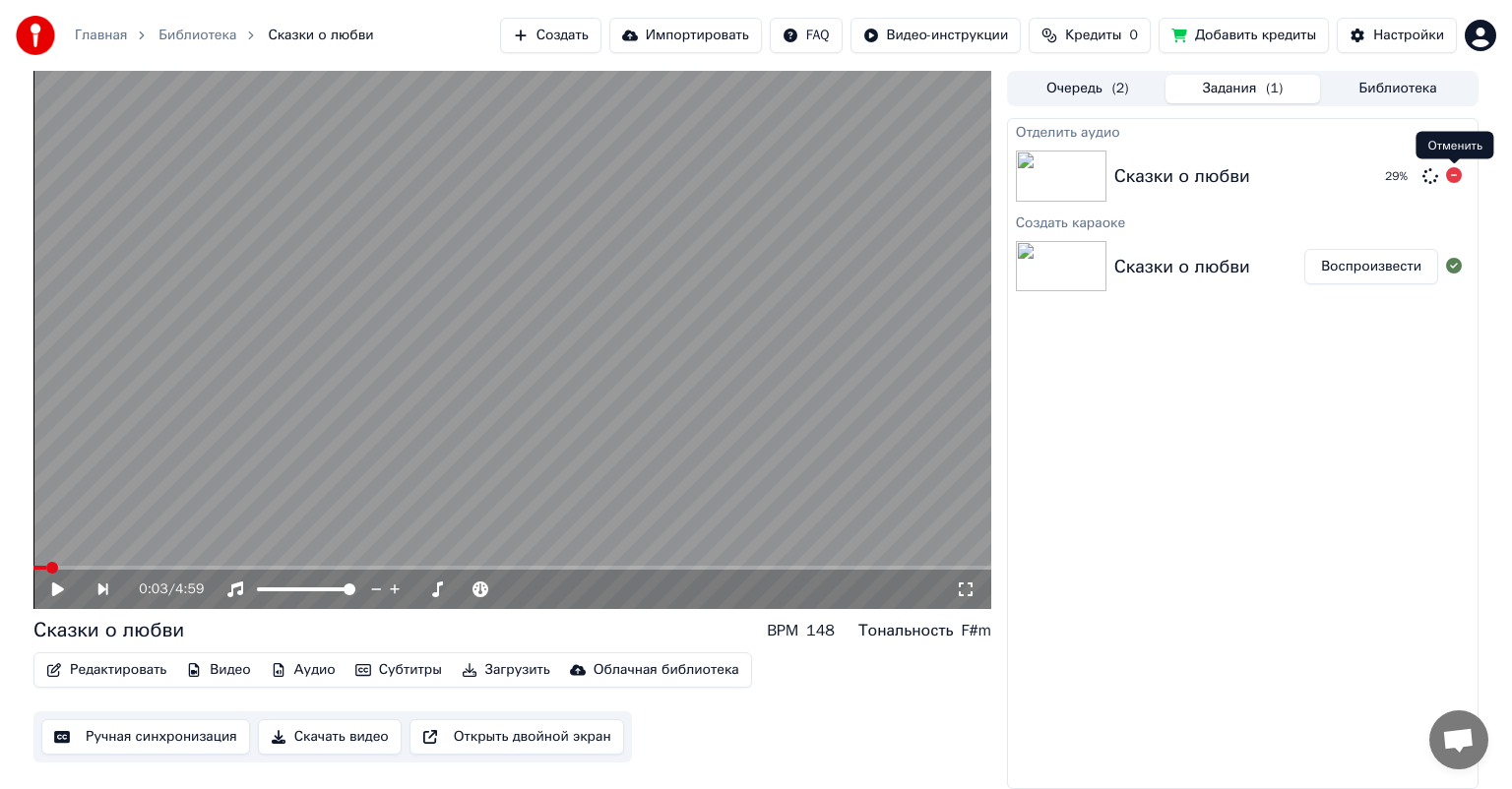 click 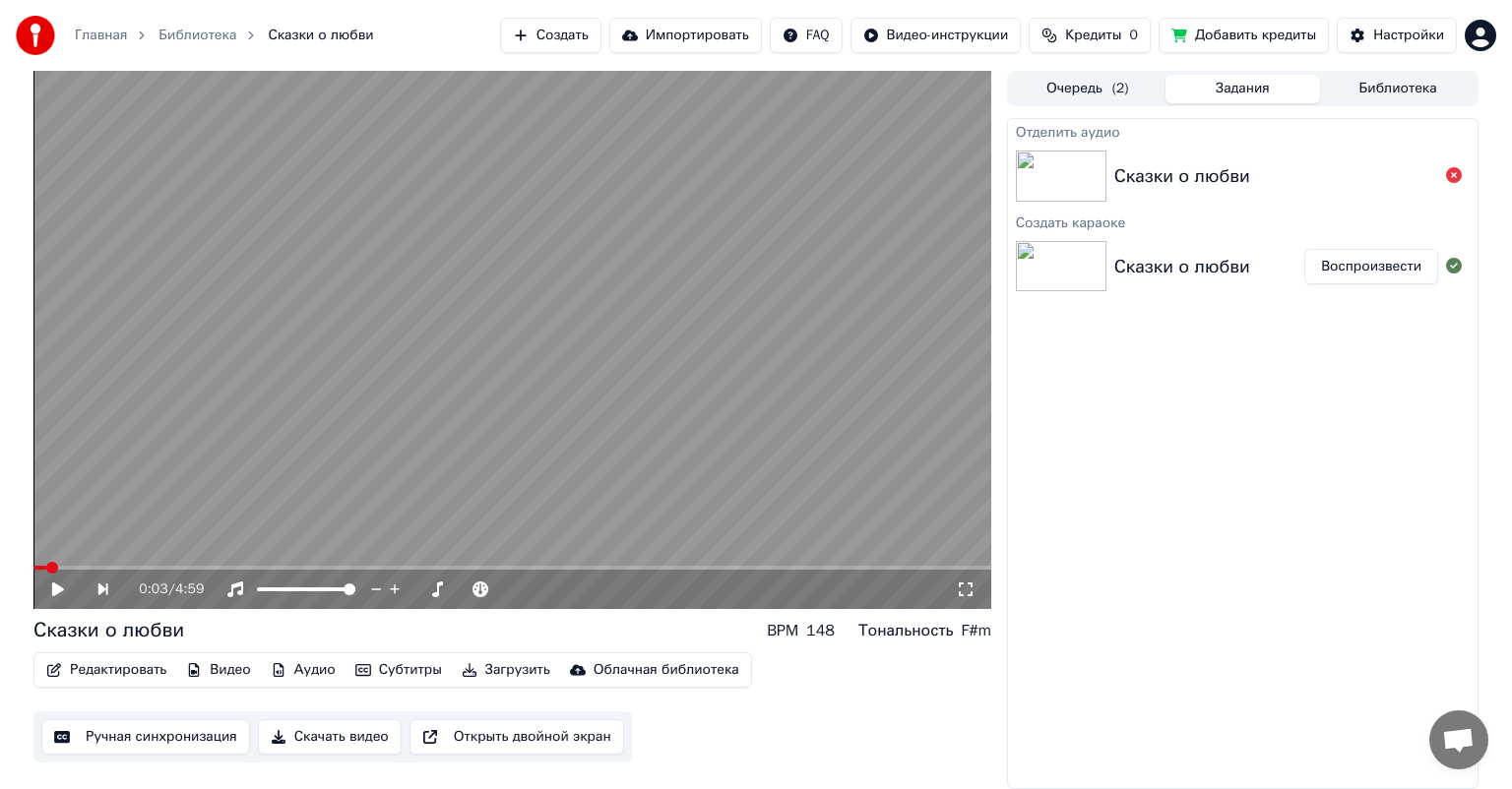 click on "Кредиты" at bounding box center (1093, 35) 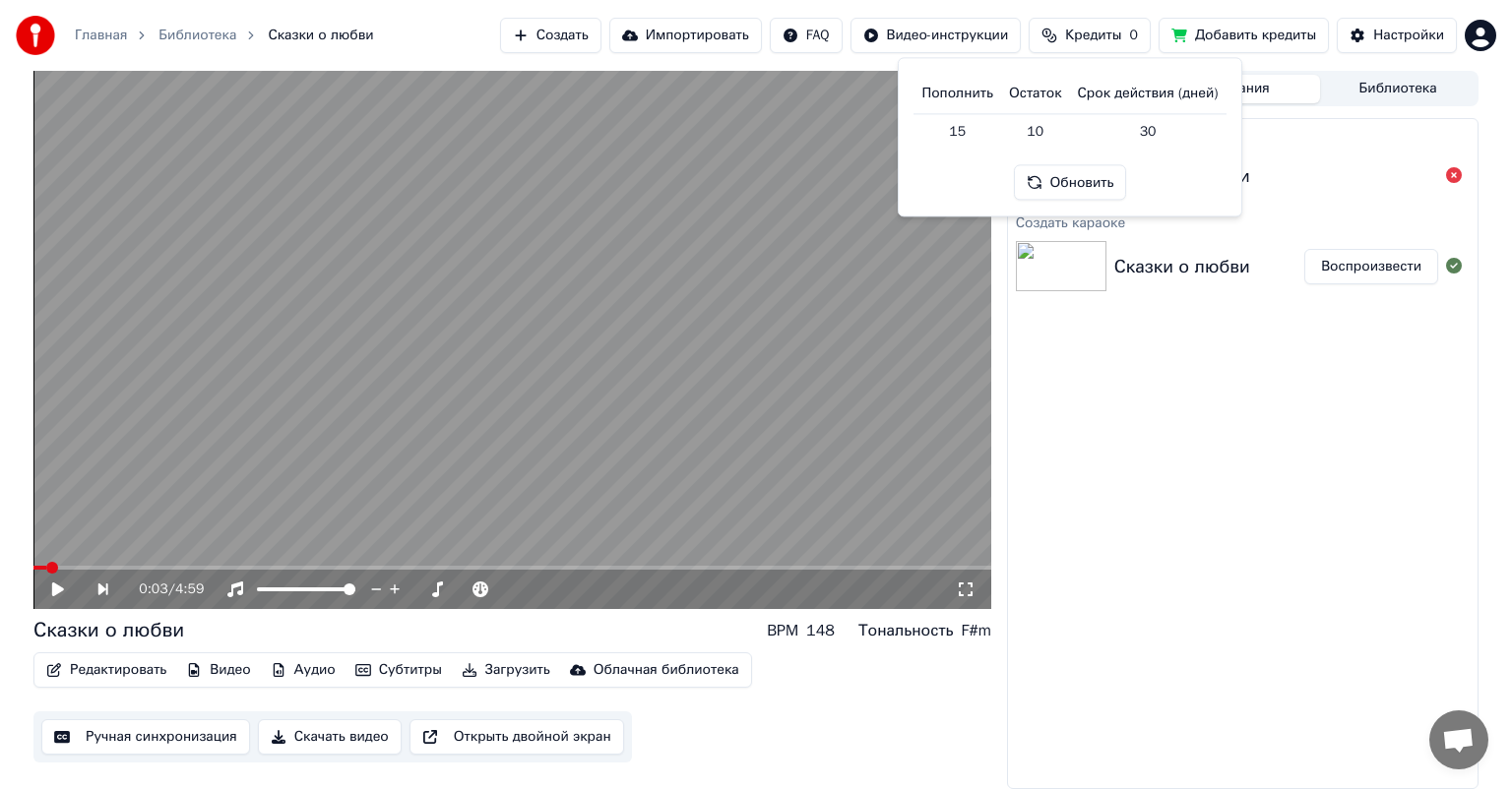 click on "Обновить" at bounding box center [1070, 183] 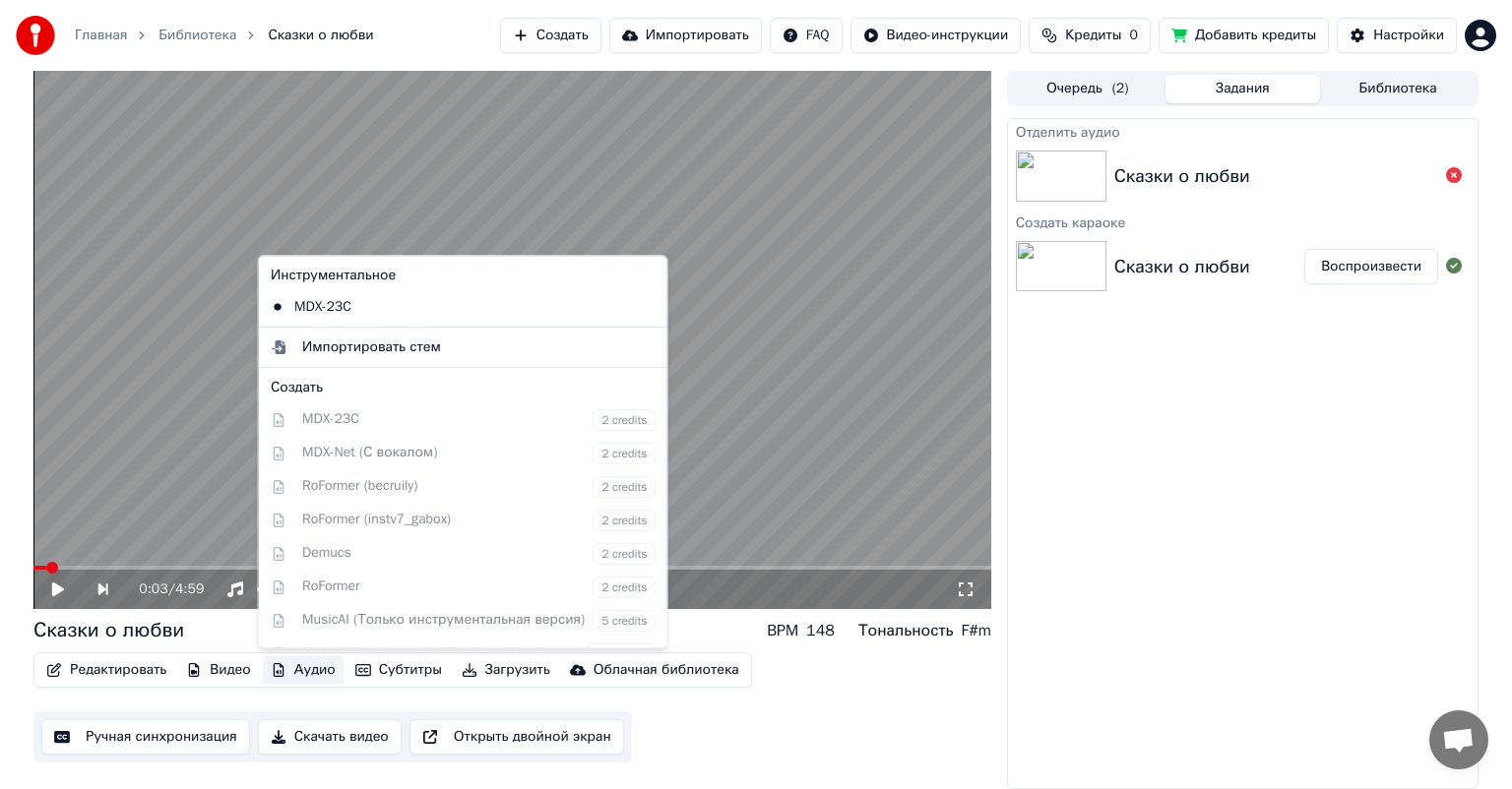 click on "Аудио" at bounding box center (303, 670) 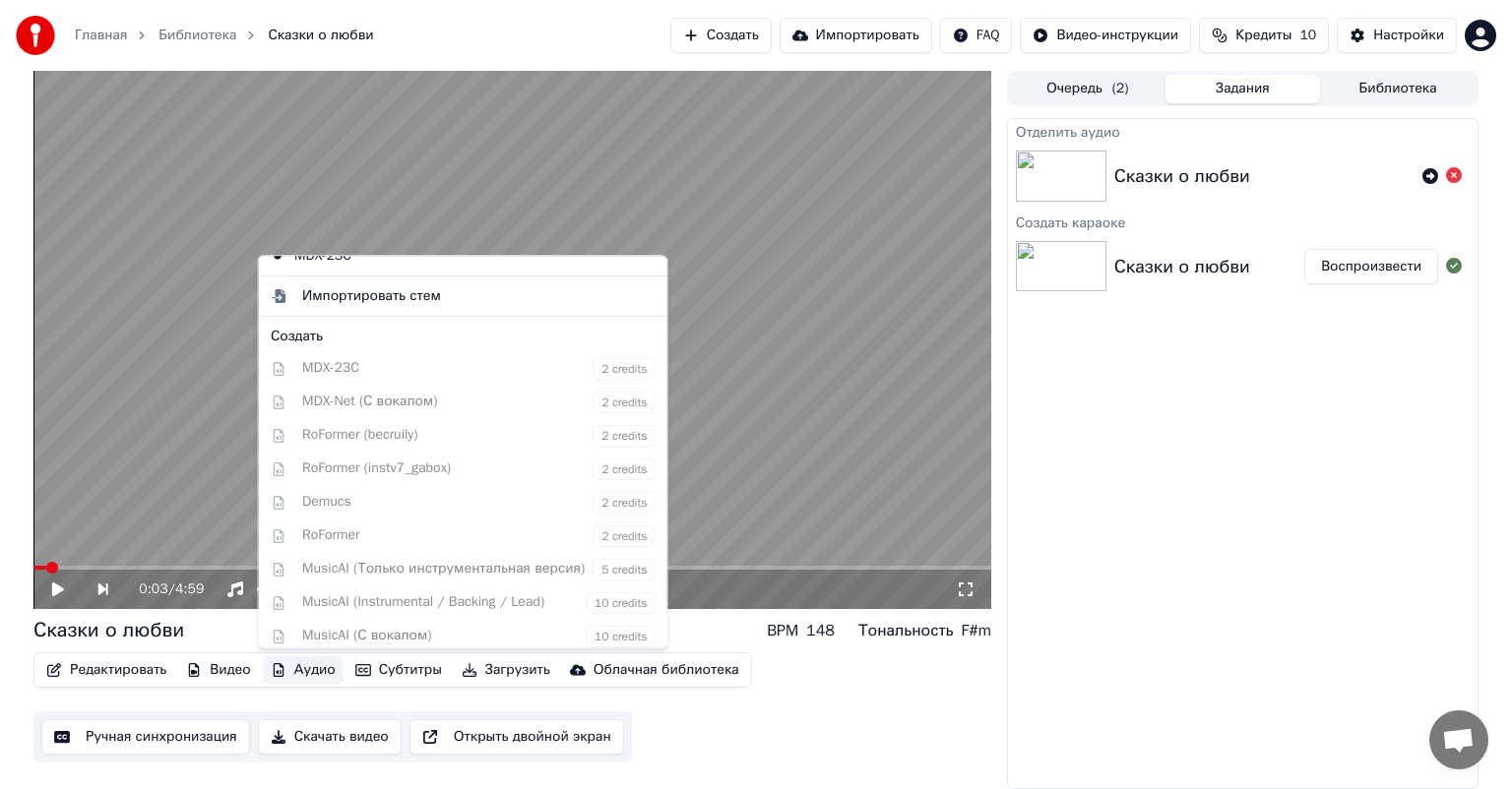 scroll, scrollTop: 127, scrollLeft: 0, axis: vertical 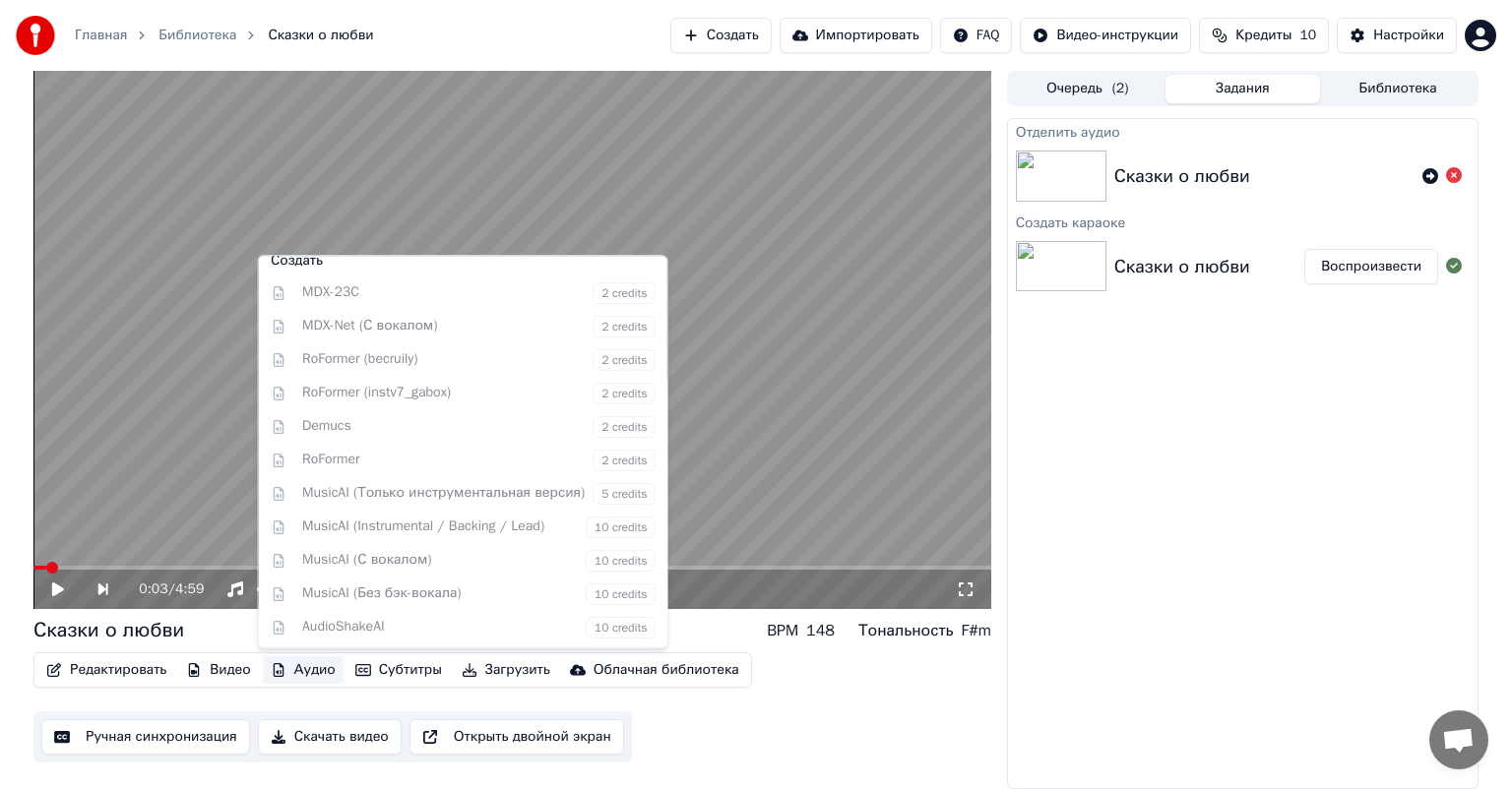 drag, startPoint x: 1126, startPoint y: 602, endPoint x: 1012, endPoint y: 587, distance: 114.982607 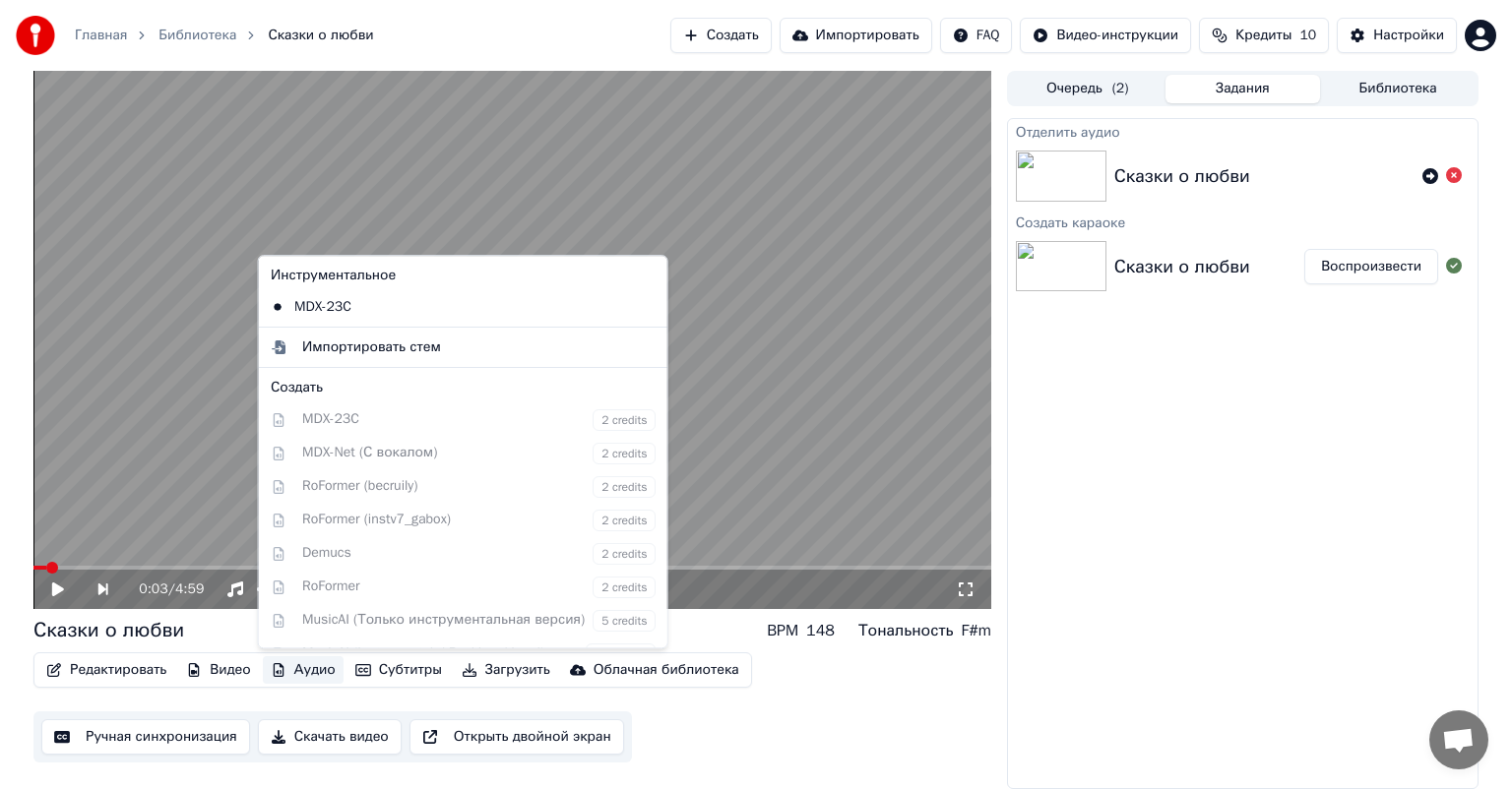 click on "Аудио" at bounding box center (303, 670) 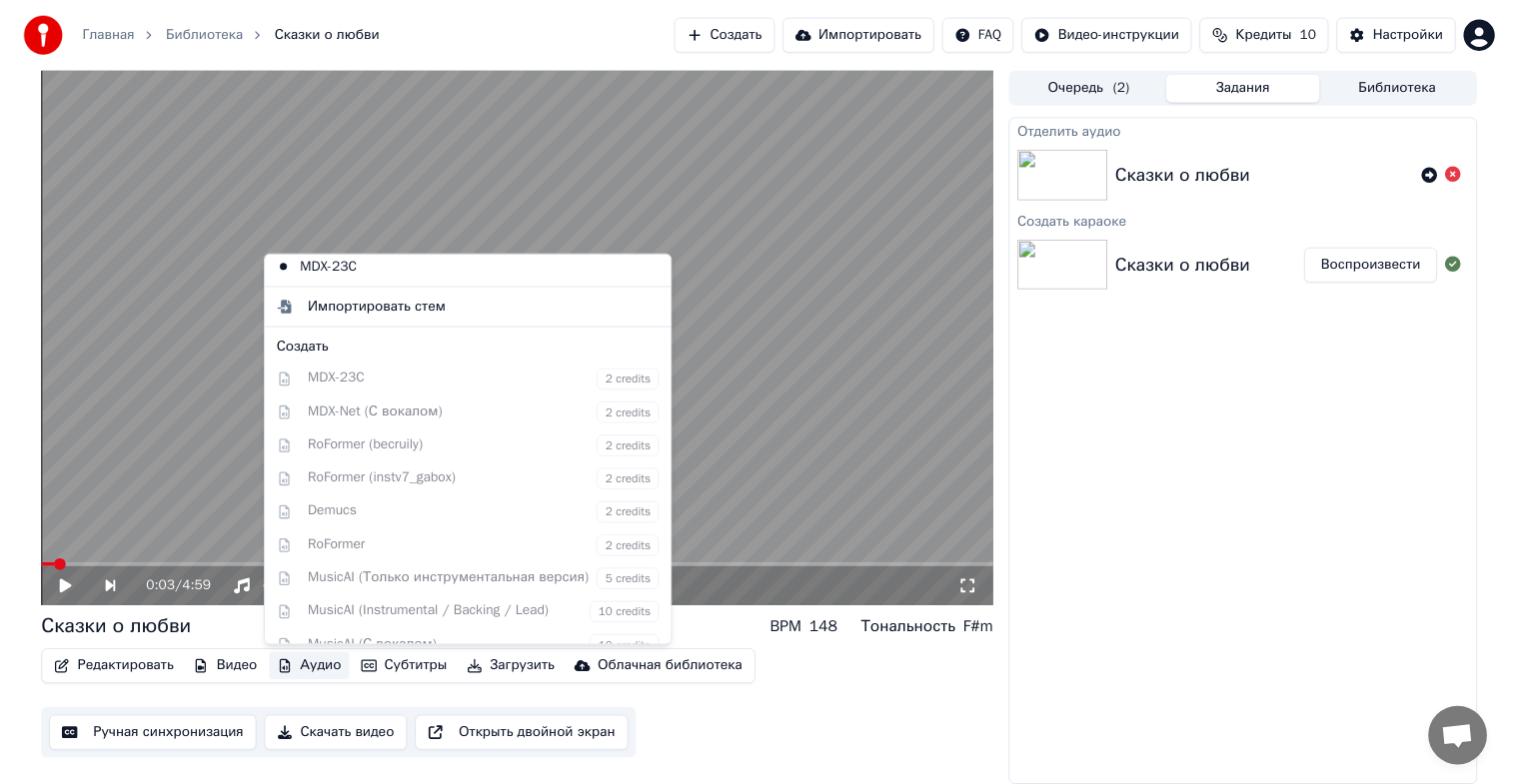 scroll, scrollTop: 129, scrollLeft: 0, axis: vertical 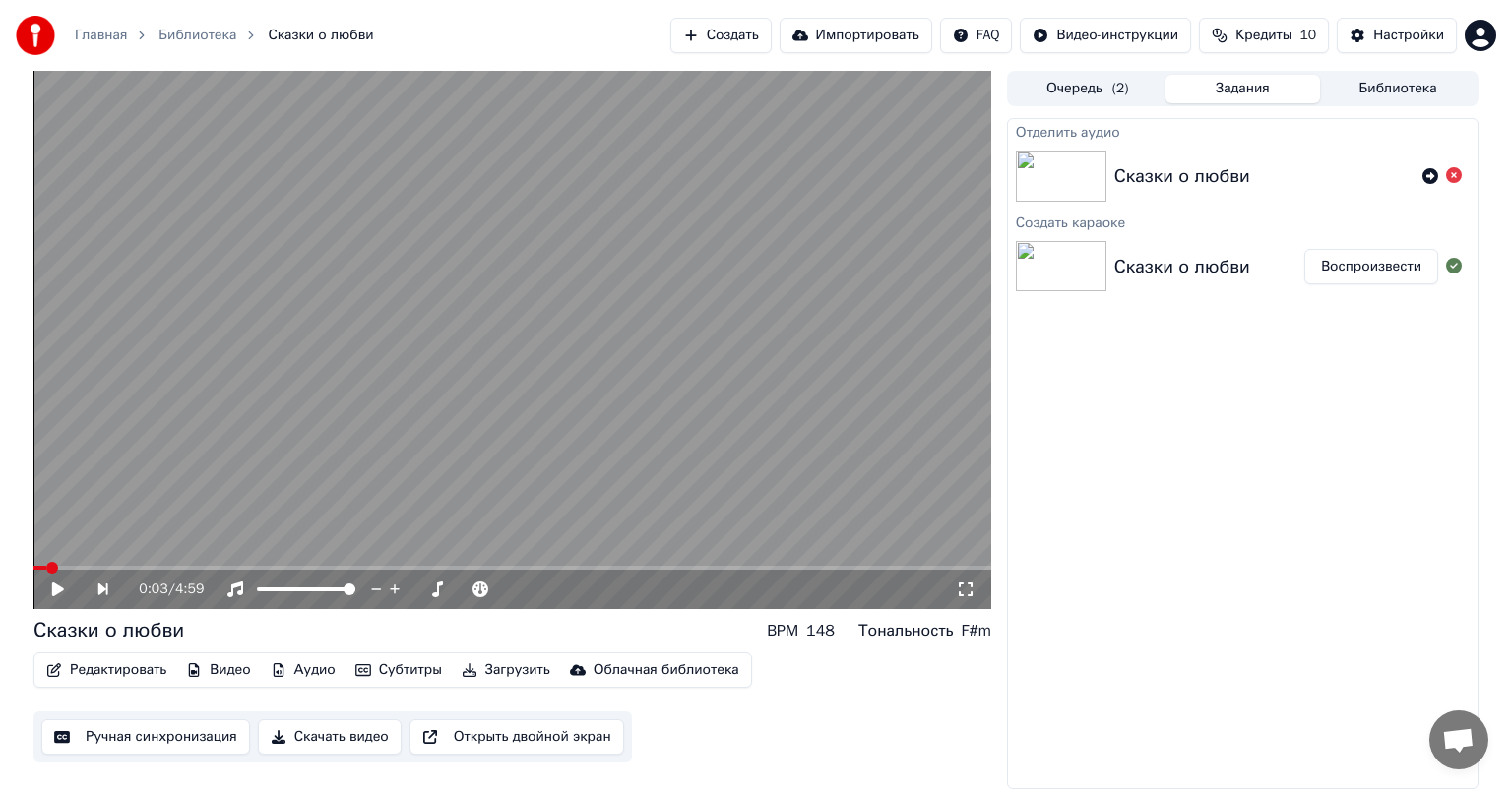 click on "Отделить аудио Сказки о любви Создать караоке Сказки о любви Воспроизвести" at bounding box center [1242, 454] 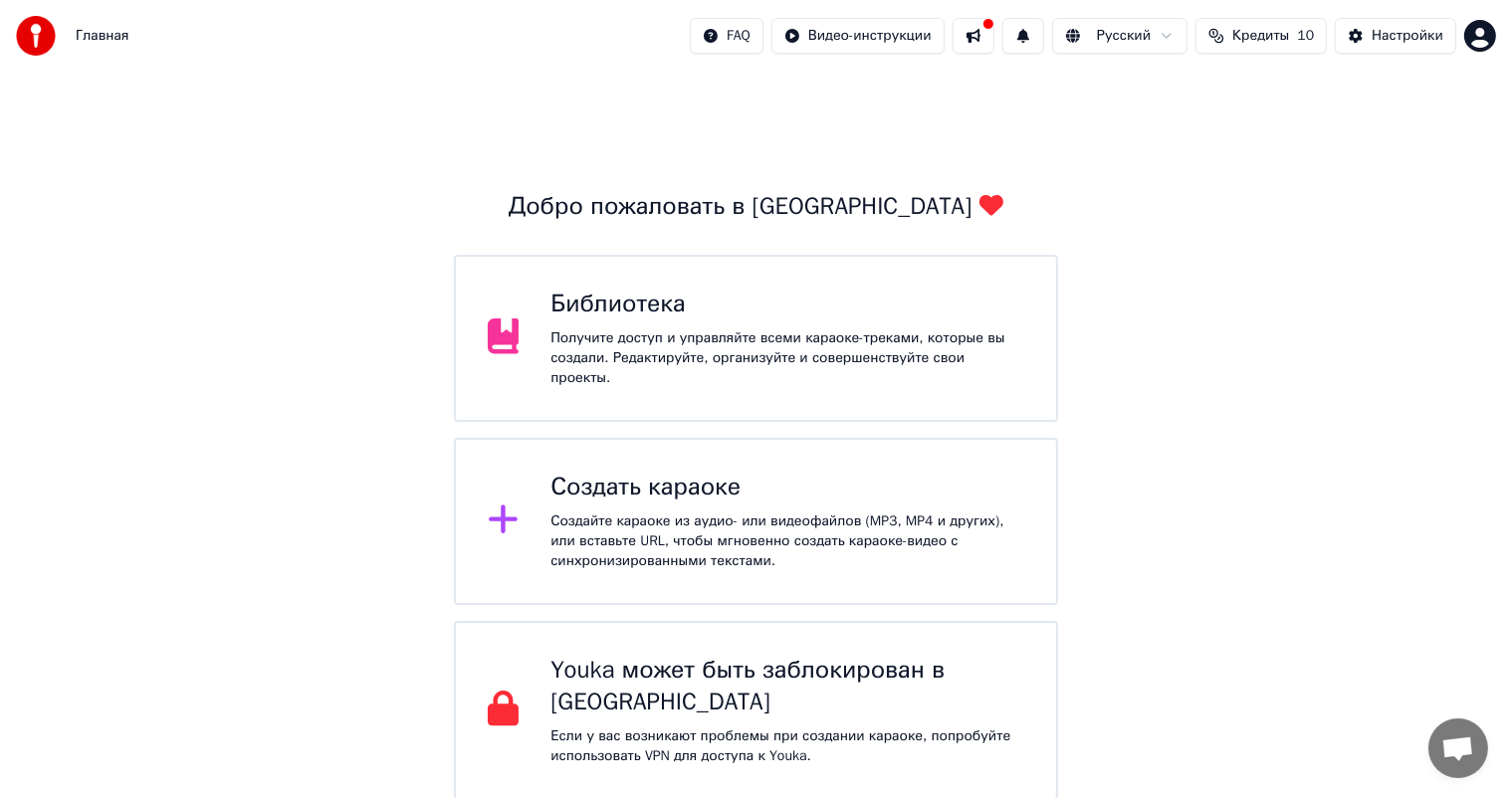 click on "Библиотека" at bounding box center [787, 304] 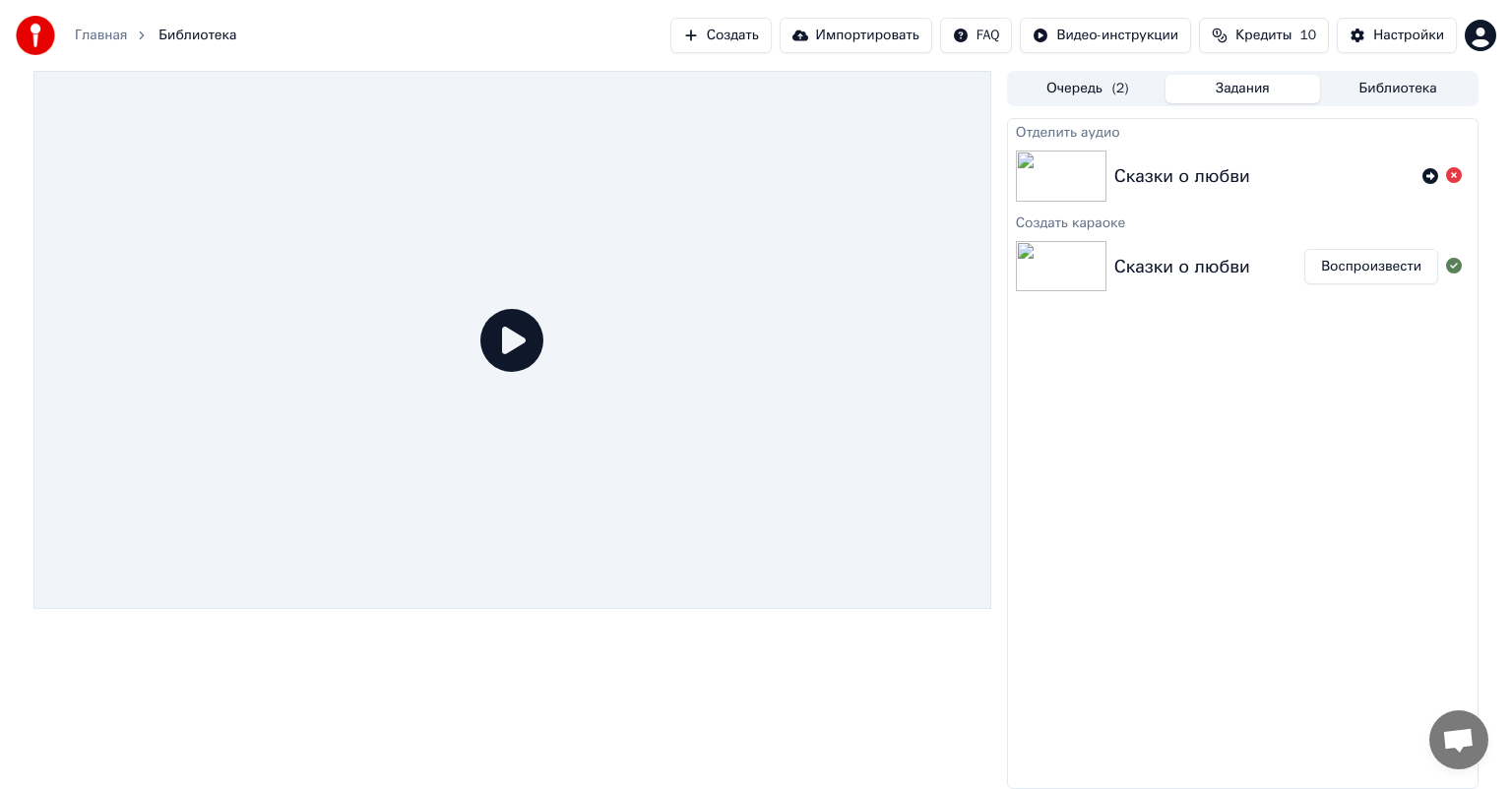 drag, startPoint x: 1302, startPoint y: 93, endPoint x: 1315, endPoint y: 91, distance: 13.152946 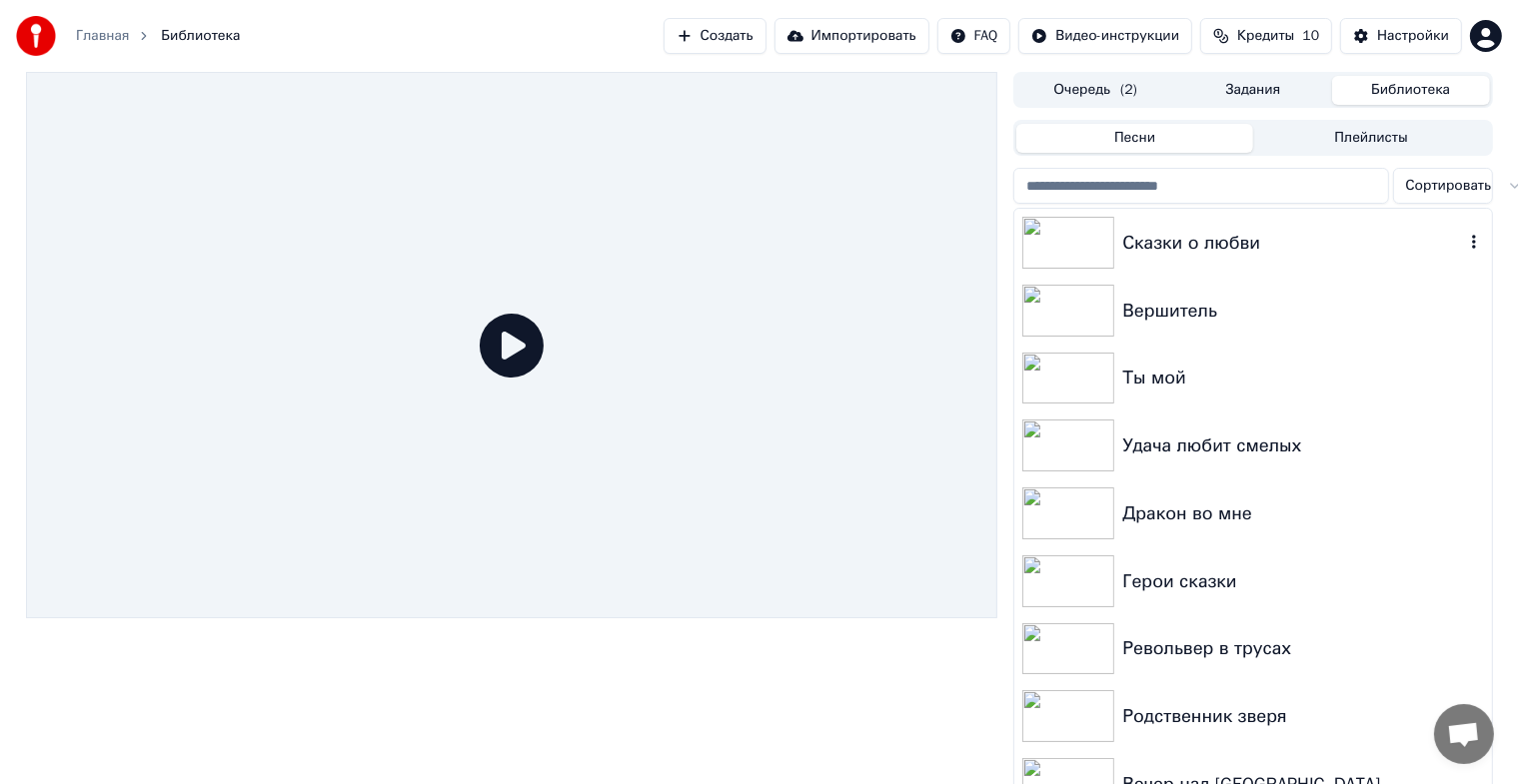 click on "Сказки о любви" at bounding box center (1292, 243) 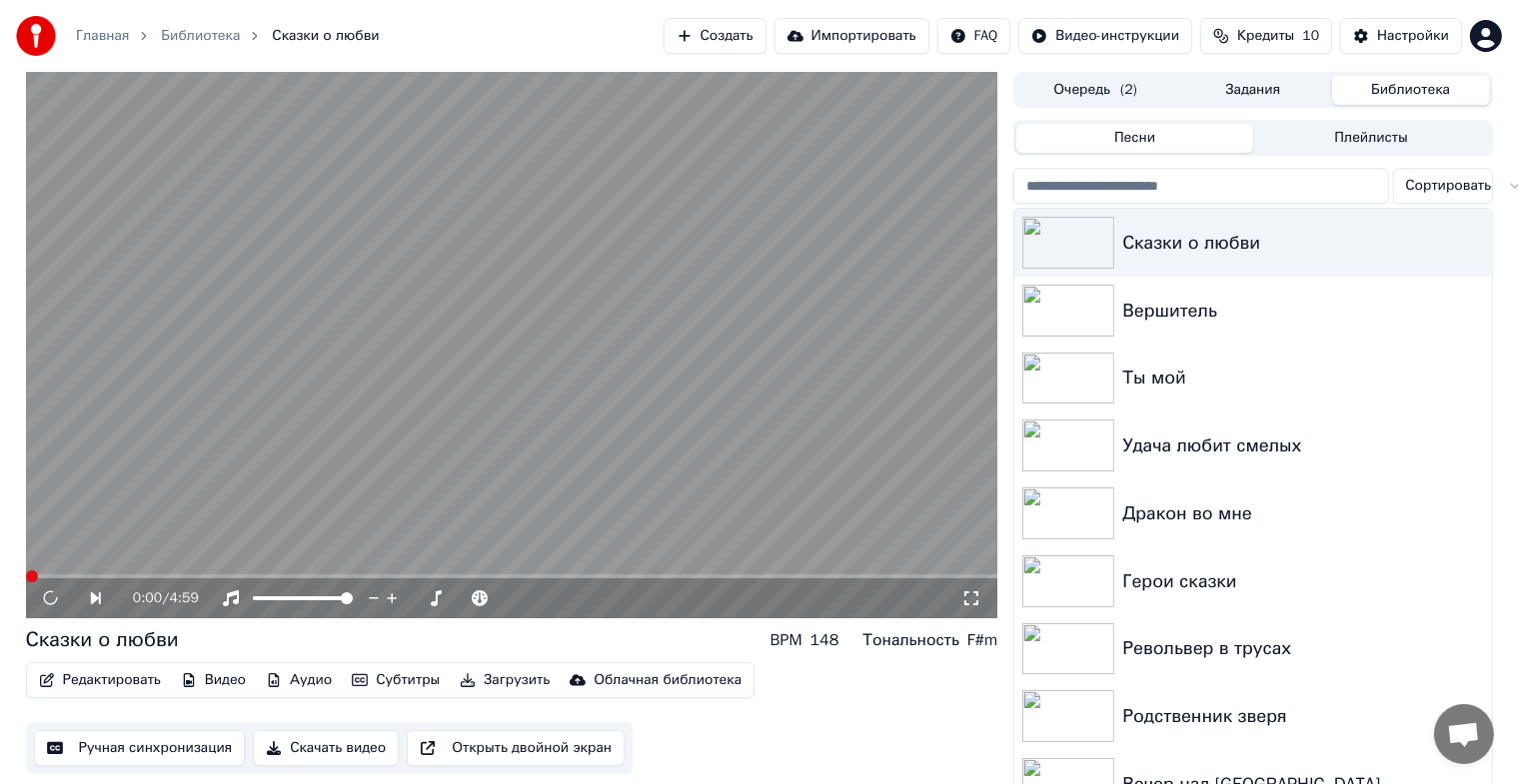 click at bounding box center (512, 345) 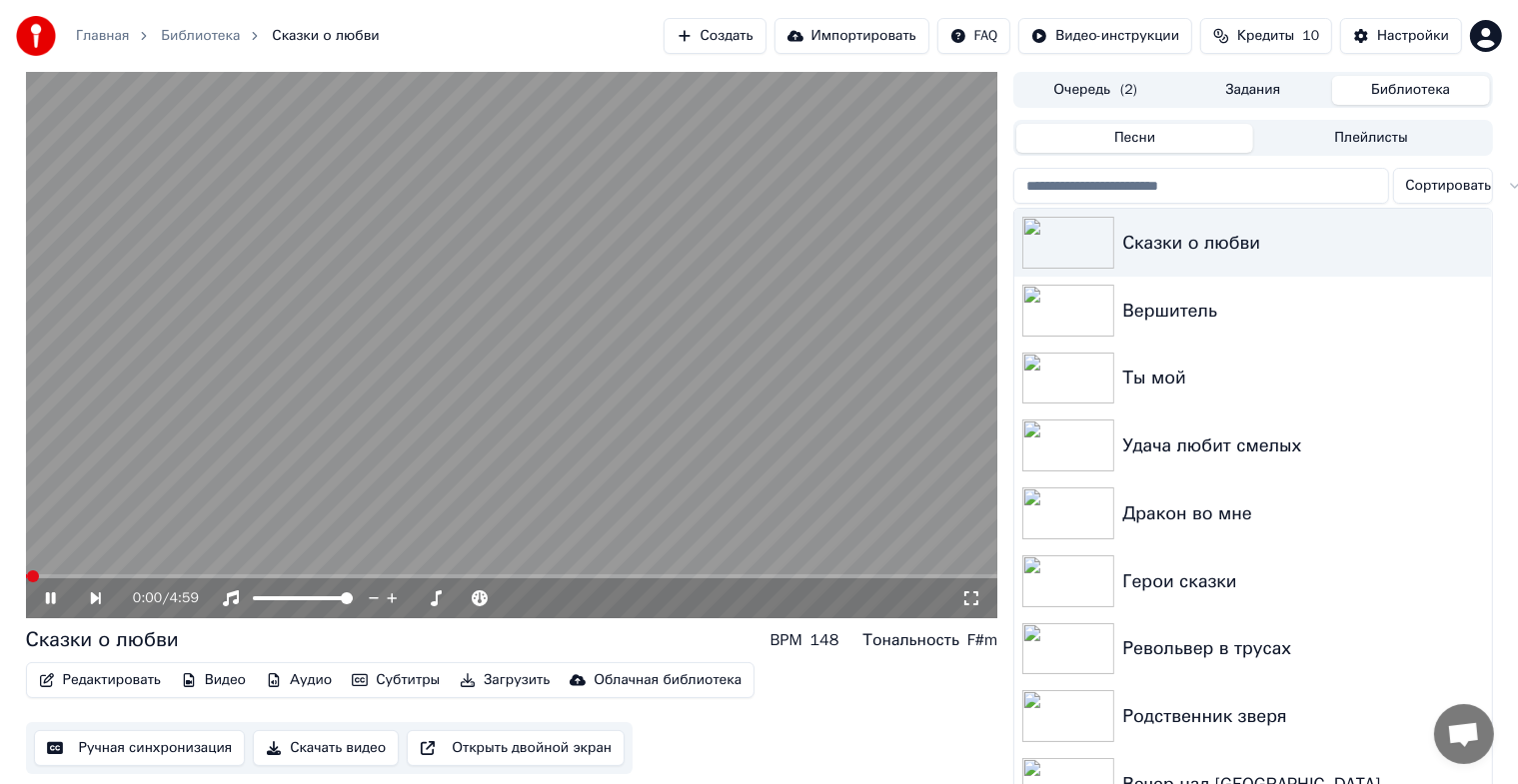 click on "Аудио" at bounding box center [299, 680] 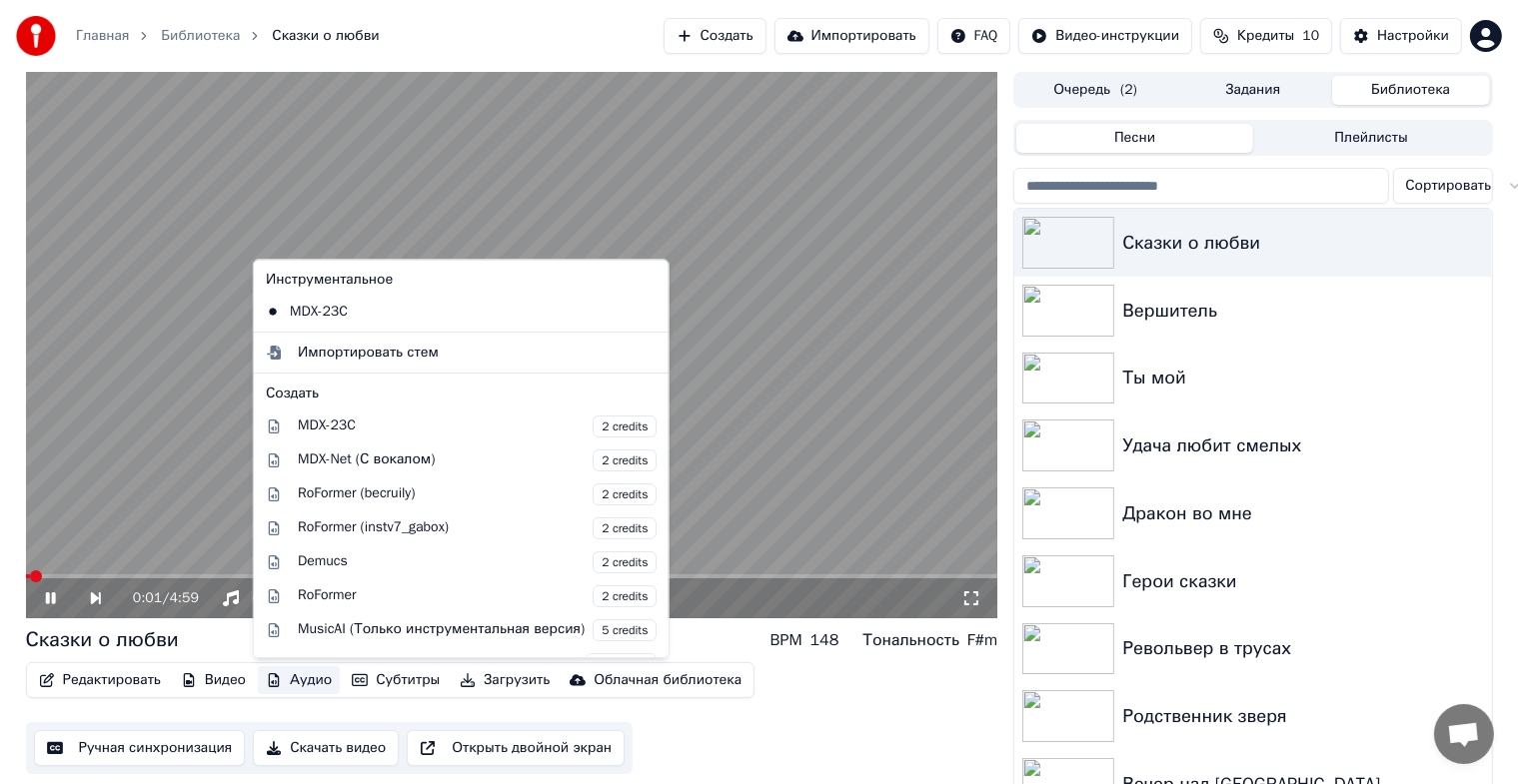 click at bounding box center (512, 345) 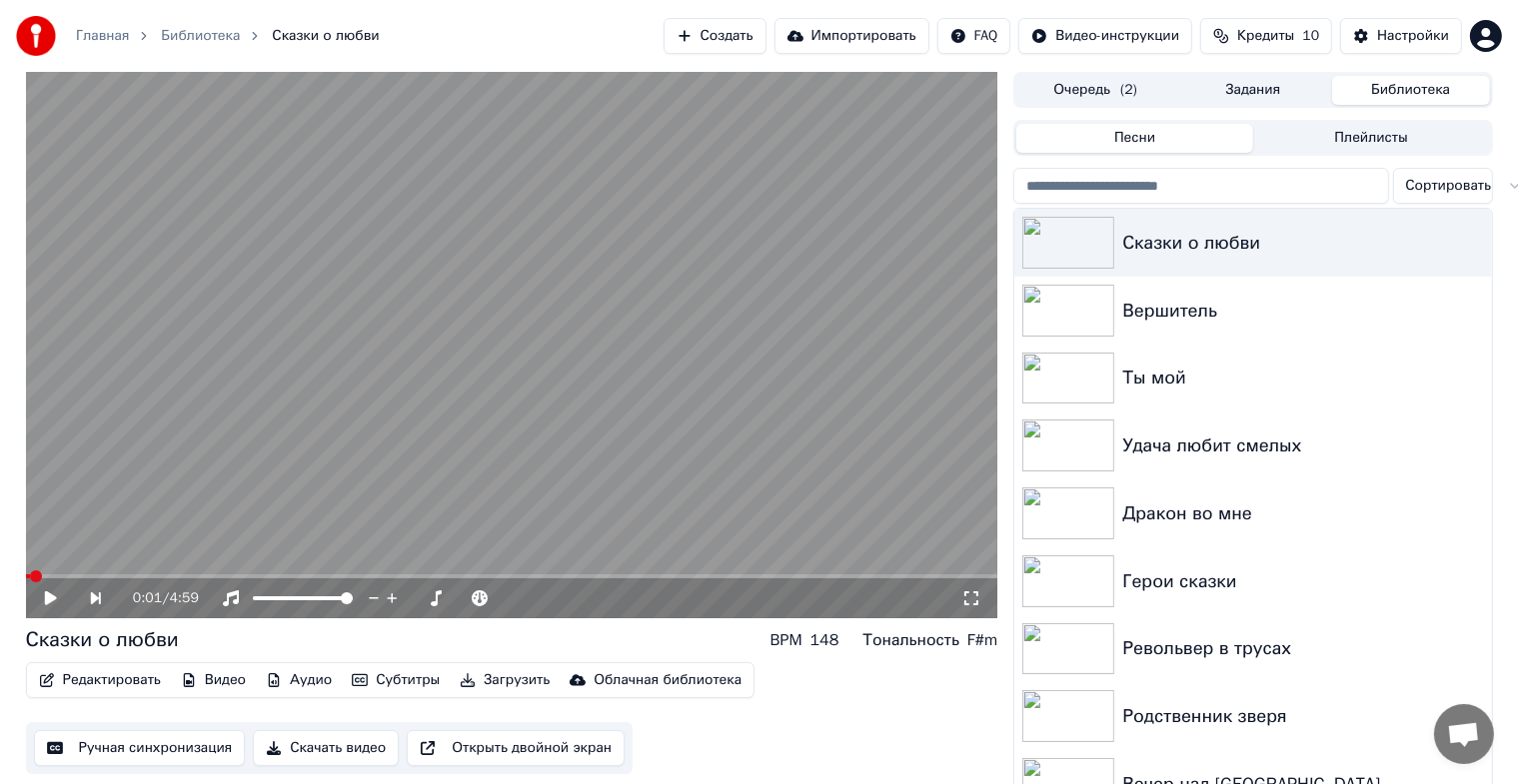 click on "Аудио" at bounding box center [299, 680] 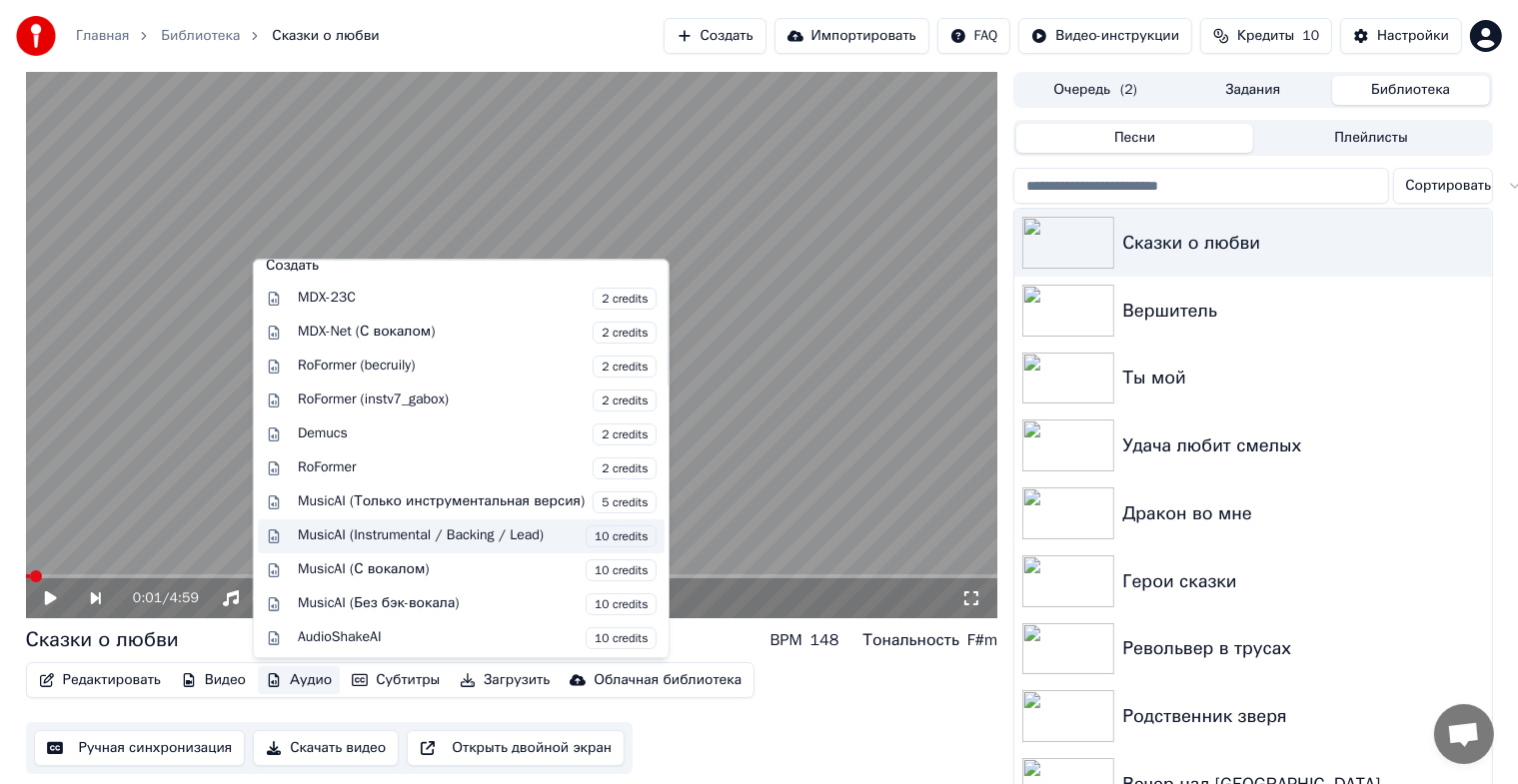 scroll, scrollTop: 129, scrollLeft: 0, axis: vertical 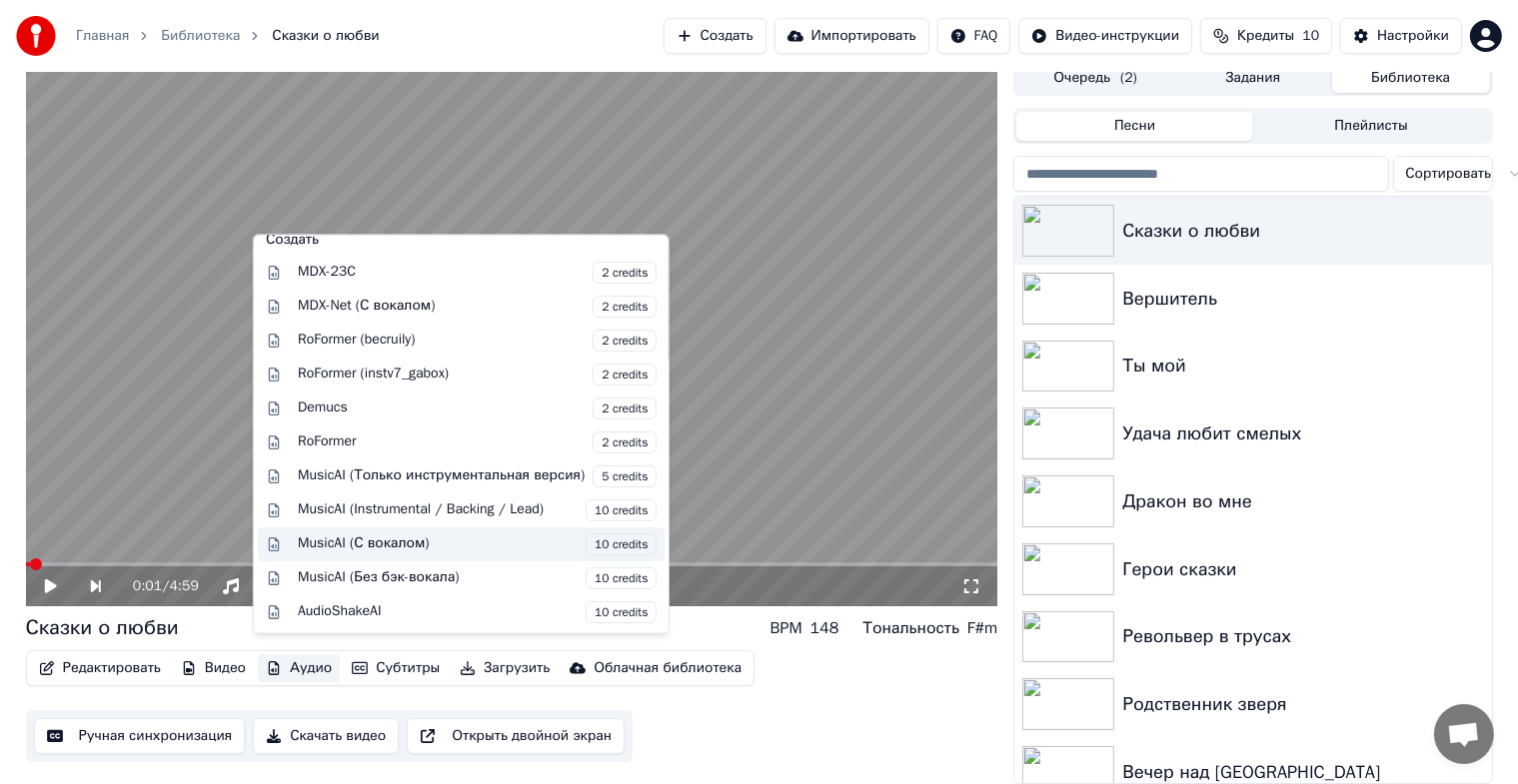 click on "MusicAI (С вокалом) 10 credits" at bounding box center (477, 544) 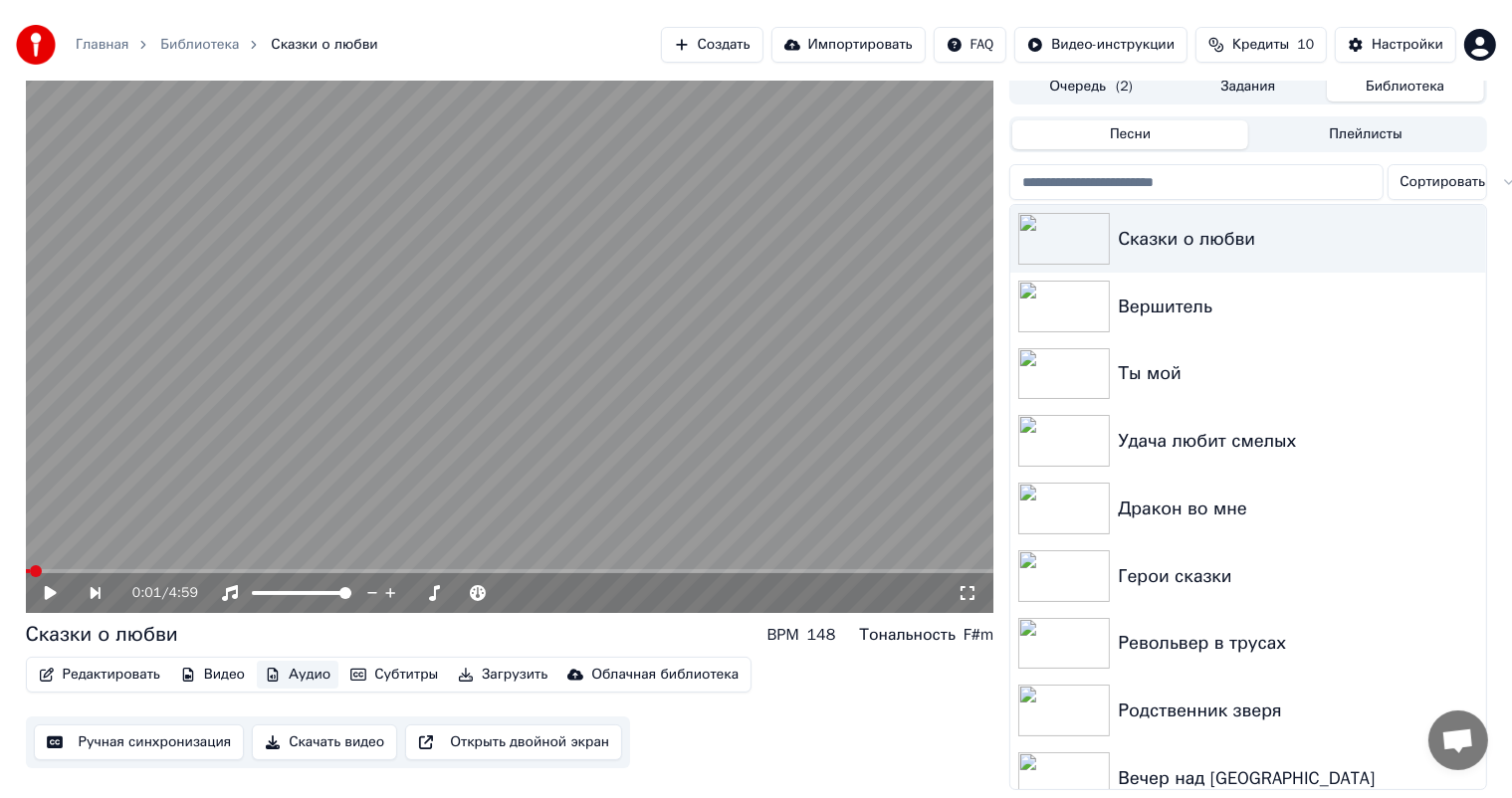 scroll, scrollTop: 0, scrollLeft: 0, axis: both 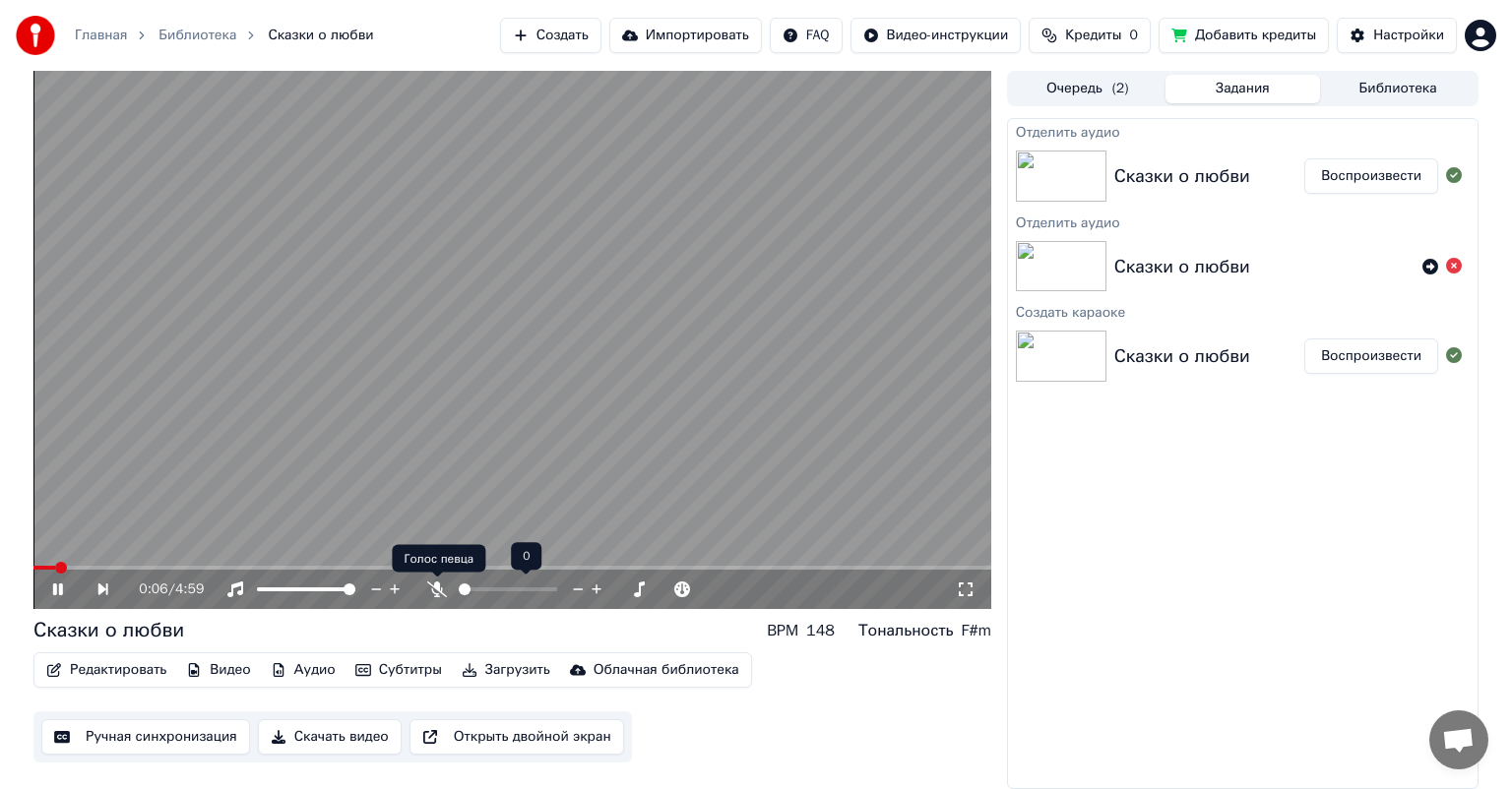 click 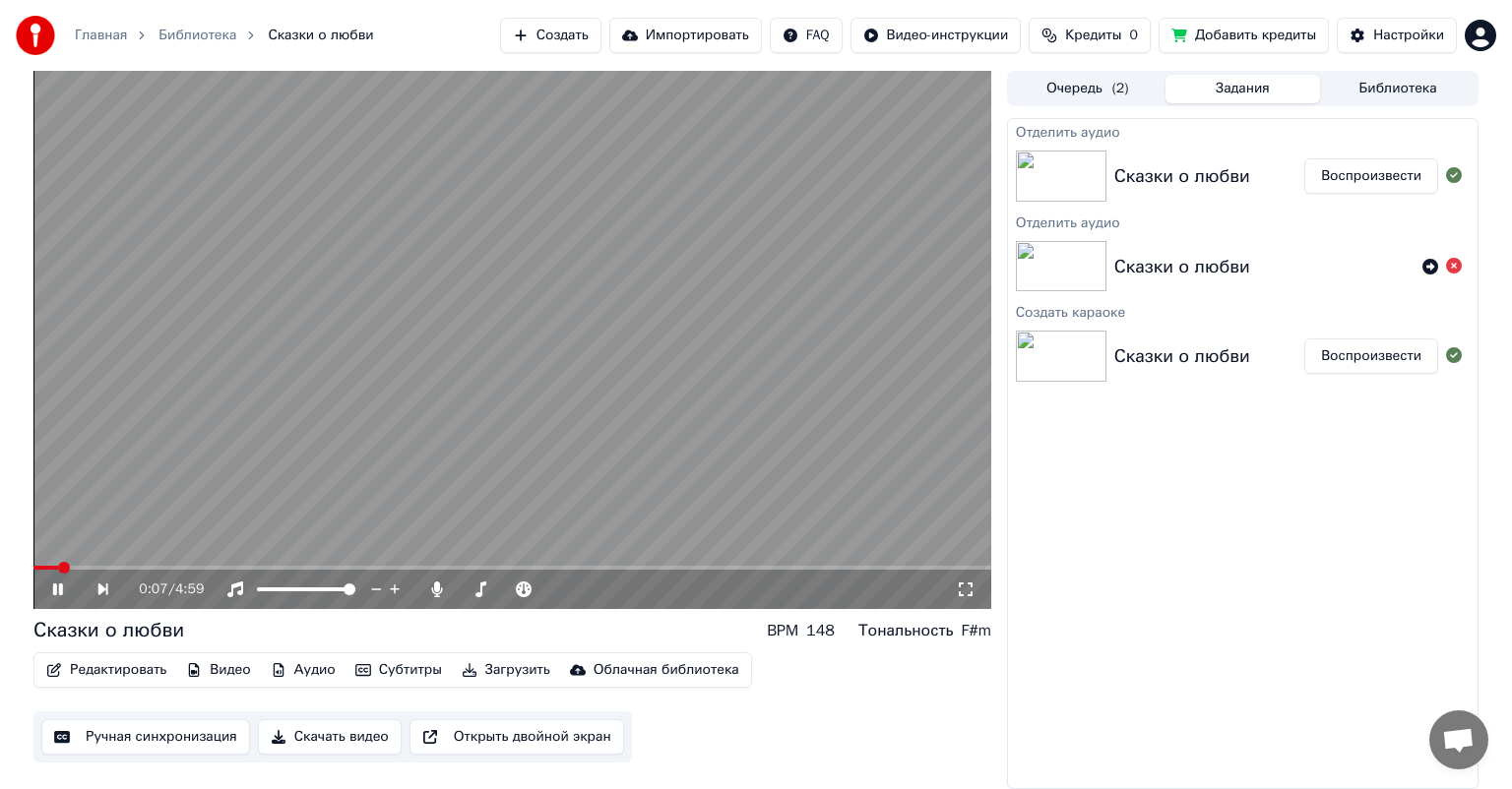 click at bounding box center [512, 339] 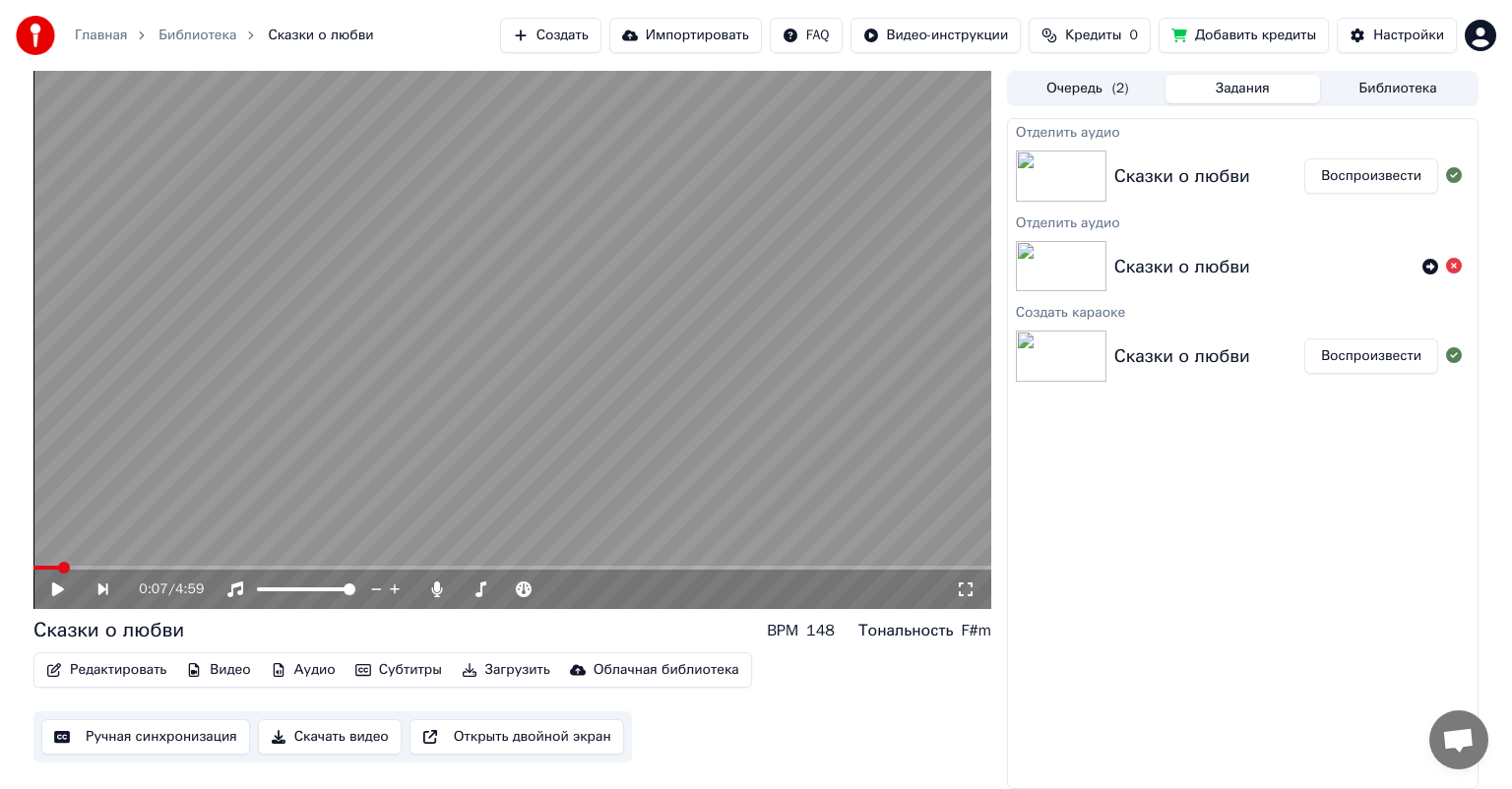 click on "0:07  /  4:59" at bounding box center [512, 589] 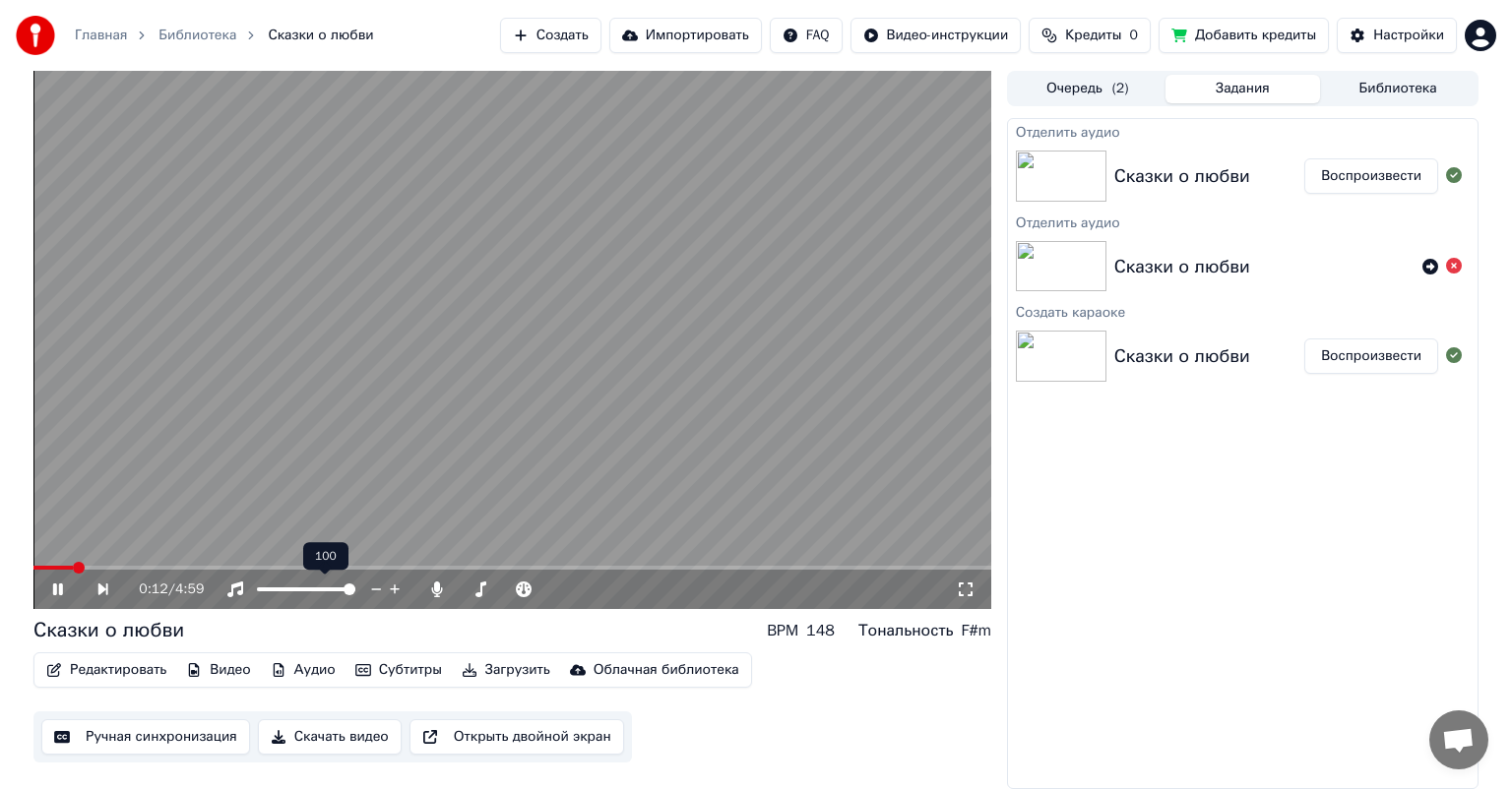 click at bounding box center (324, 589) 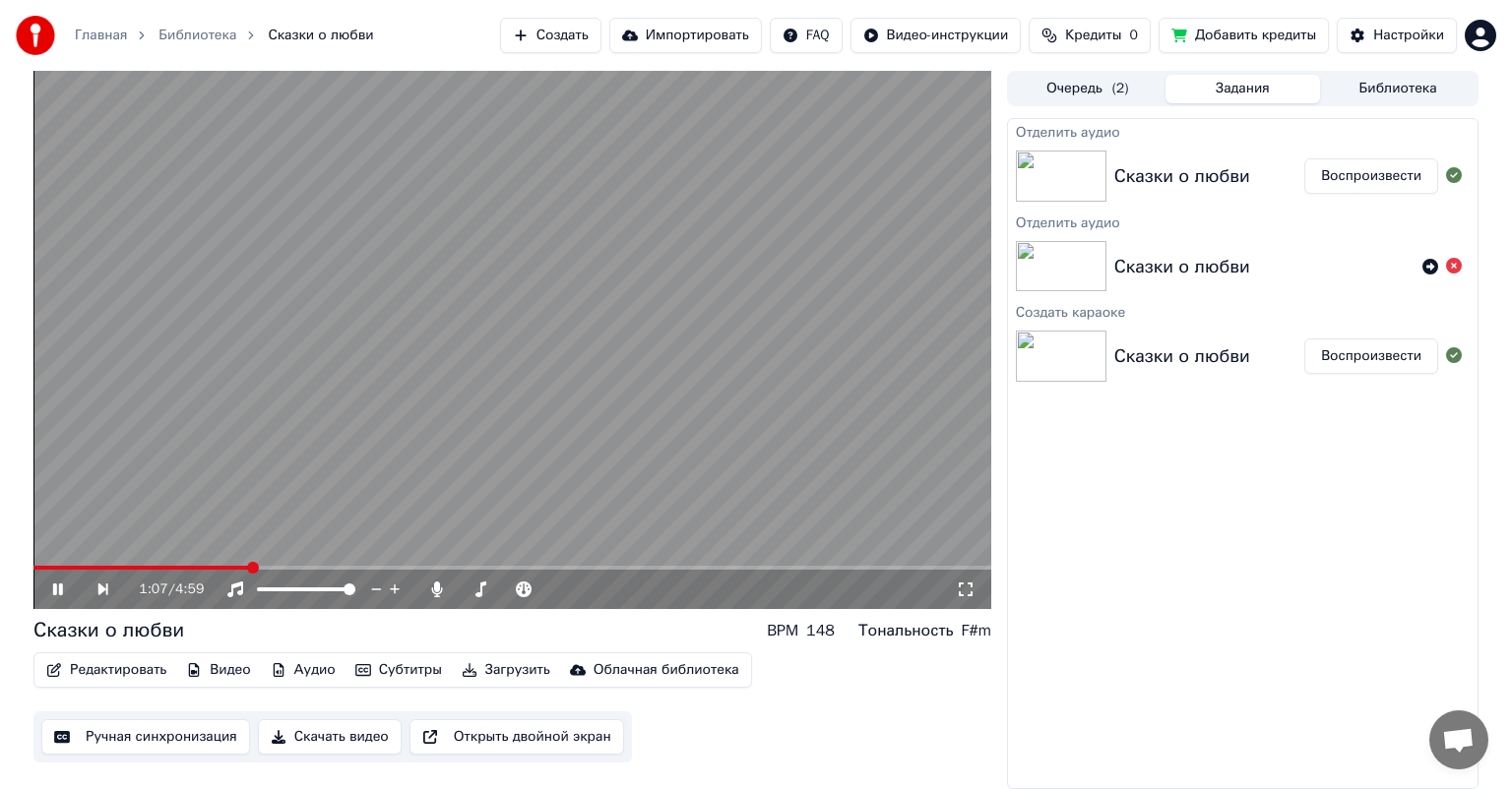 click at bounding box center [512, 339] 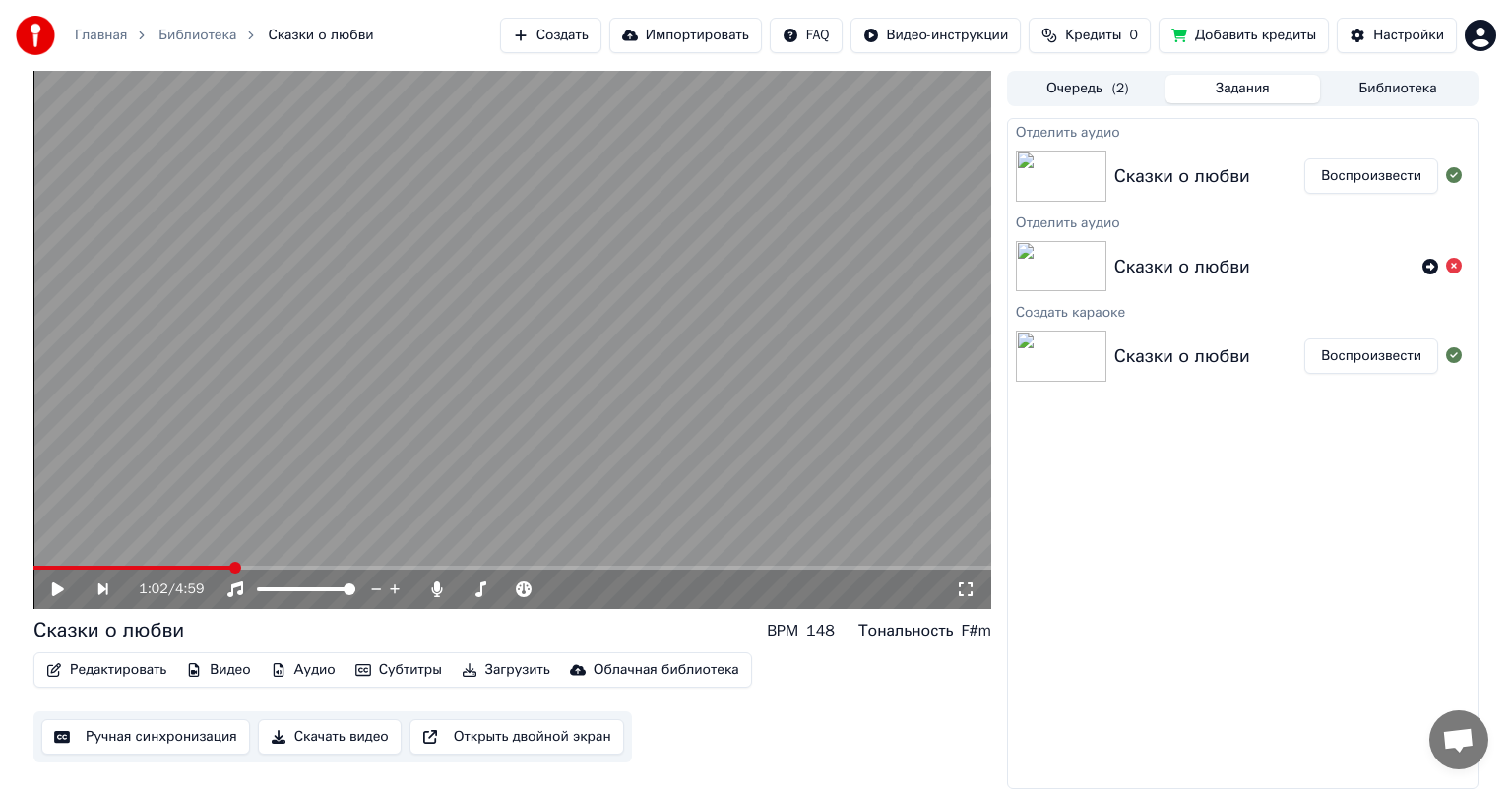 click at bounding box center [235, 568] 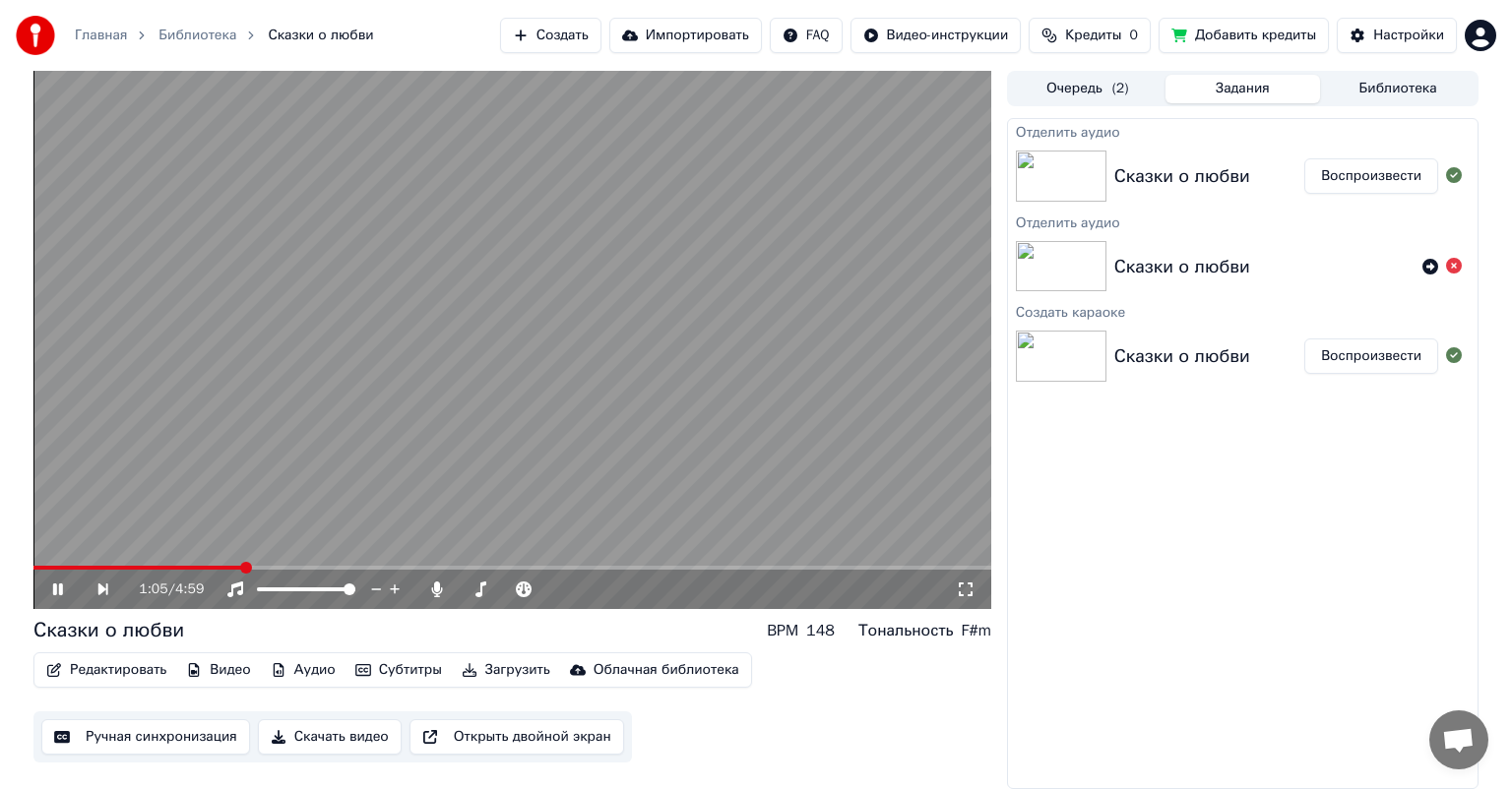 click at bounding box center [512, 339] 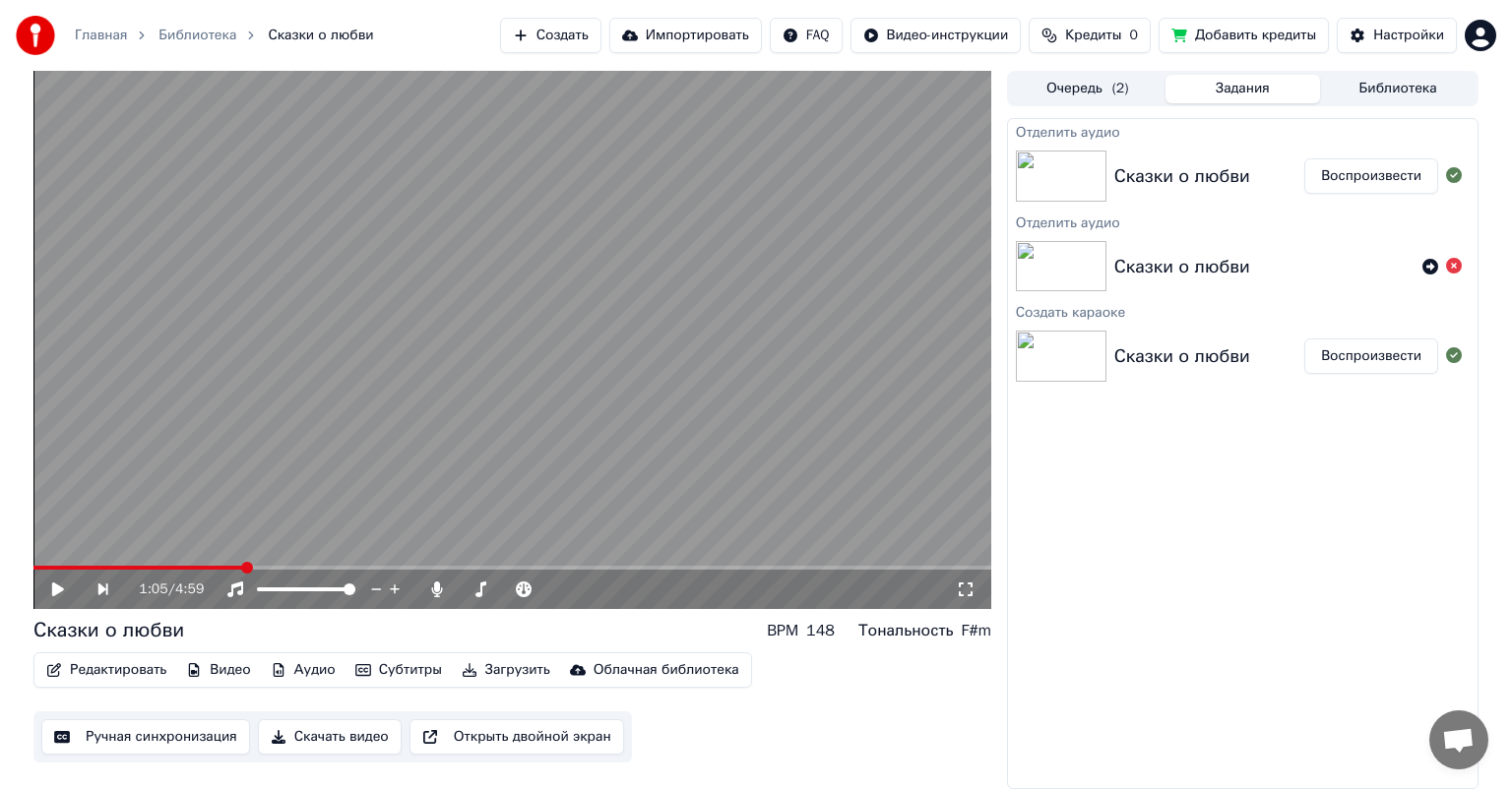 click on "Редактировать Видео Аудио Субтитры Загрузить Облачная библиотека" at bounding box center [393, 670] 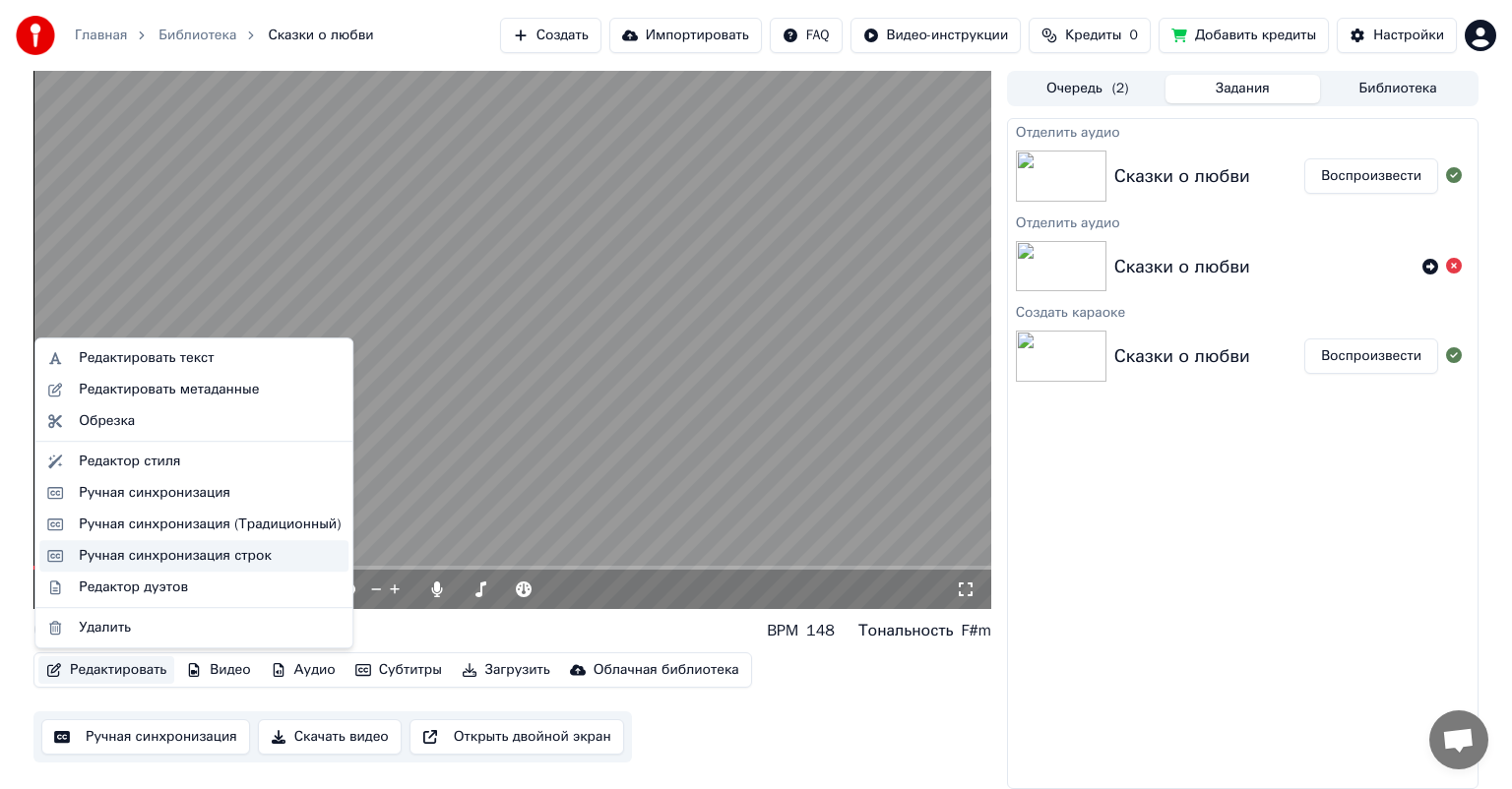 click on "Ручная синхронизация строк" at bounding box center (175, 556) 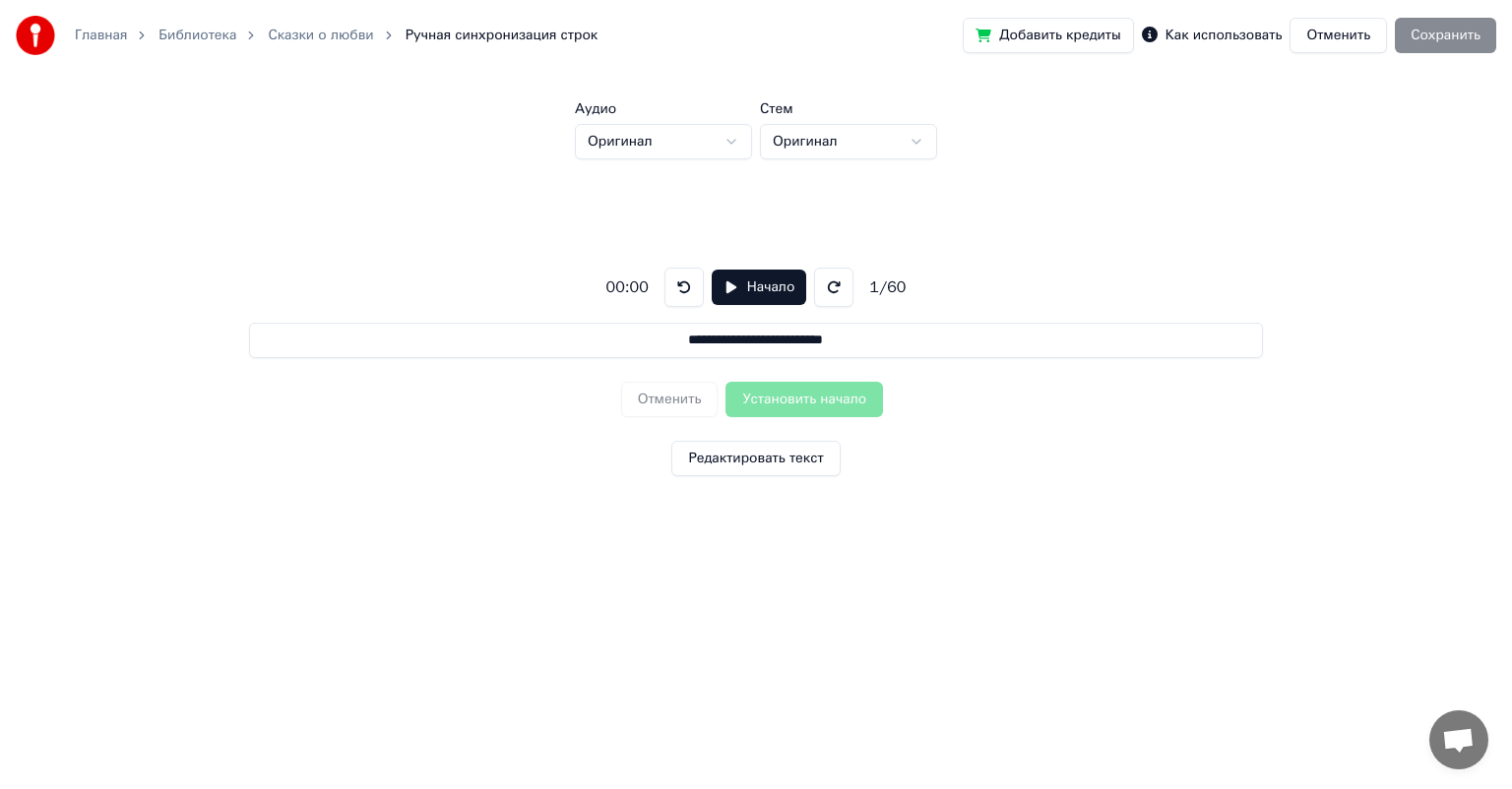 click on "Отменить" at bounding box center (1338, 35) 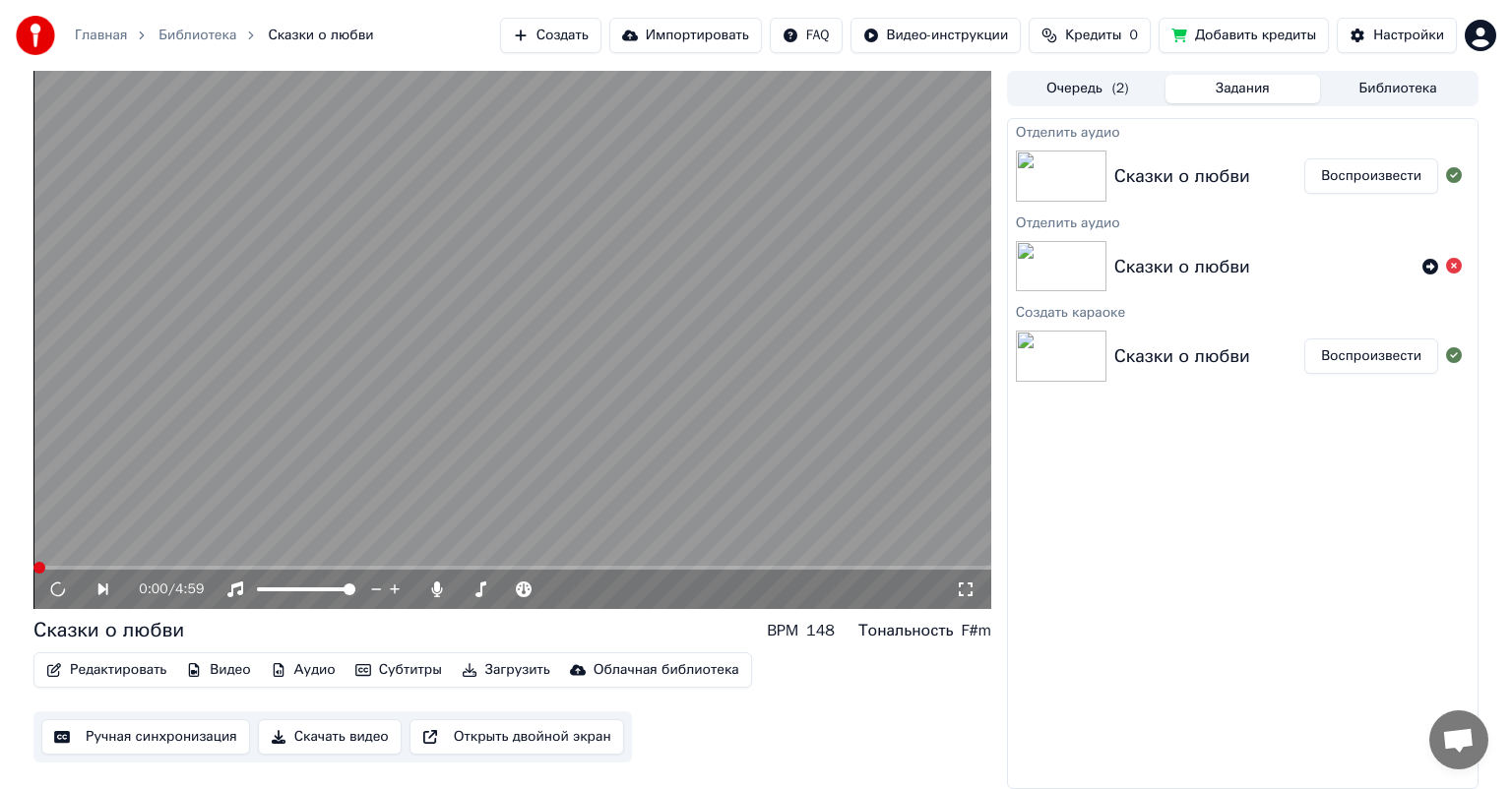 click on "Редактировать" at bounding box center (106, 670) 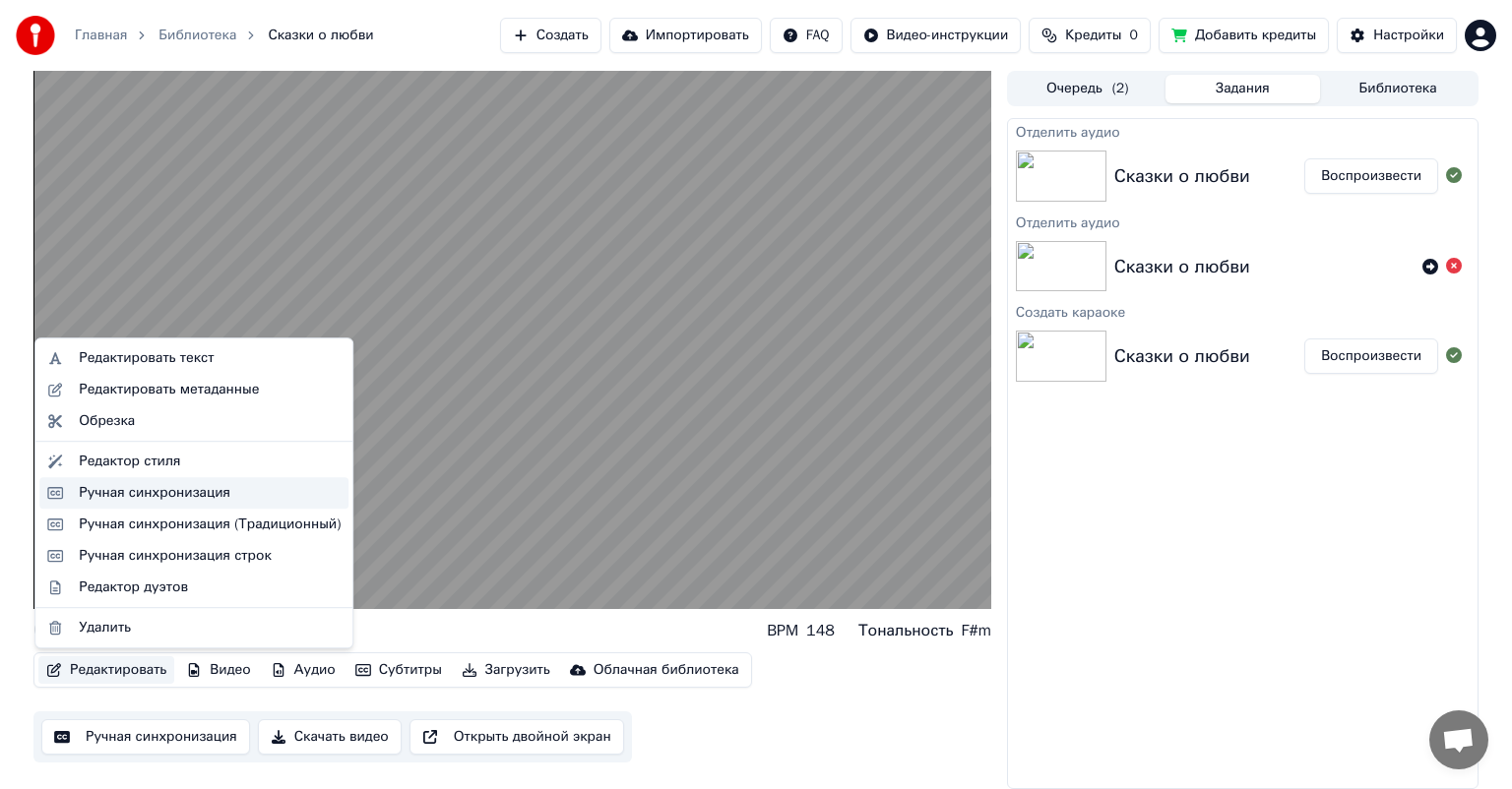 click on "Ручная синхронизация" at bounding box center [155, 493] 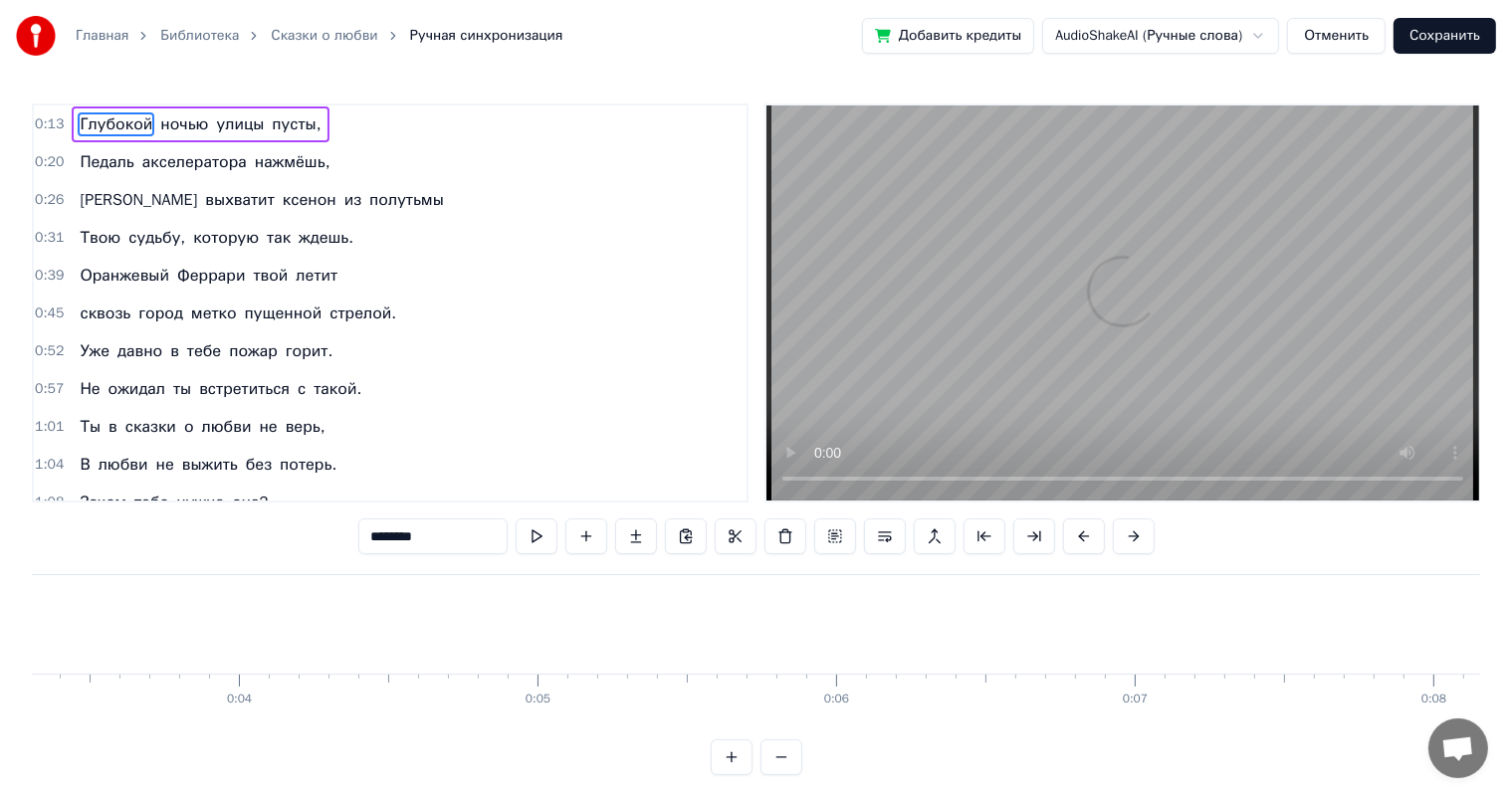 scroll, scrollTop: 0, scrollLeft: 3986, axis: horizontal 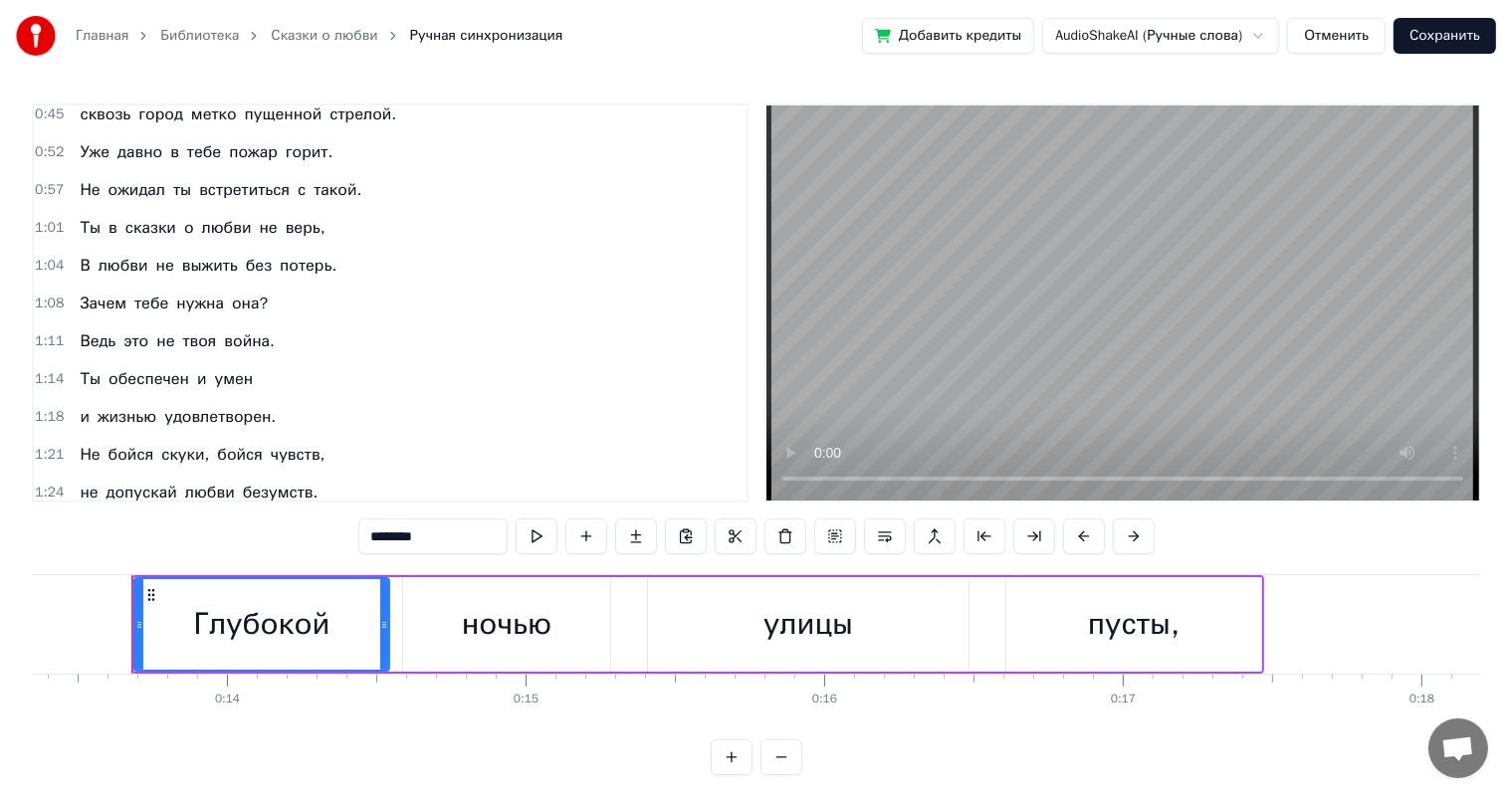 click on "0:57 Не ожидал ты встретиться с такой." at bounding box center (390, 190) 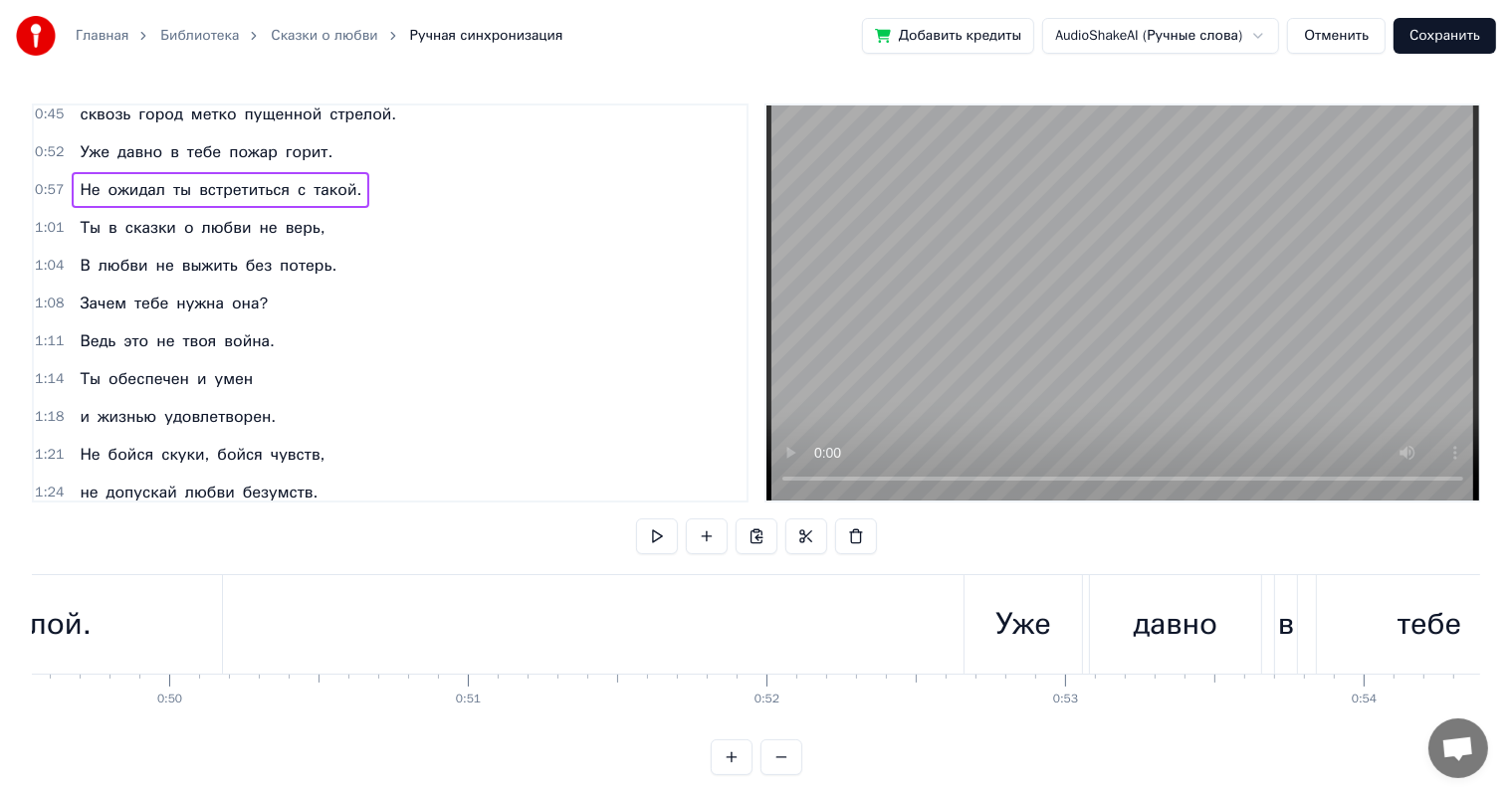 scroll, scrollTop: 0, scrollLeft: 17017, axis: horizontal 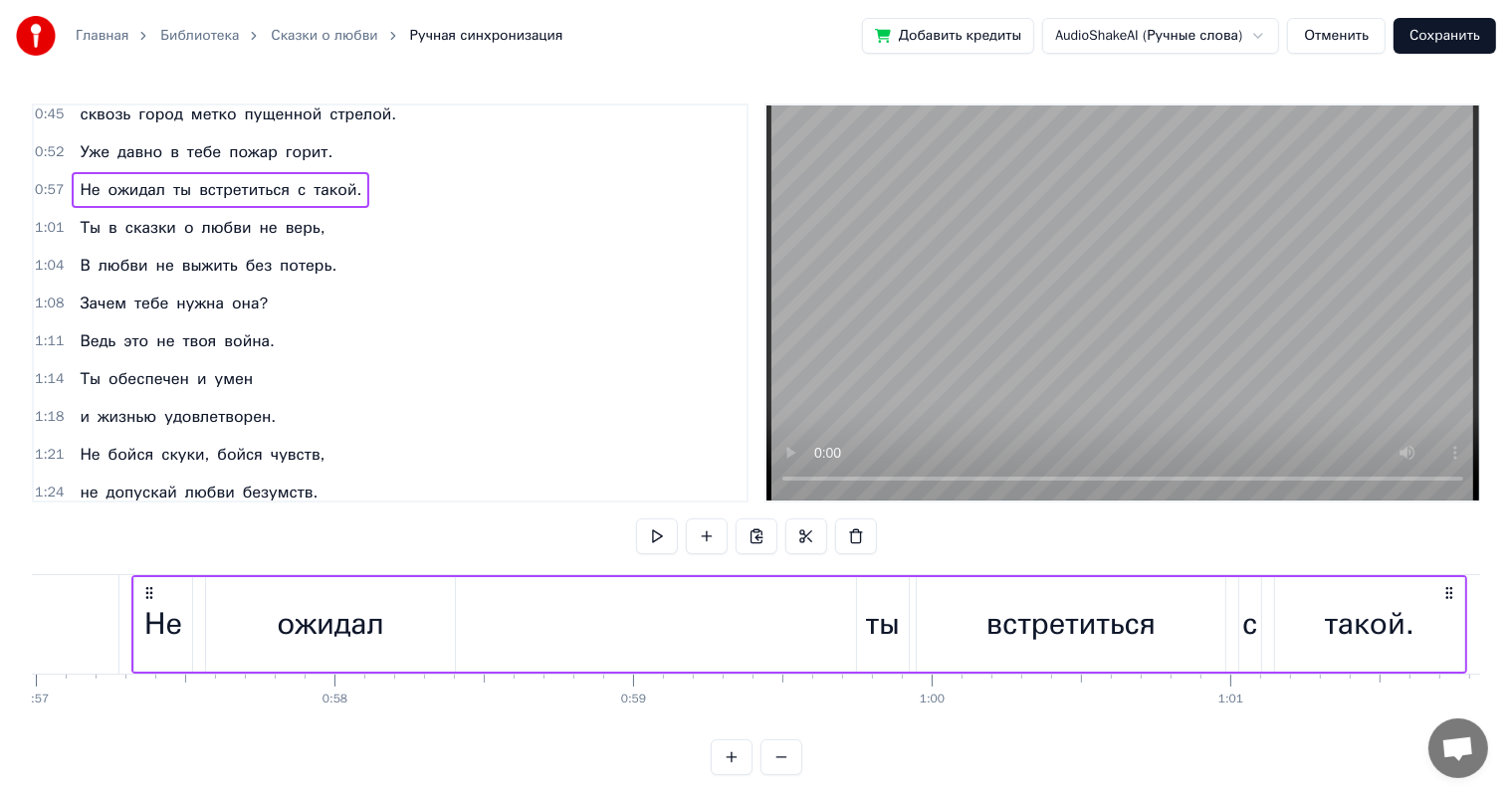 click at bounding box center (1123, 302) 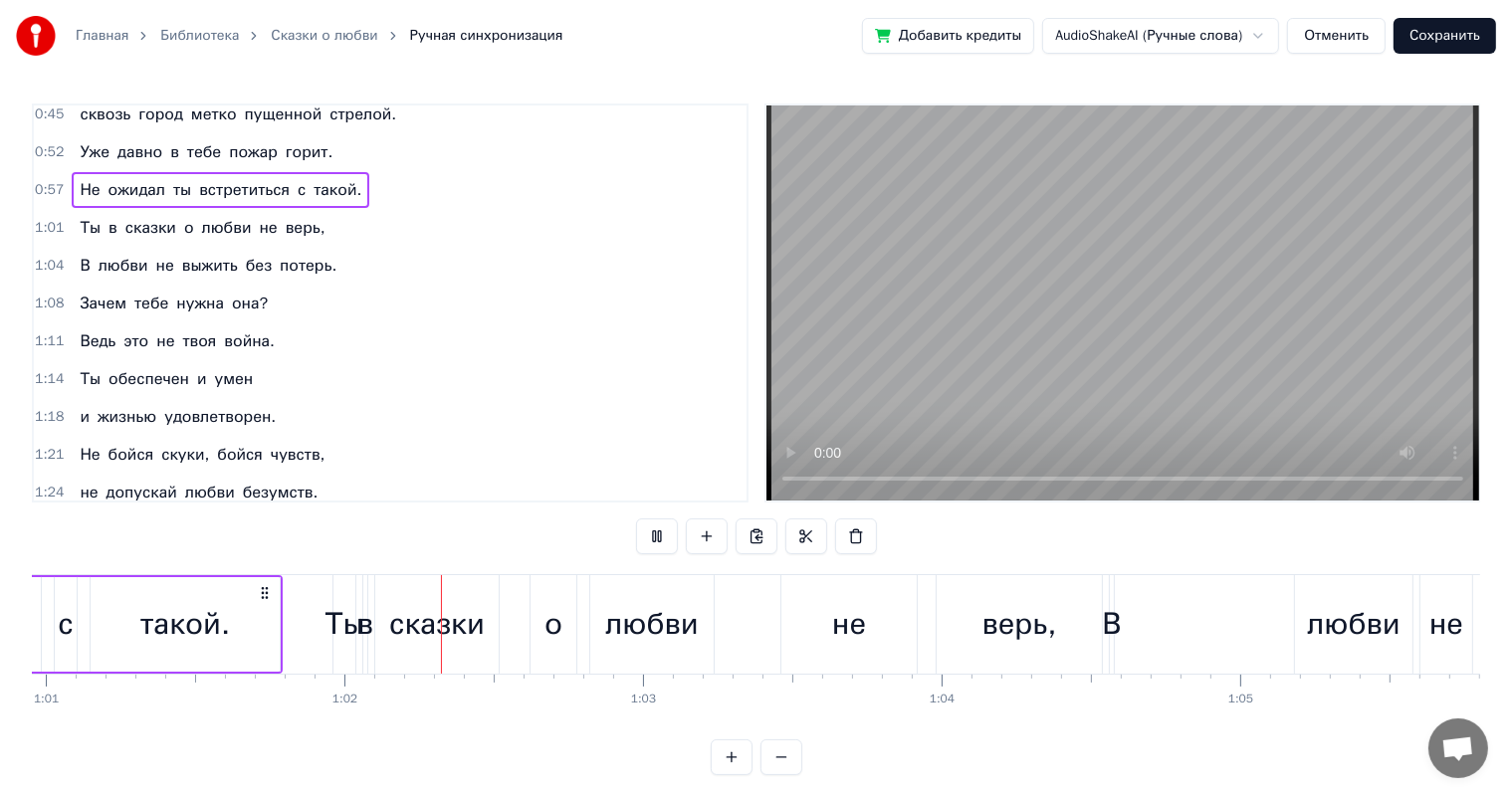 scroll, scrollTop: 0, scrollLeft: 18319, axis: horizontal 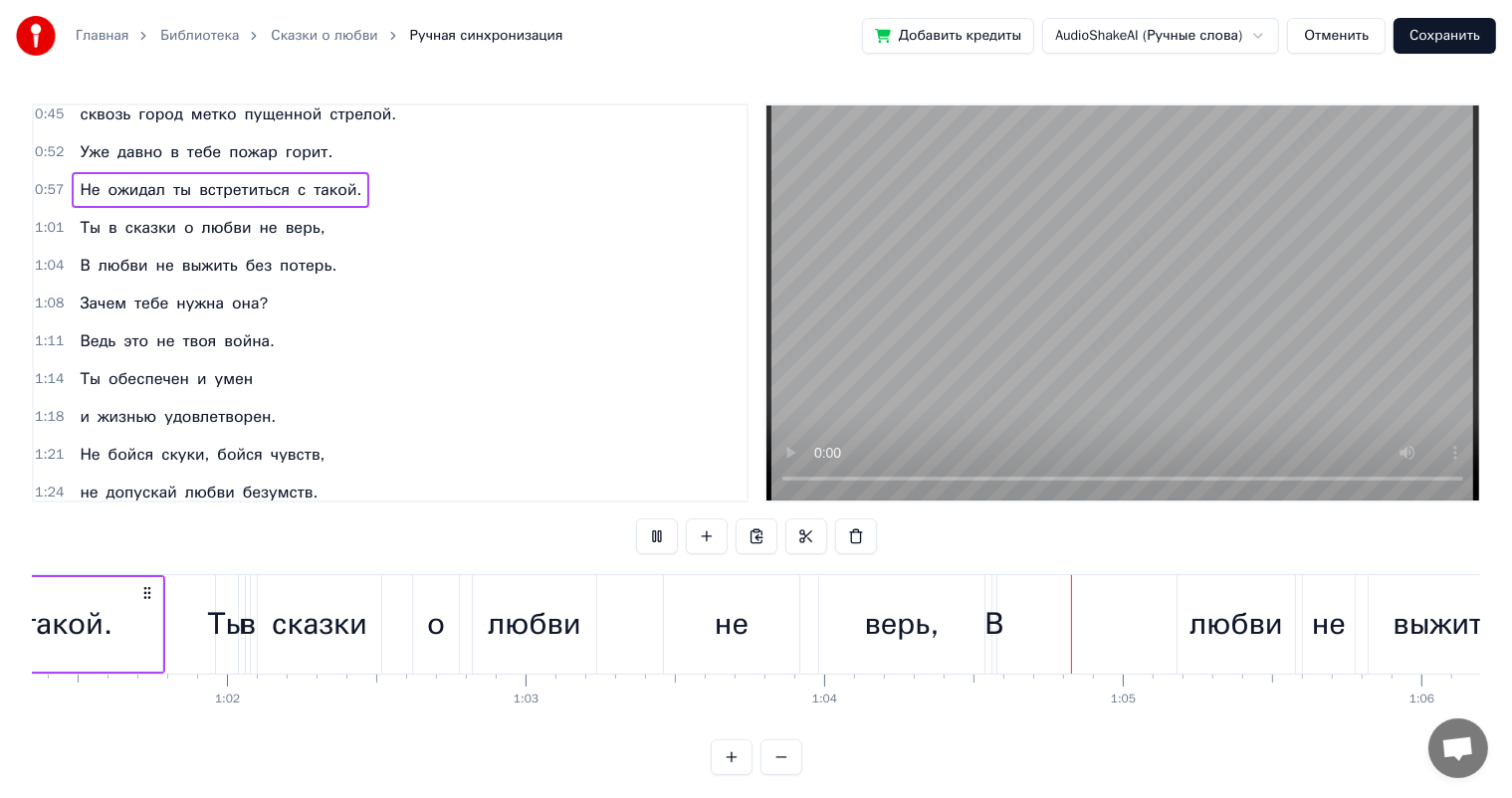 click at bounding box center [1123, 302] 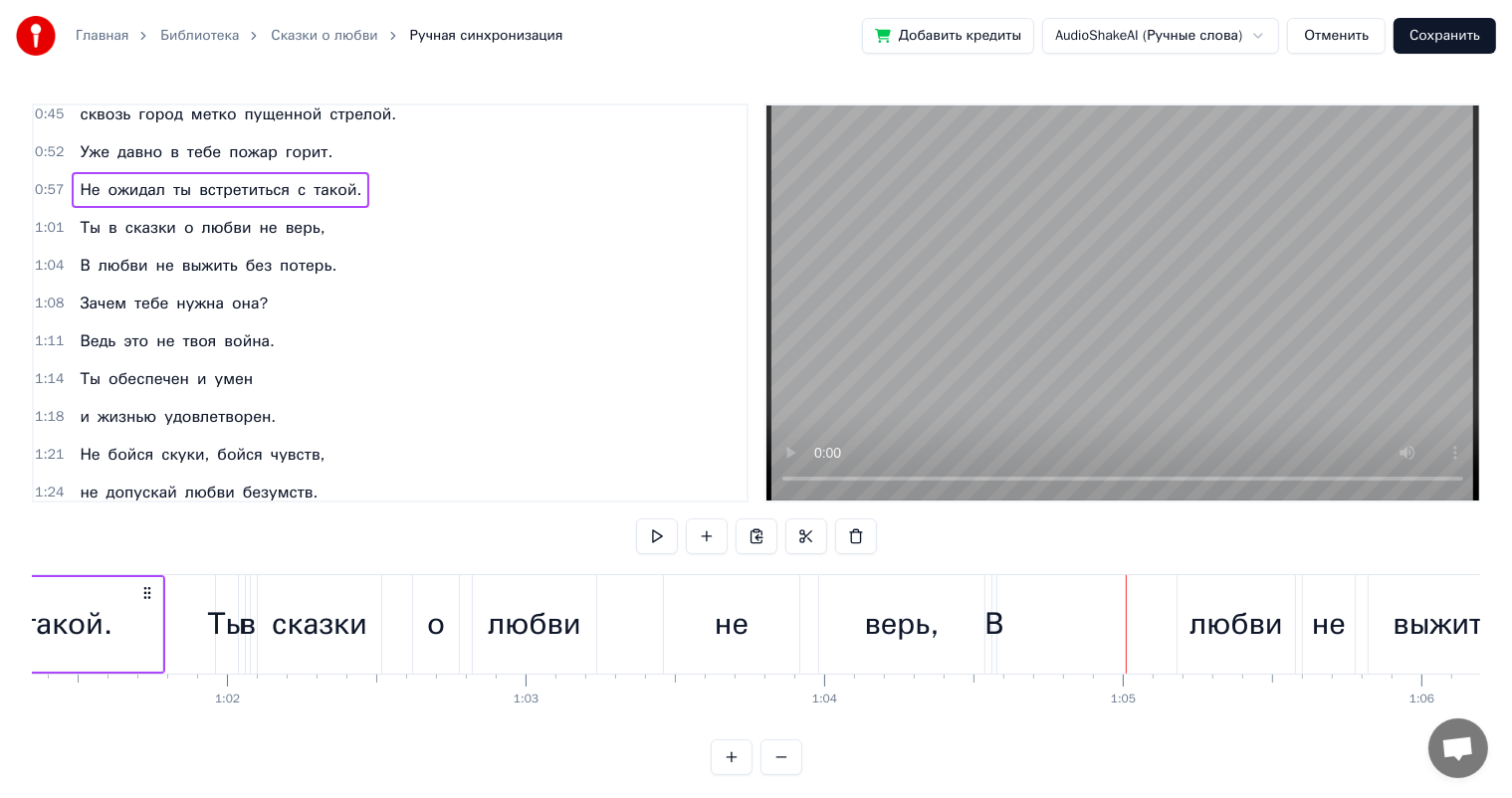 click at bounding box center [1123, 302] 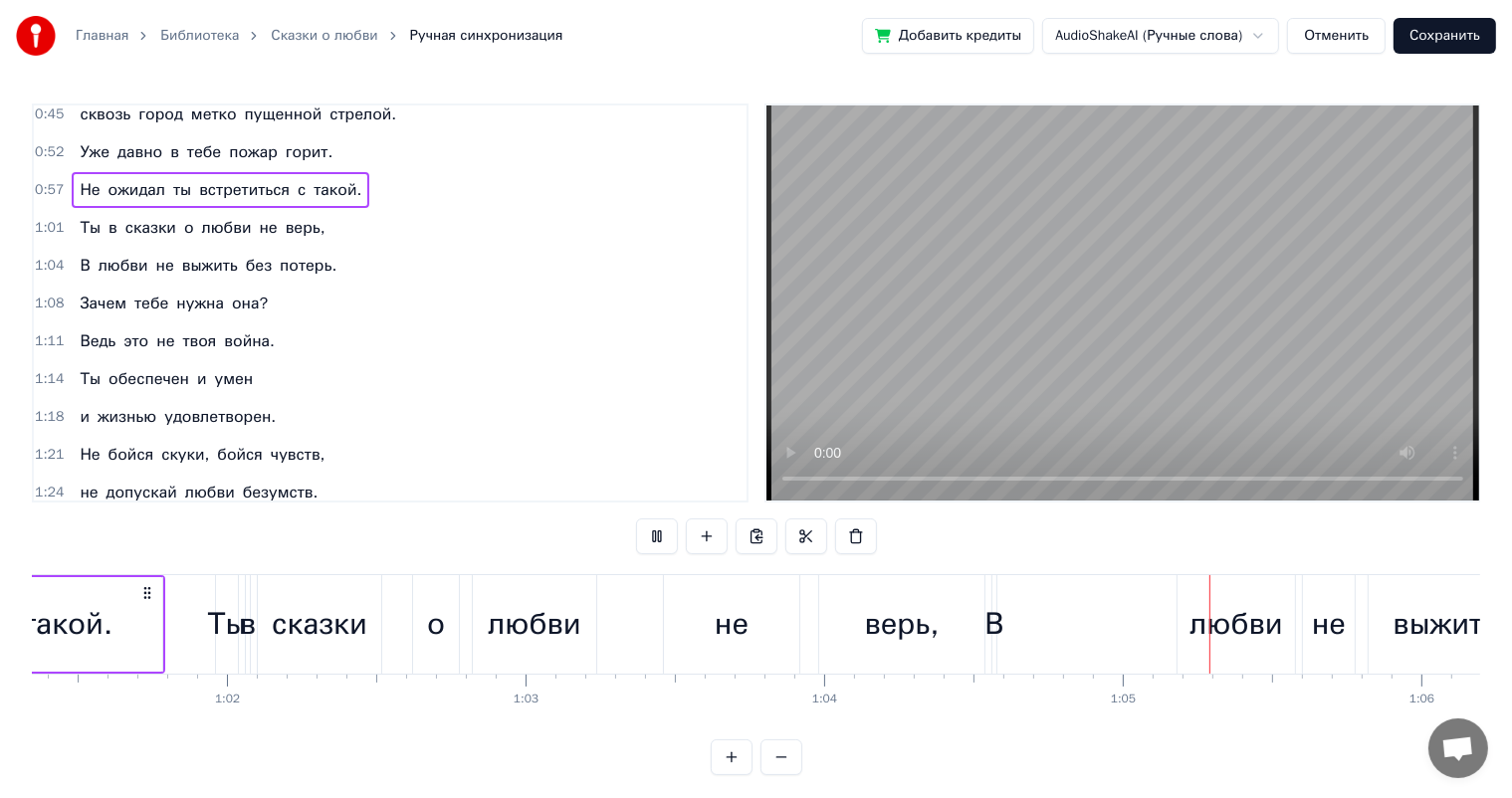 click at bounding box center [1123, 302] 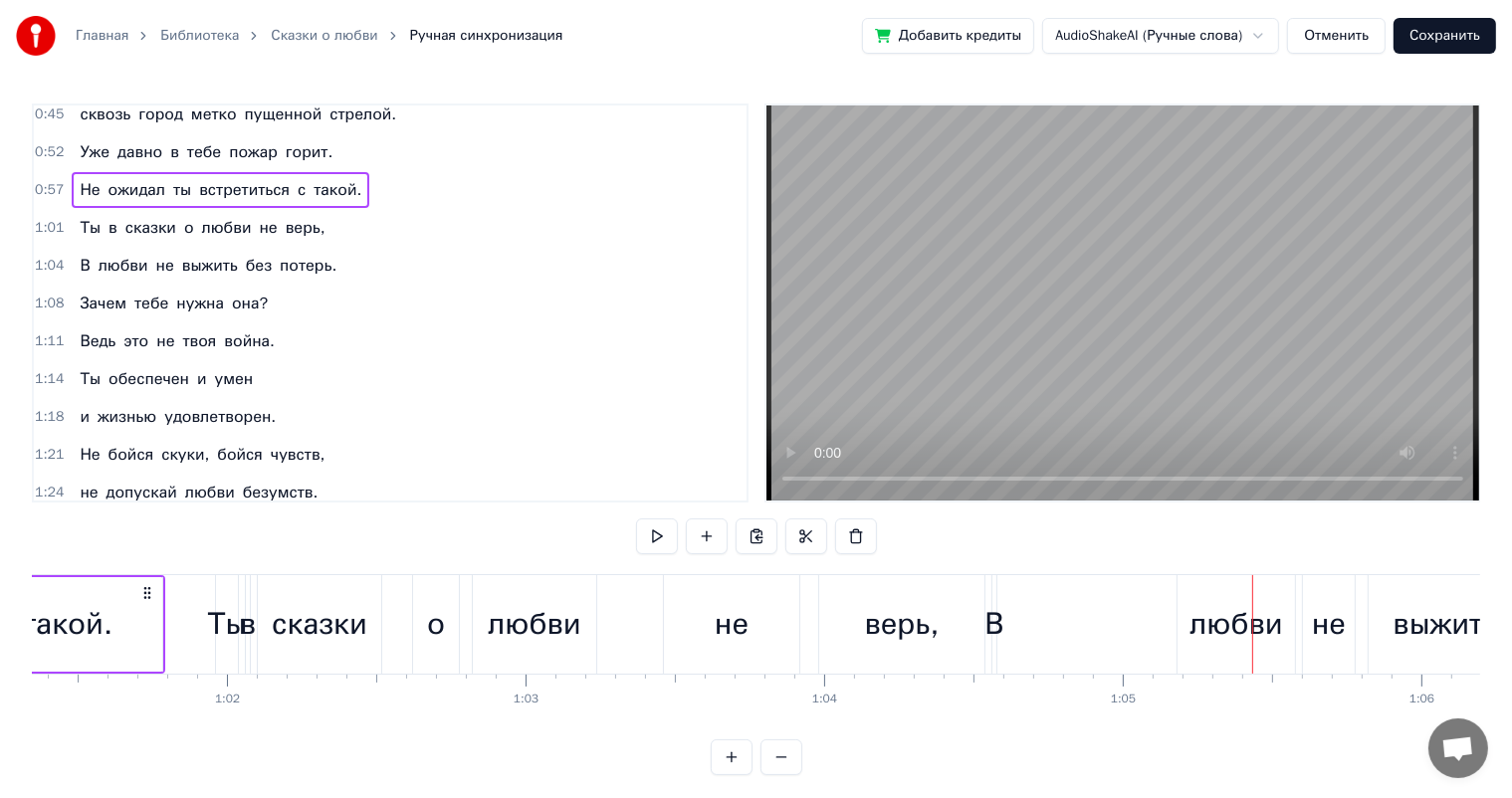 click on "В" at bounding box center (994, 624) 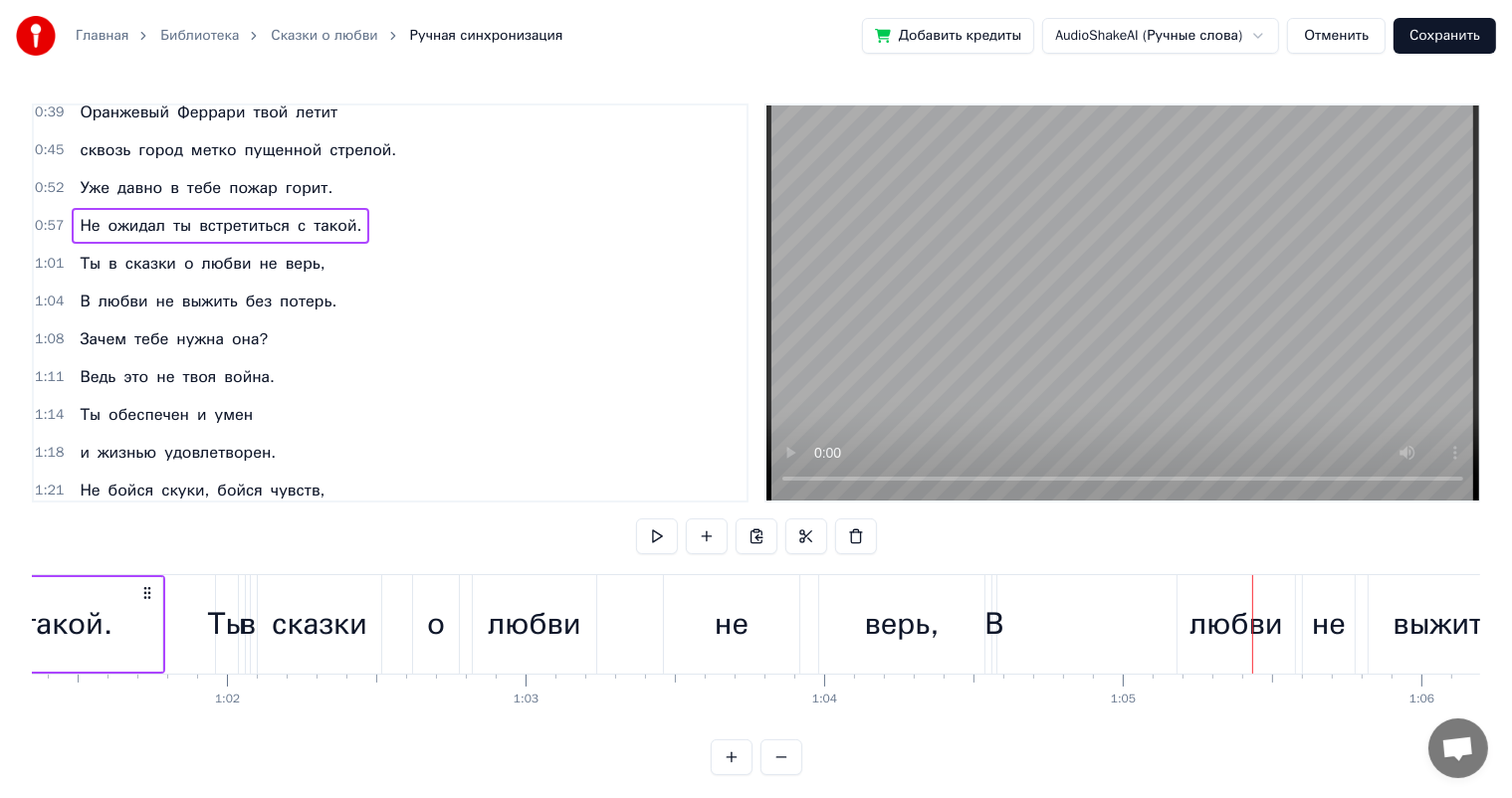 scroll, scrollTop: 161, scrollLeft: 0, axis: vertical 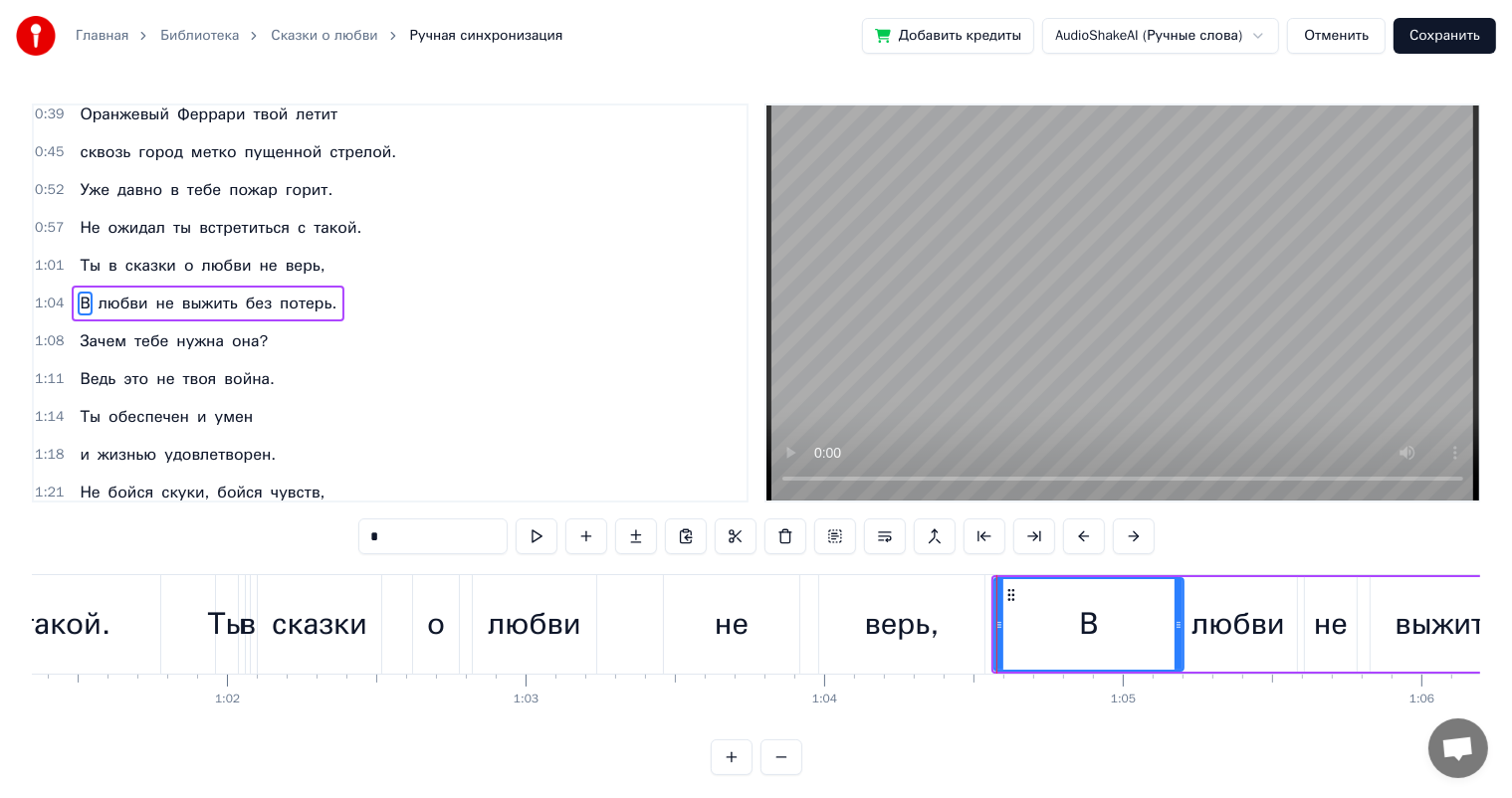 drag, startPoint x: 993, startPoint y: 597, endPoint x: 1179, endPoint y: 618, distance: 187.18173 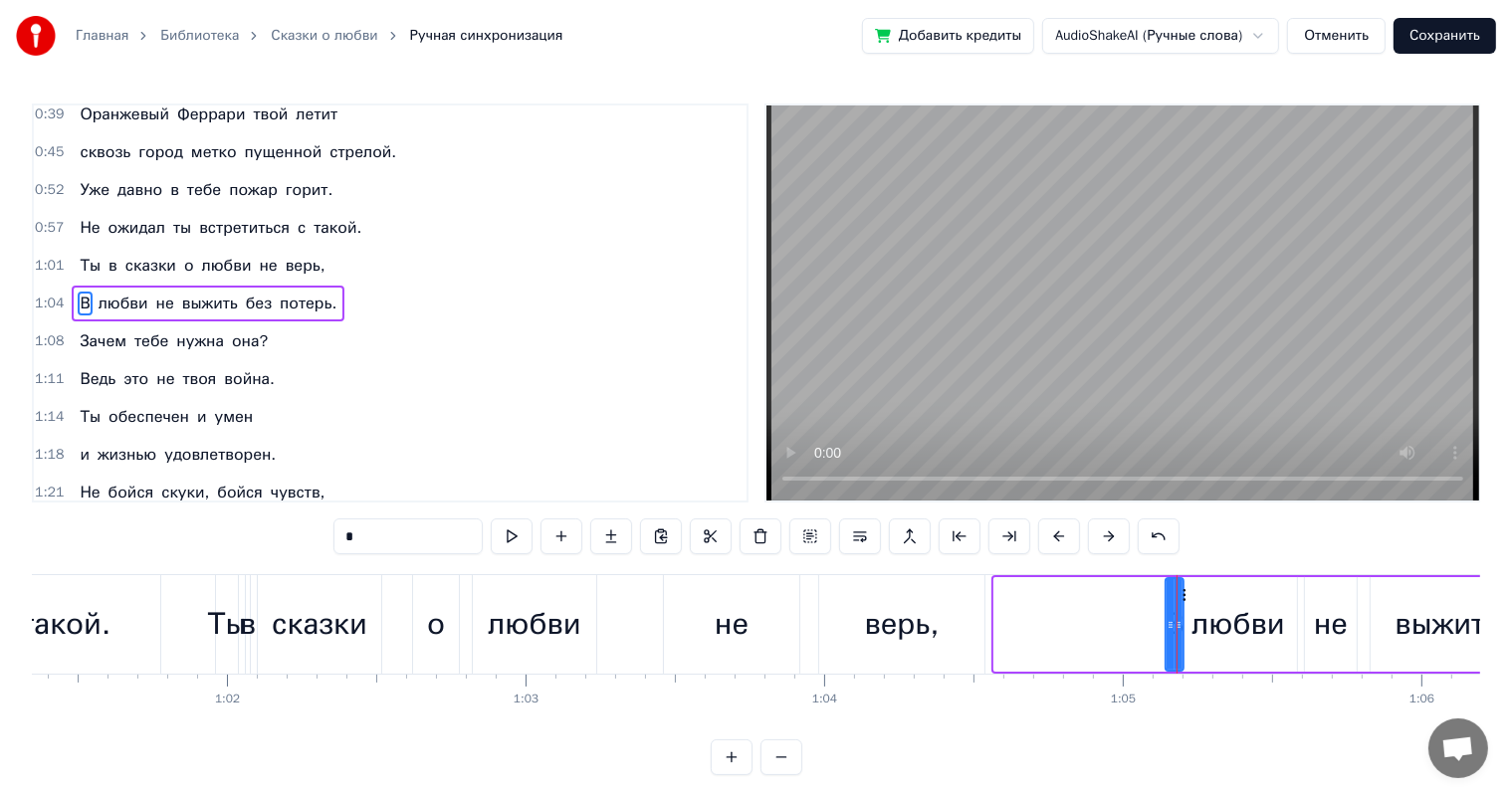 drag, startPoint x: 997, startPoint y: 607, endPoint x: 1169, endPoint y: 645, distance: 176.14767 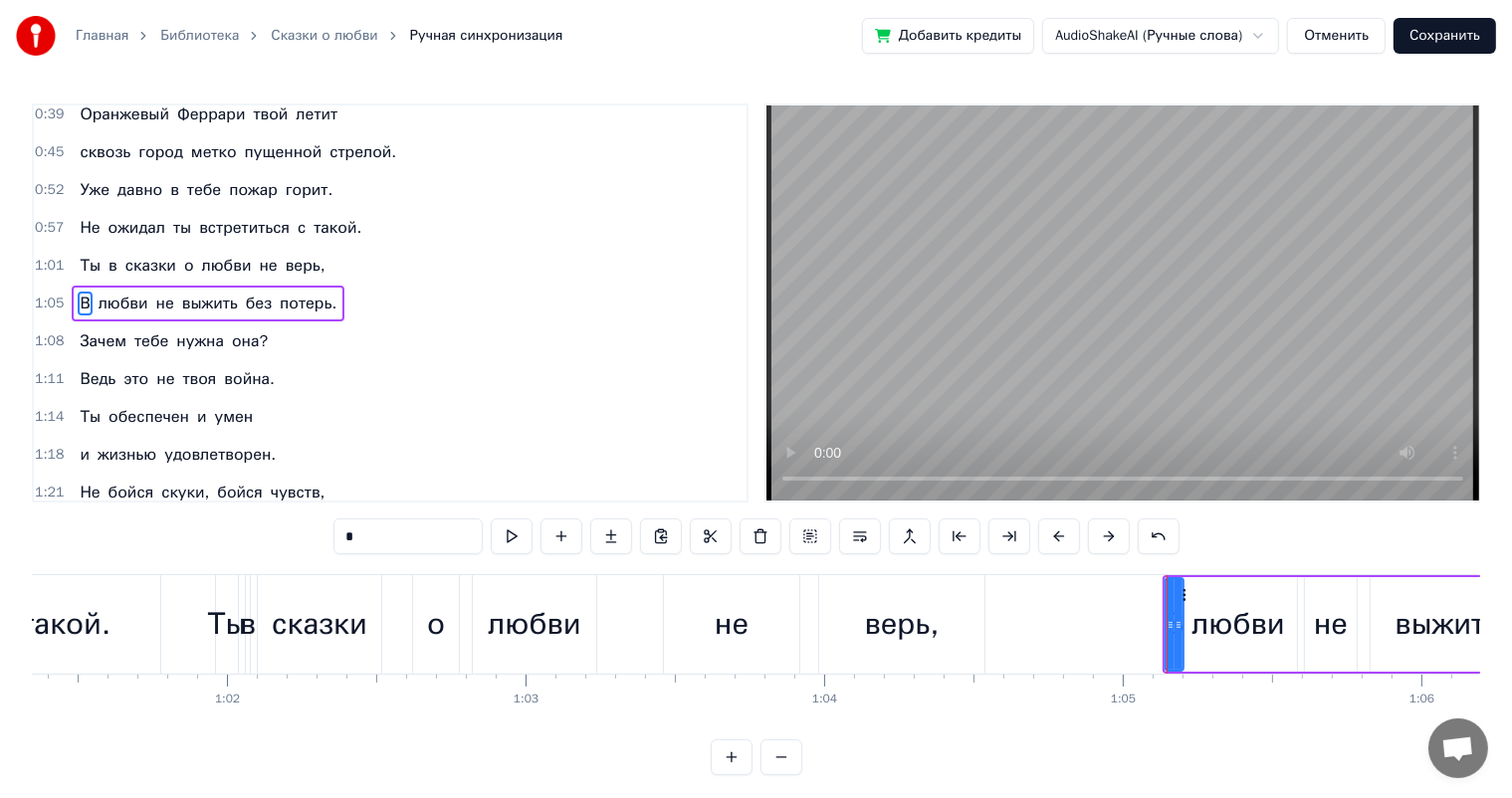 click on "Ты в сказки о любви не верь," at bounding box center (602, 624) 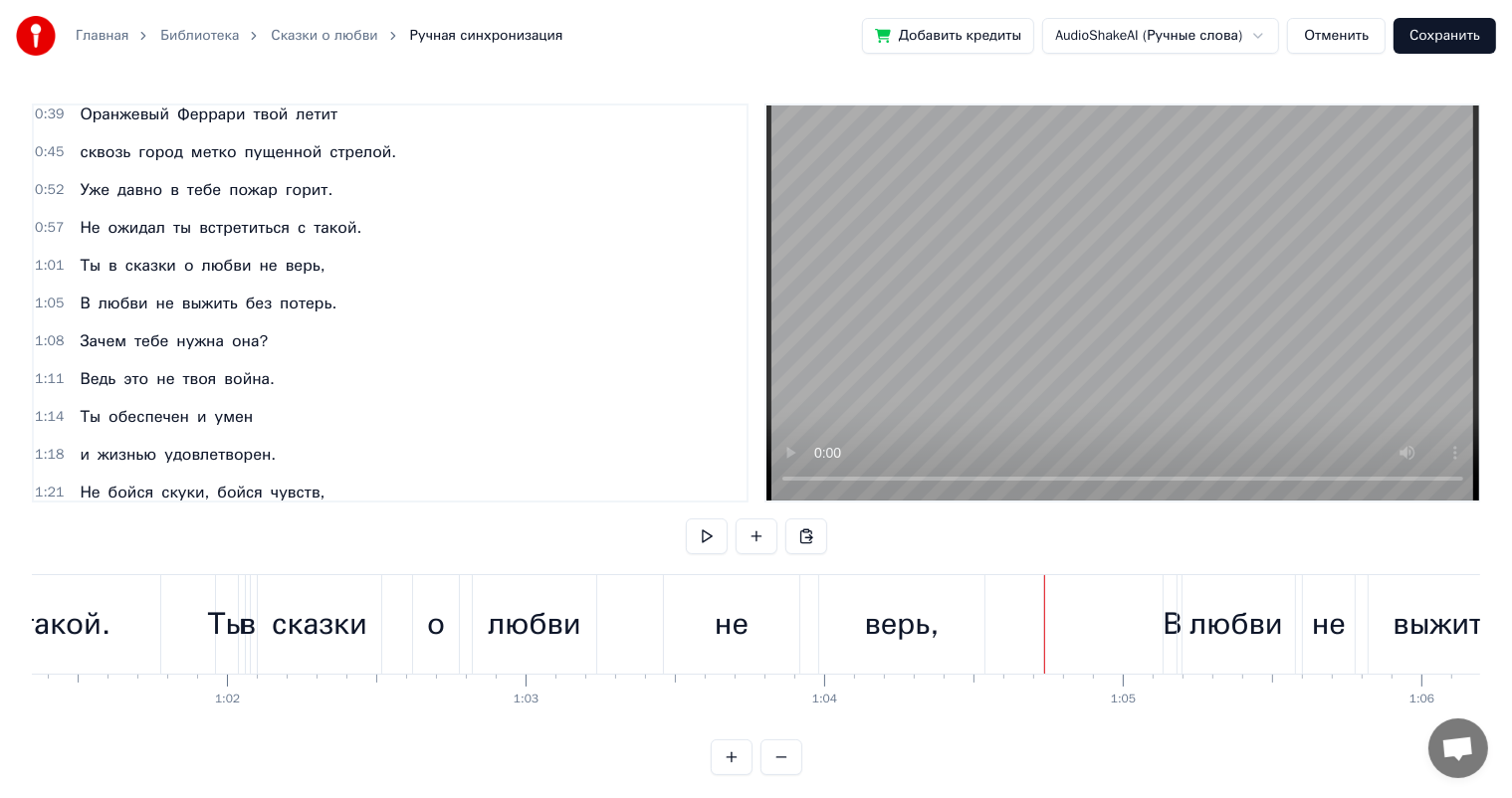click on "Ты в сказки о любви не верь," at bounding box center [602, 624] 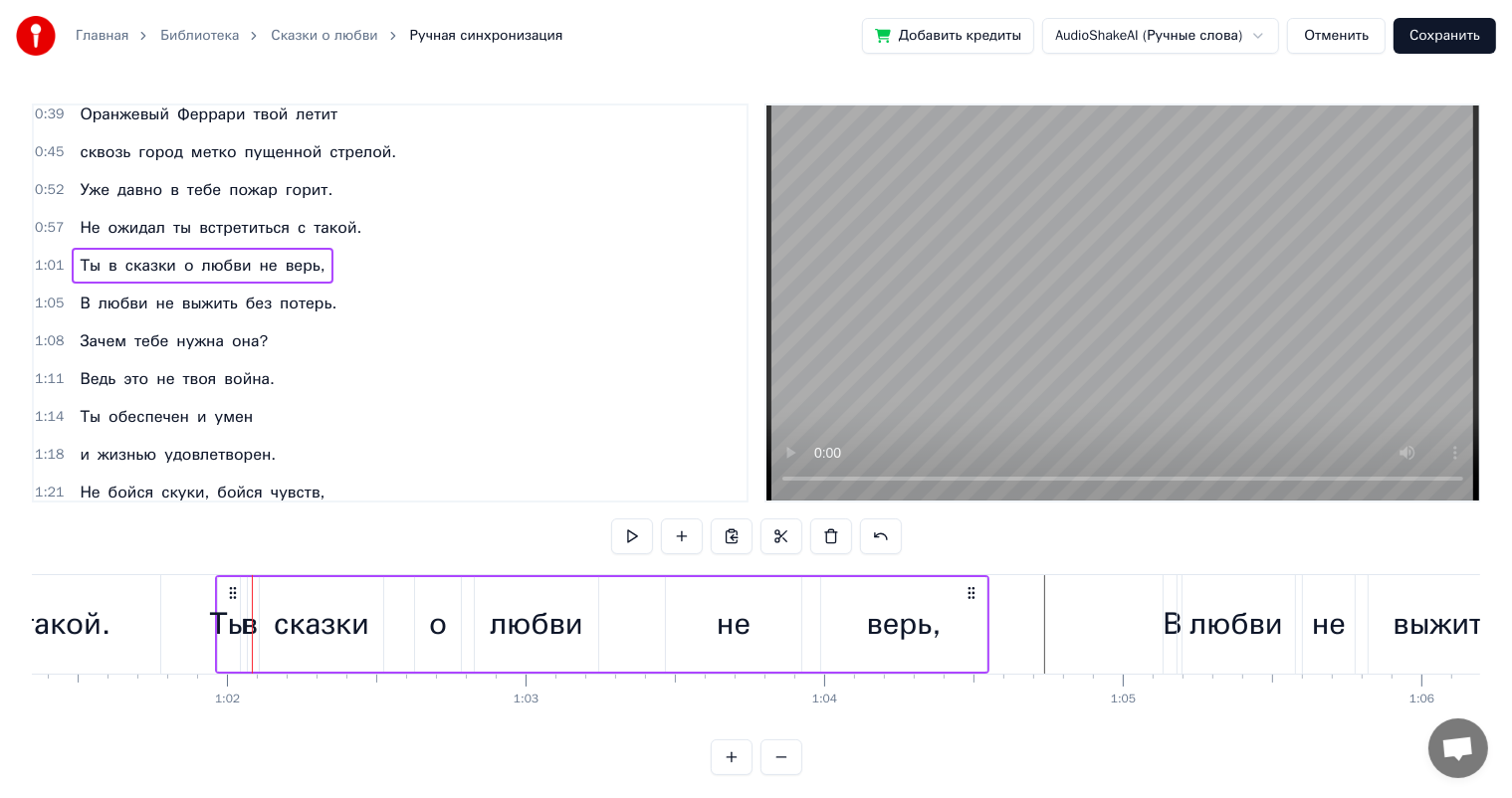 click on "0:13 Глубокой ночью улицы пусты, 0:20 Педаль акселератора нажмёшь, 0:26 И выхватит ксенон из полутьмы 0:31 Твою судьбу, которую так ждешь. 0:39 Оранжевый Феррари твой летит 0:45 сквозь город метко пущенной стрелой. 0:52 Уже давно в тебе пожар горит. 0:57 Не ожидал ты встретиться с такой. 1:01 Ты в сказки о любви не верь, 1:05 В любви не выжить без потерь. 1:08 Зачем тебе нужна она? 1:11 Ведь это не твоя война. 1:14 Ты обеспечен и умен 1:18 и жизнью удовлетворен. 1:21 Не бойся скуки, бойся чувств, 1:24 не допускай любви безумств. 1:33 Умеет она нравиться парням, 1:39 ради нее готов идти на риск. 1:45 1:50 В" at bounding box center (756, 439) 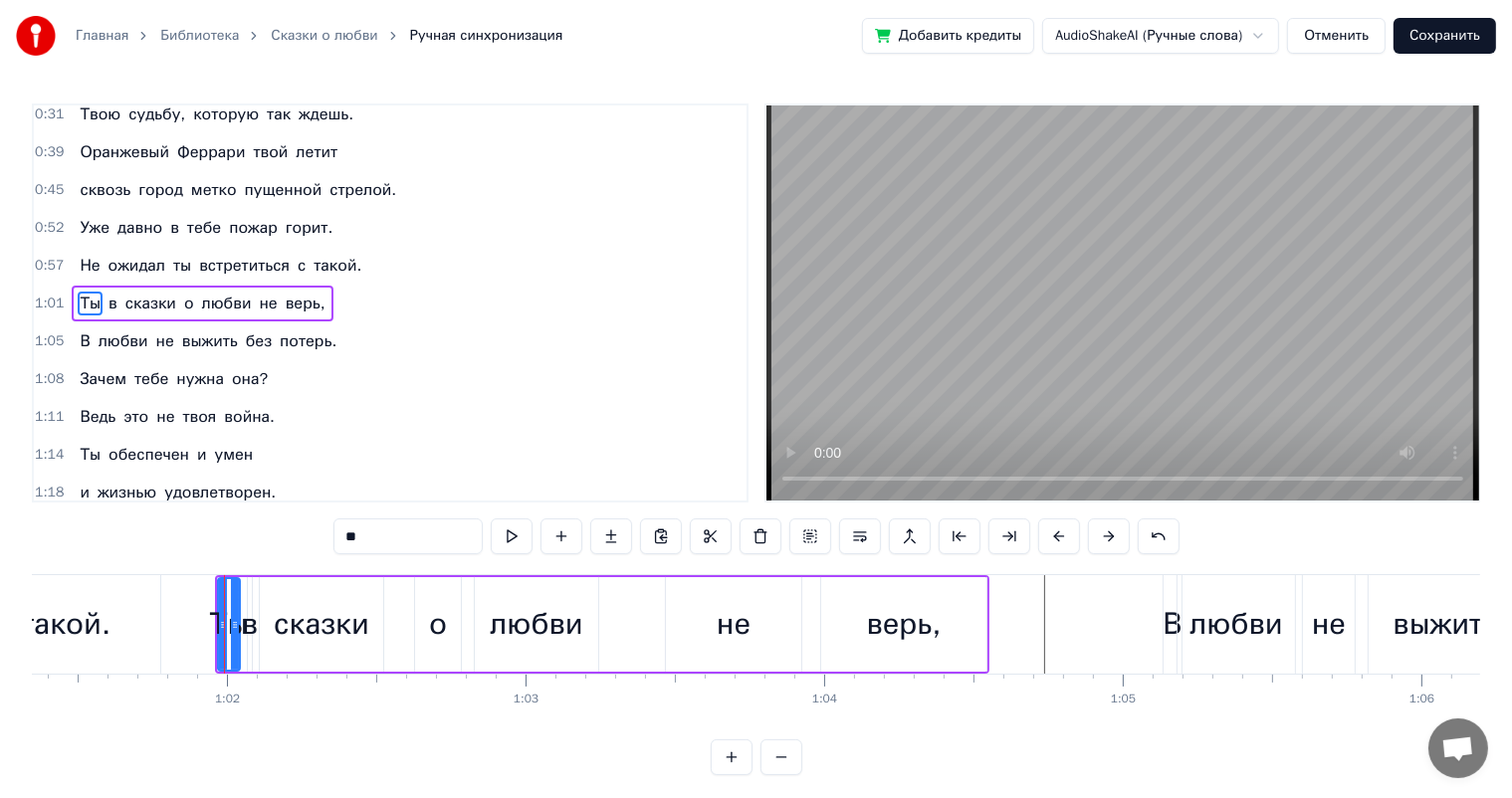click on "в" at bounding box center [250, 624] 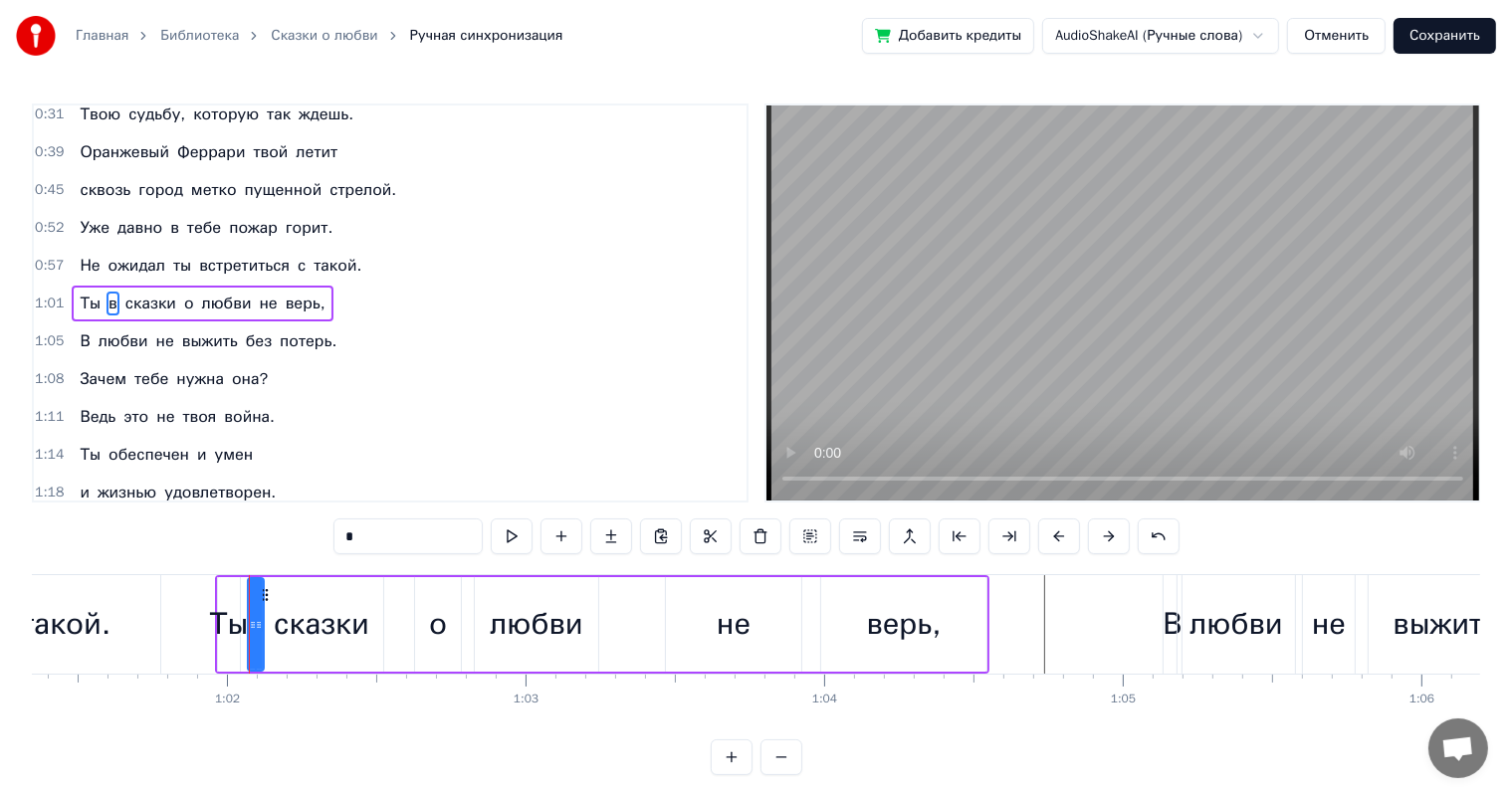drag, startPoint x: 247, startPoint y: 612, endPoint x: 259, endPoint y: 617, distance: 13 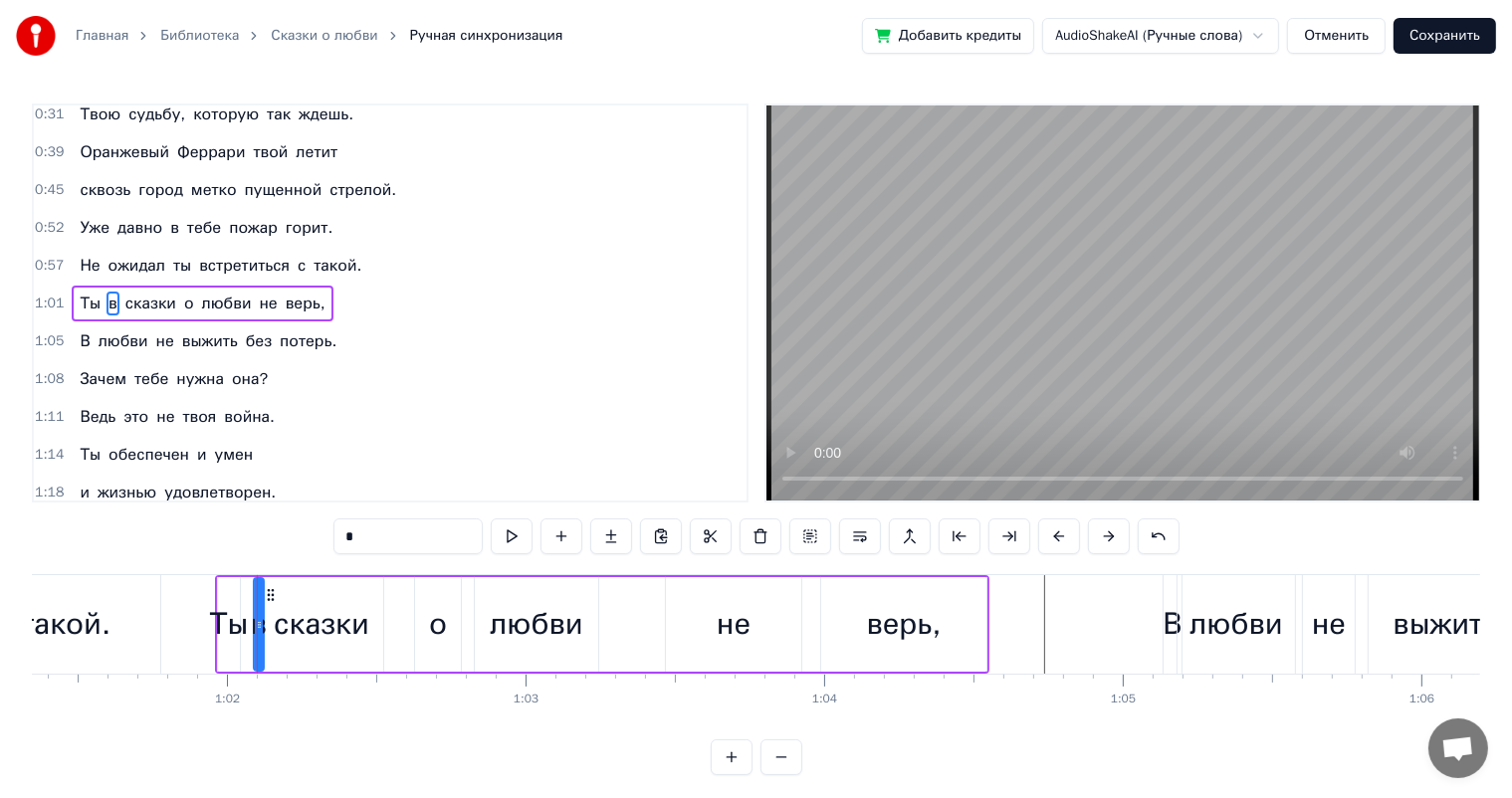 click on "в" at bounding box center [259, 624] 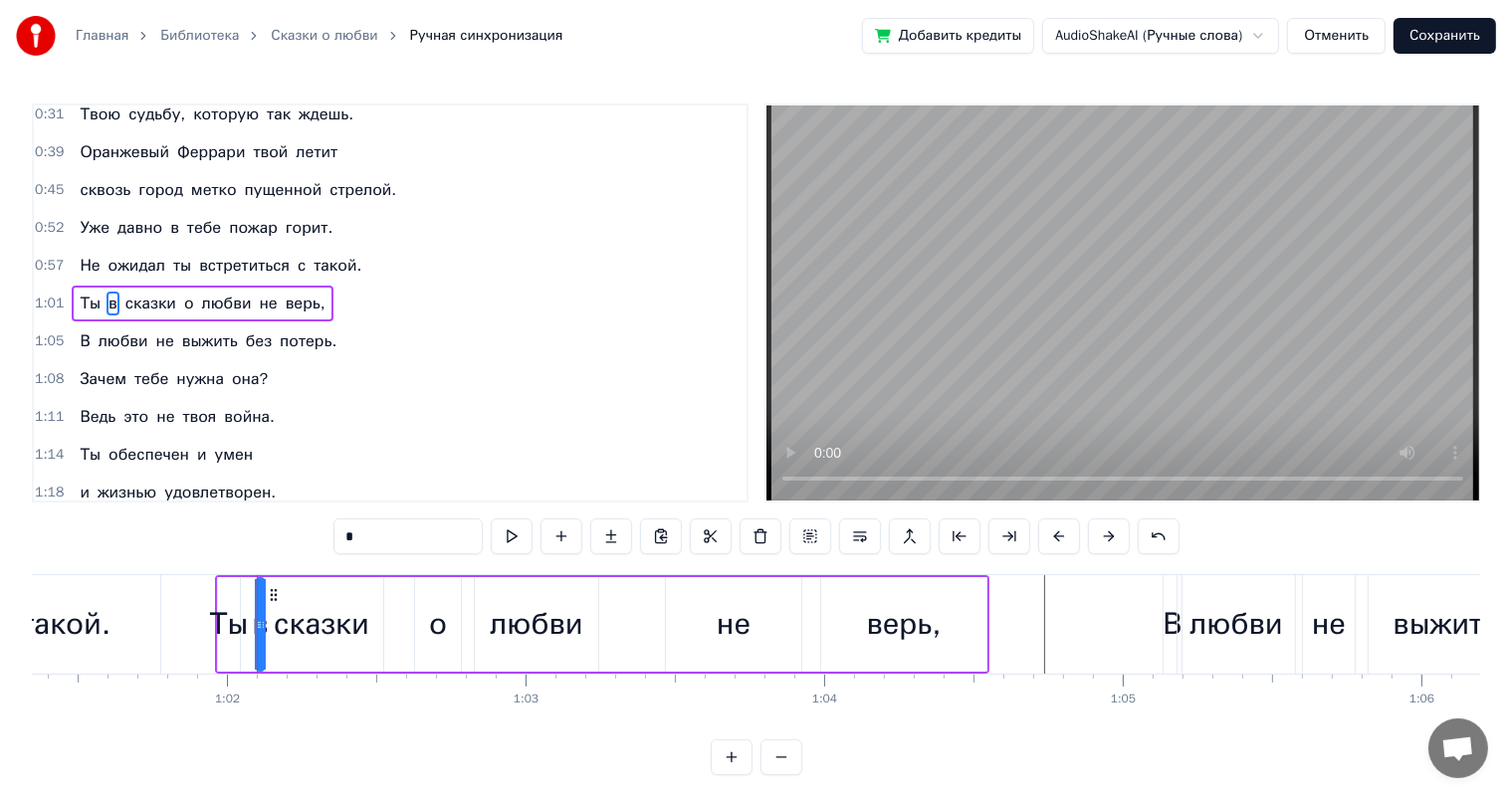 click on "0:13 Глубокой ночью улицы пусты, 0:20 Педаль акселератора нажмёшь, 0:26 И выхватит ксенон из полутьмы 0:31 Твою судьбу, которую так ждешь. 0:39 Оранжевый Феррари твой летит 0:45 сквозь город метко пущенной стрелой. 0:52 Уже давно в тебе пожар горит. 0:57 Не ожидал ты встретиться с такой. 1:01 Ты в сказки о любви не верь, 1:05 В любви не выжить без потерь. 1:08 Зачем тебе нужна она? 1:11 Ведь это не твоя война. 1:14 Ты обеспечен и умен 1:18 и жизнью удовлетворен. 1:21 Не бойся скуки, бойся чувств, 1:24 не допускай любви безумств. 1:33 Умеет она нравиться парням, 1:39 ради нее готов идти на риск. 1:45 1:50 В" at bounding box center (756, 439) 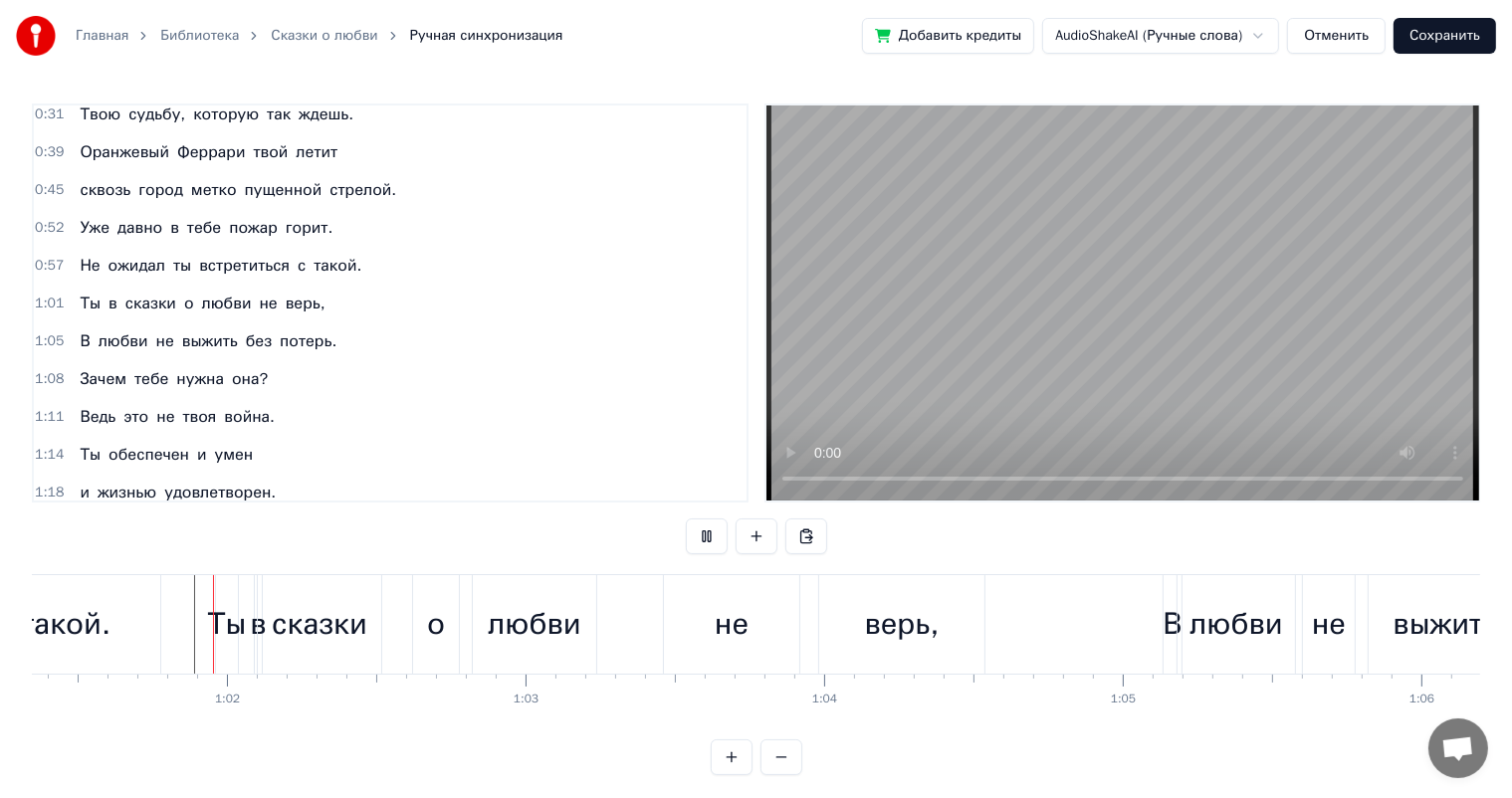scroll, scrollTop: 26, scrollLeft: 0, axis: vertical 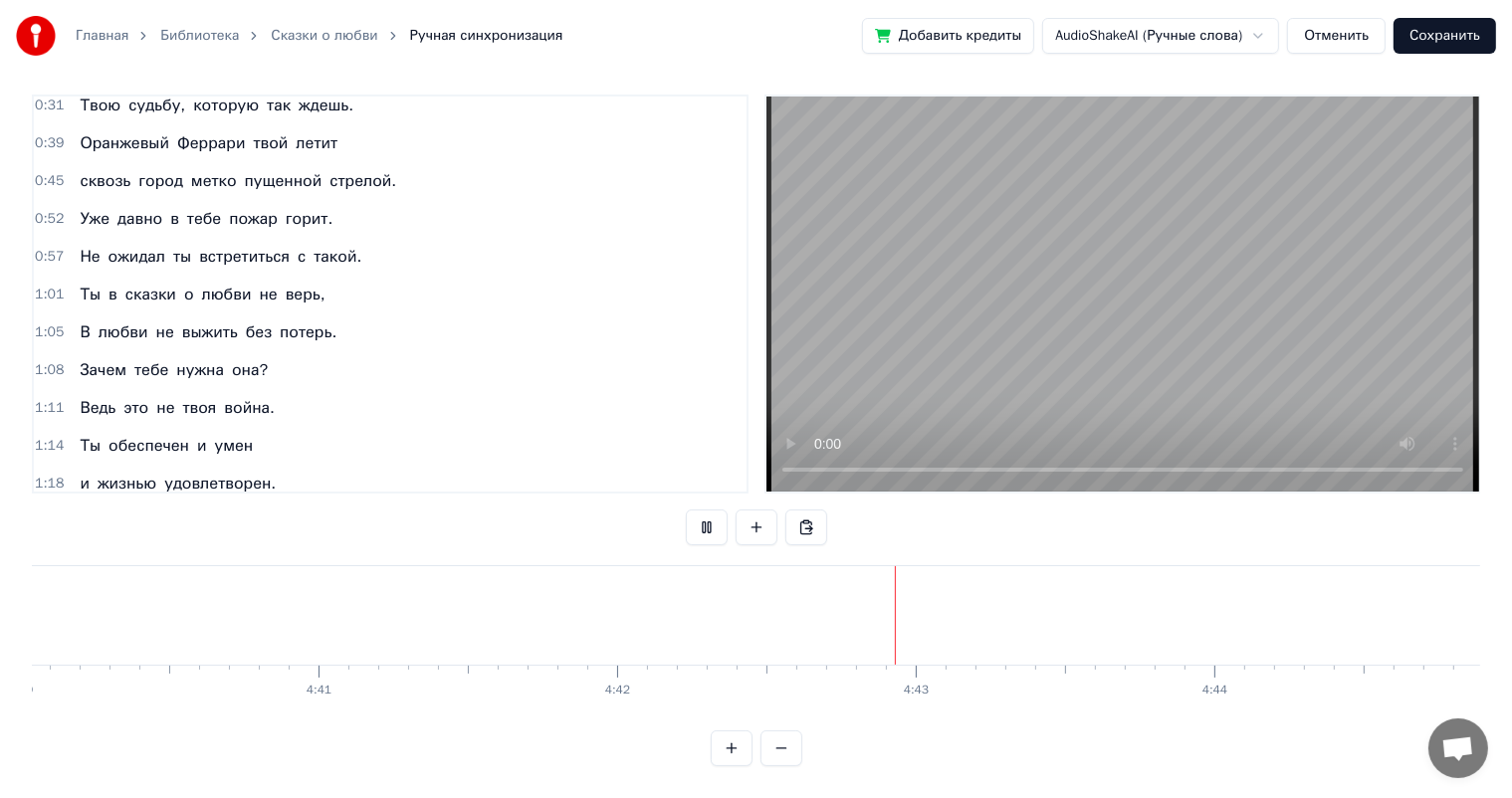 click on "Сохранить" at bounding box center (1444, 36) 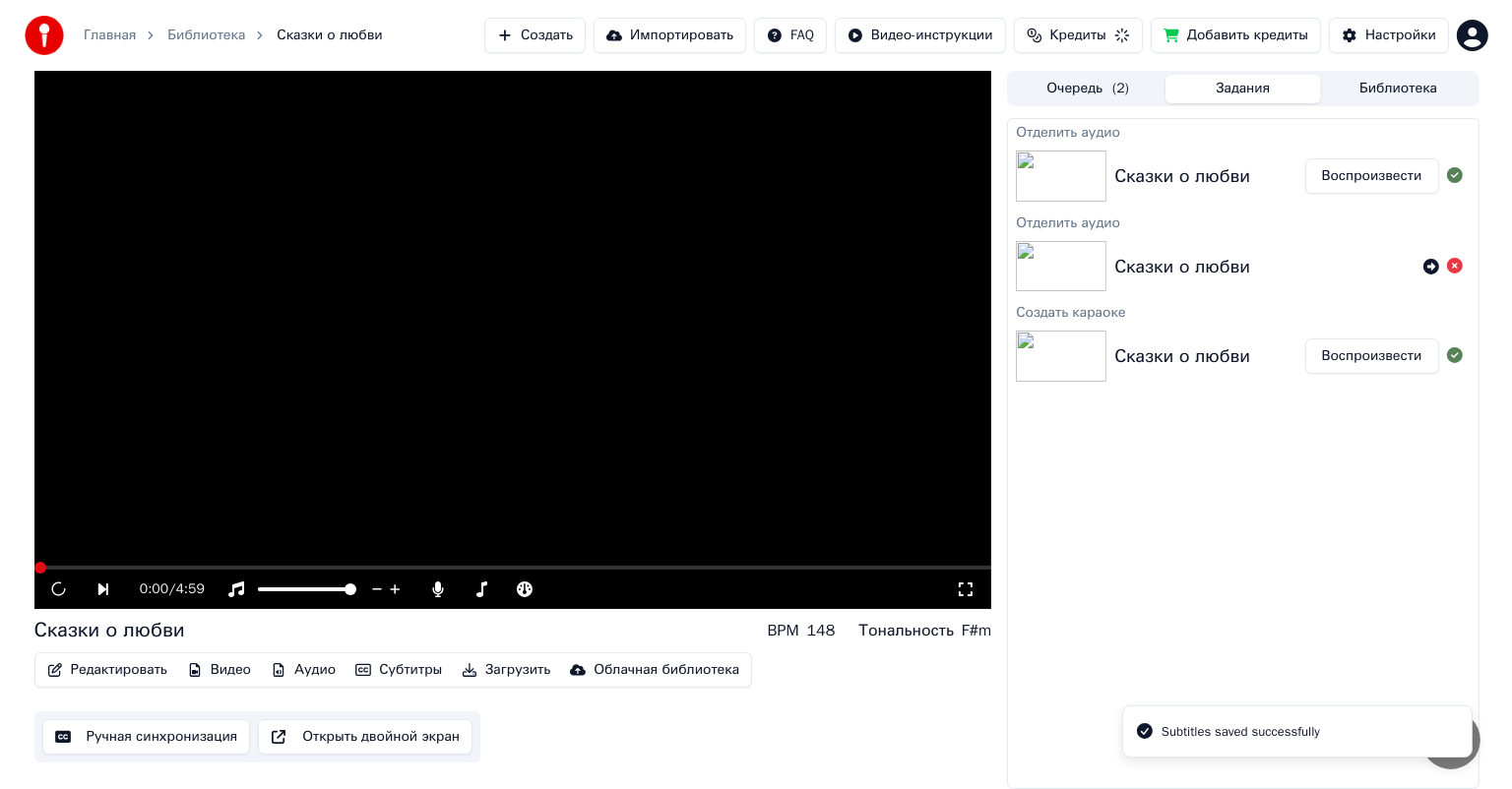 scroll, scrollTop: 0, scrollLeft: 0, axis: both 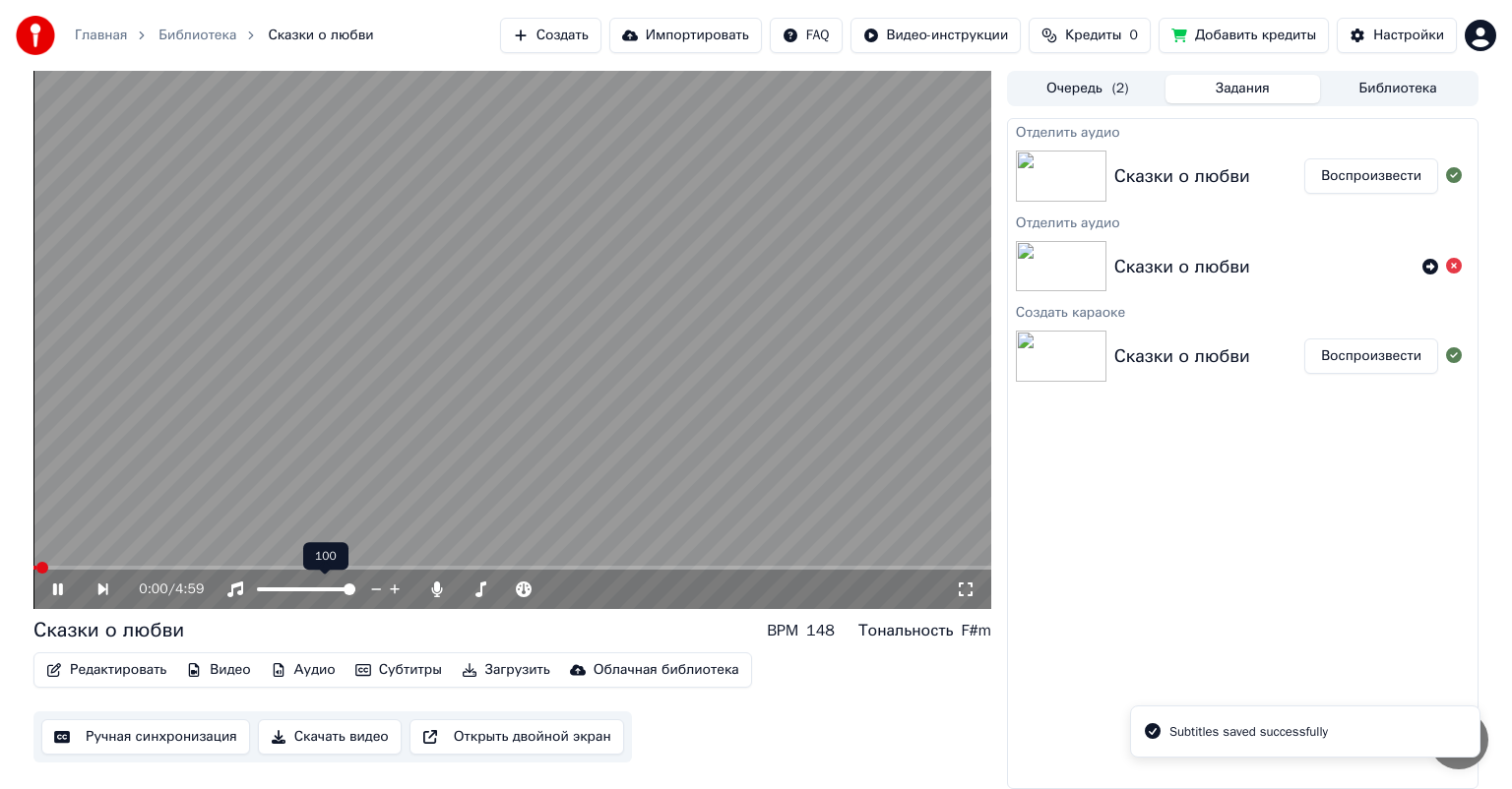 click at bounding box center (512, 339) 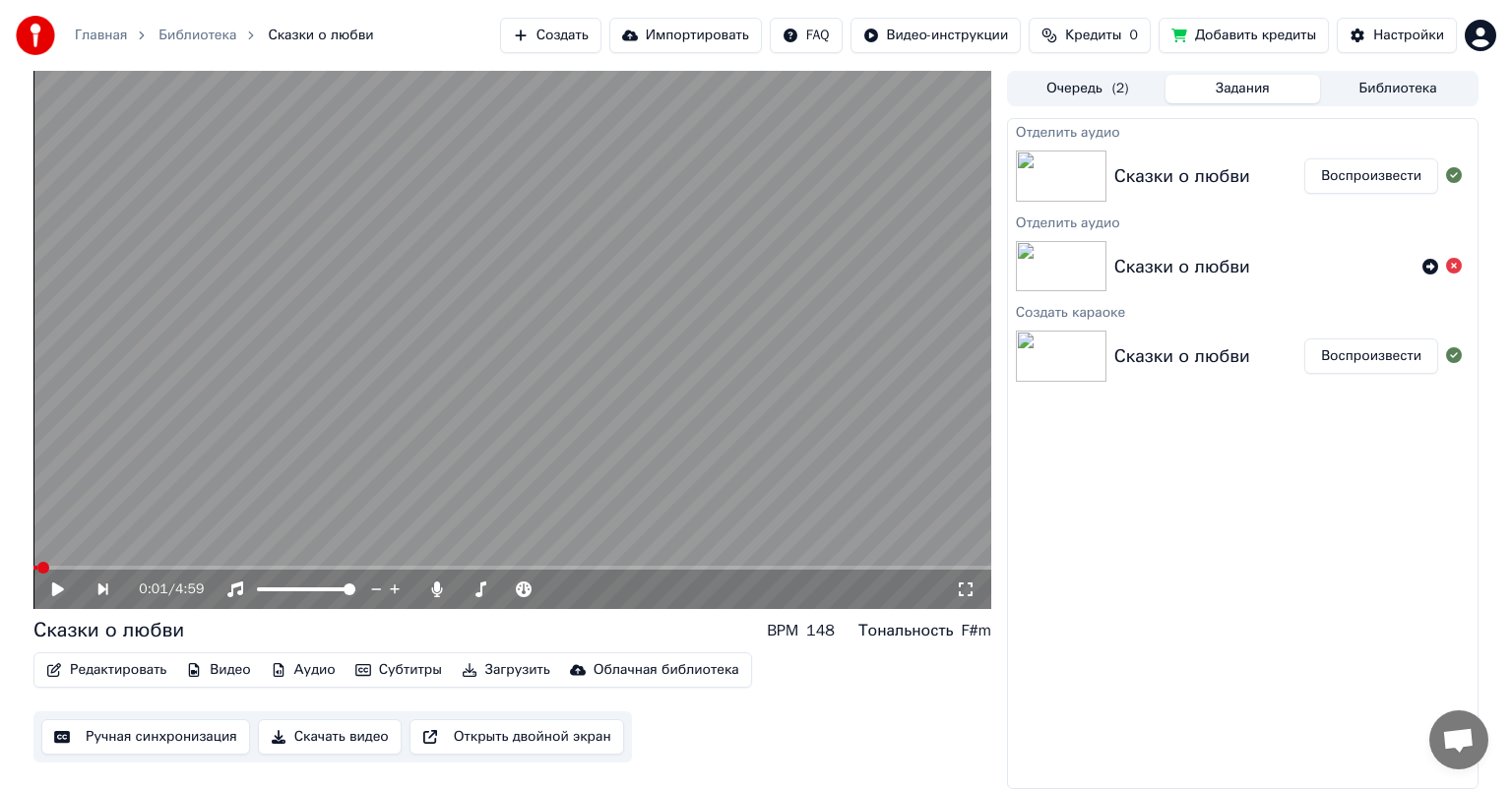 click on "Отделить аудио Сказки о любви Воспроизвести Отделить аудио Сказки о любви Создать караоке Сказки о любви Воспроизвести" at bounding box center [1242, 454] 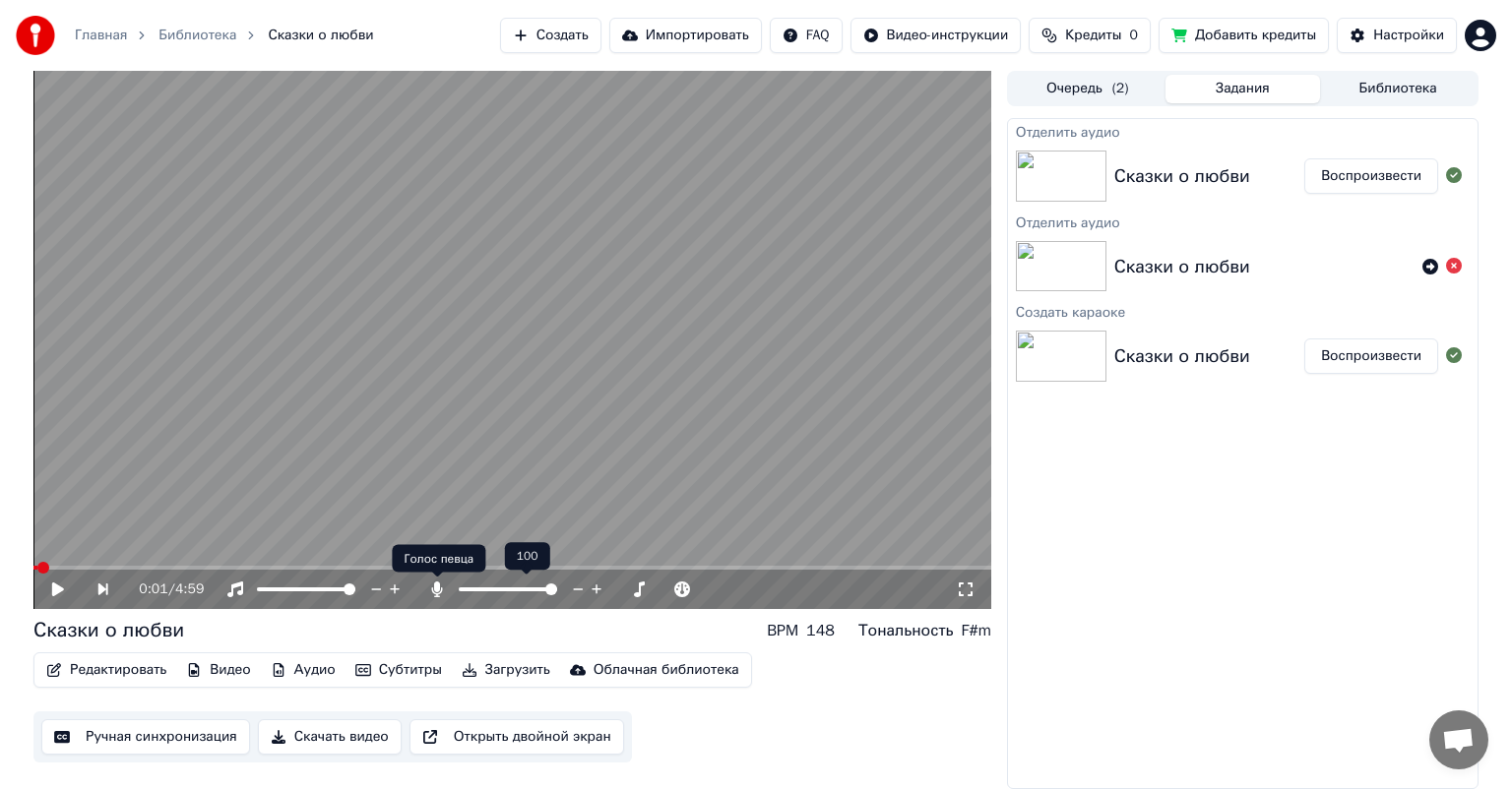 click 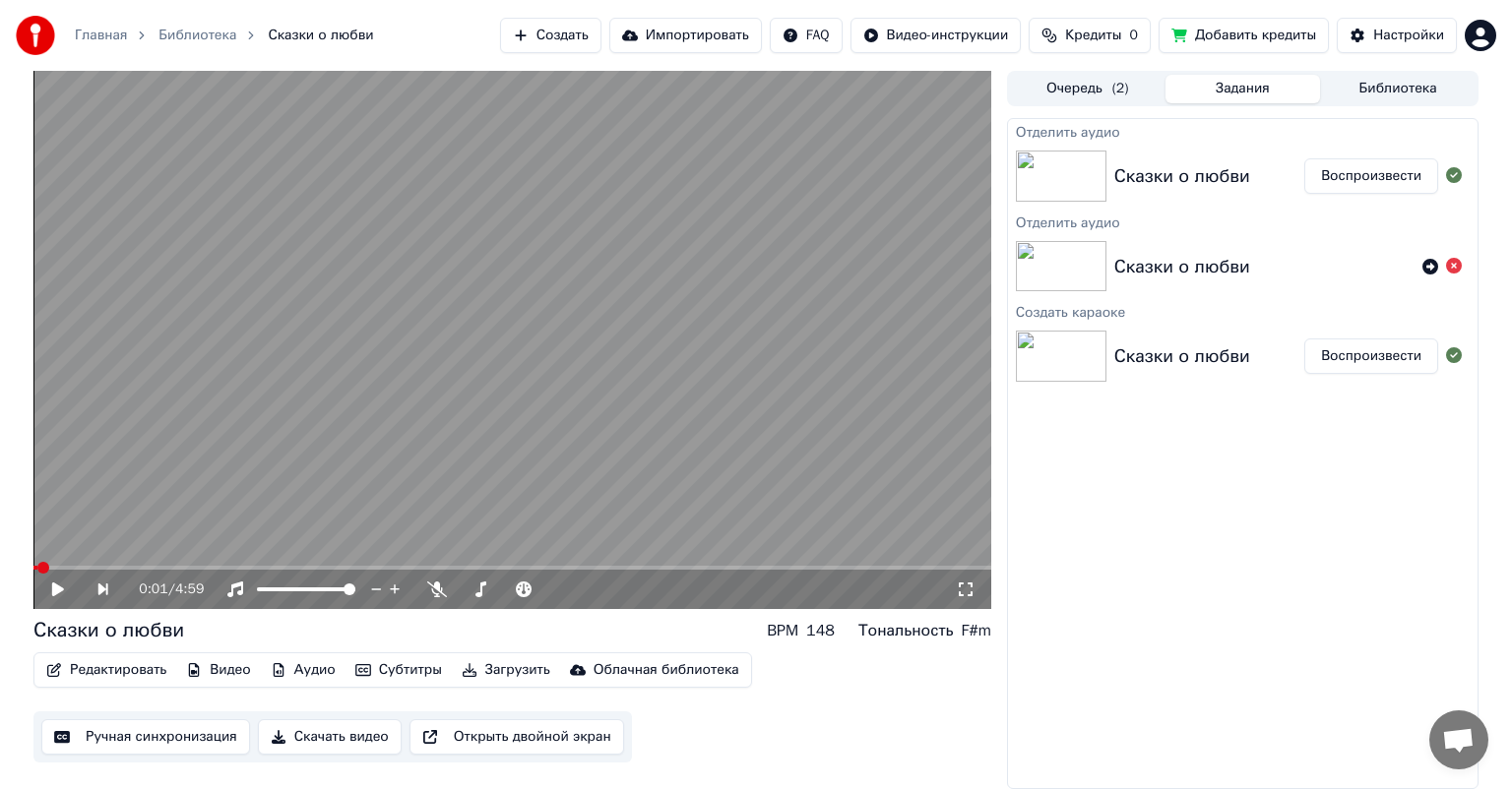 click on "Скачать видео" at bounding box center [330, 737] 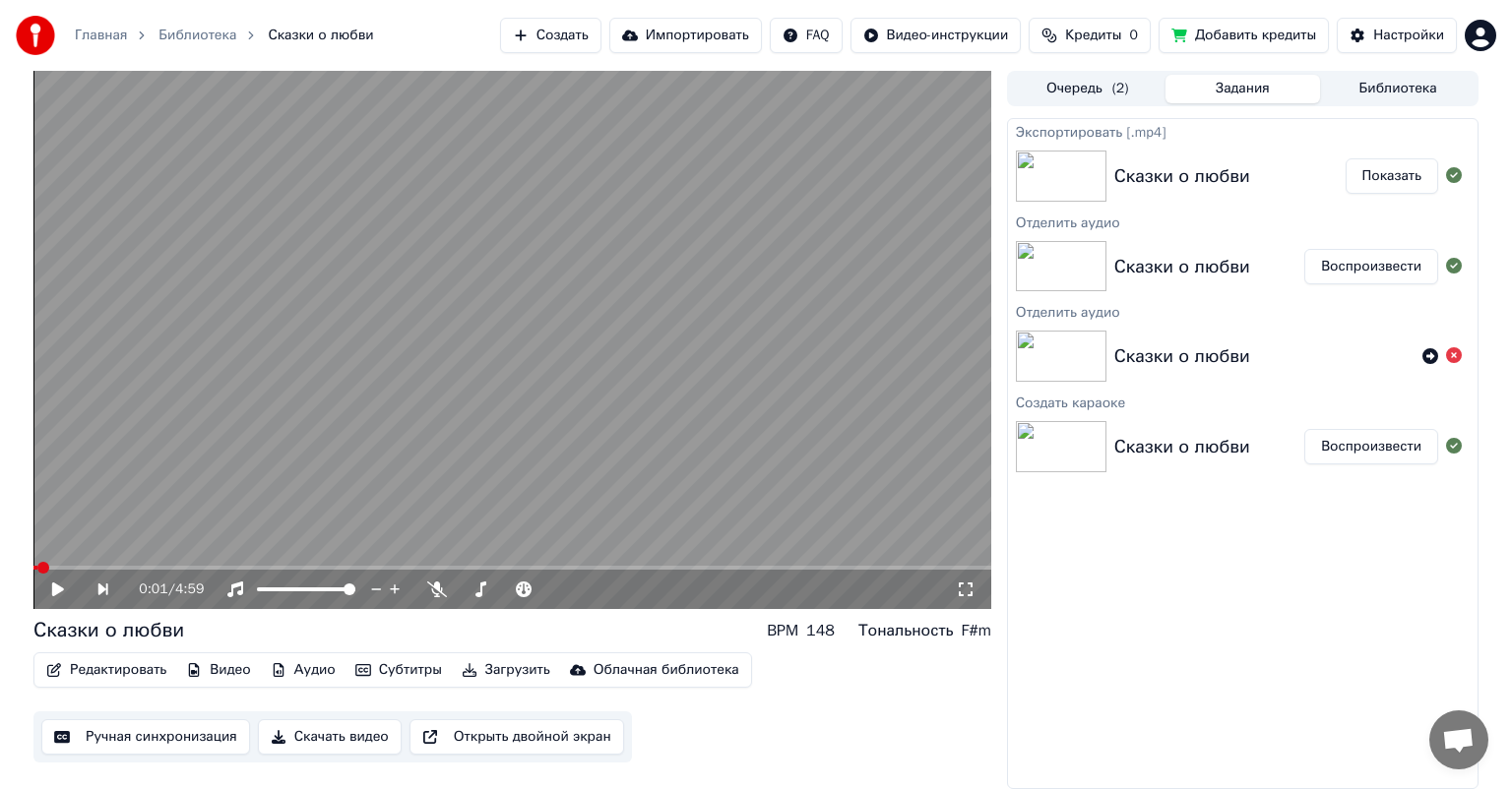 click on "Экспортировать [.mp4] Сказки о любви Показать Отделить аудио Сказки о любви Воспроизвести Отделить аудио Сказки о любви Создать караоке Сказки о любви Воспроизвести" at bounding box center [1242, 454] 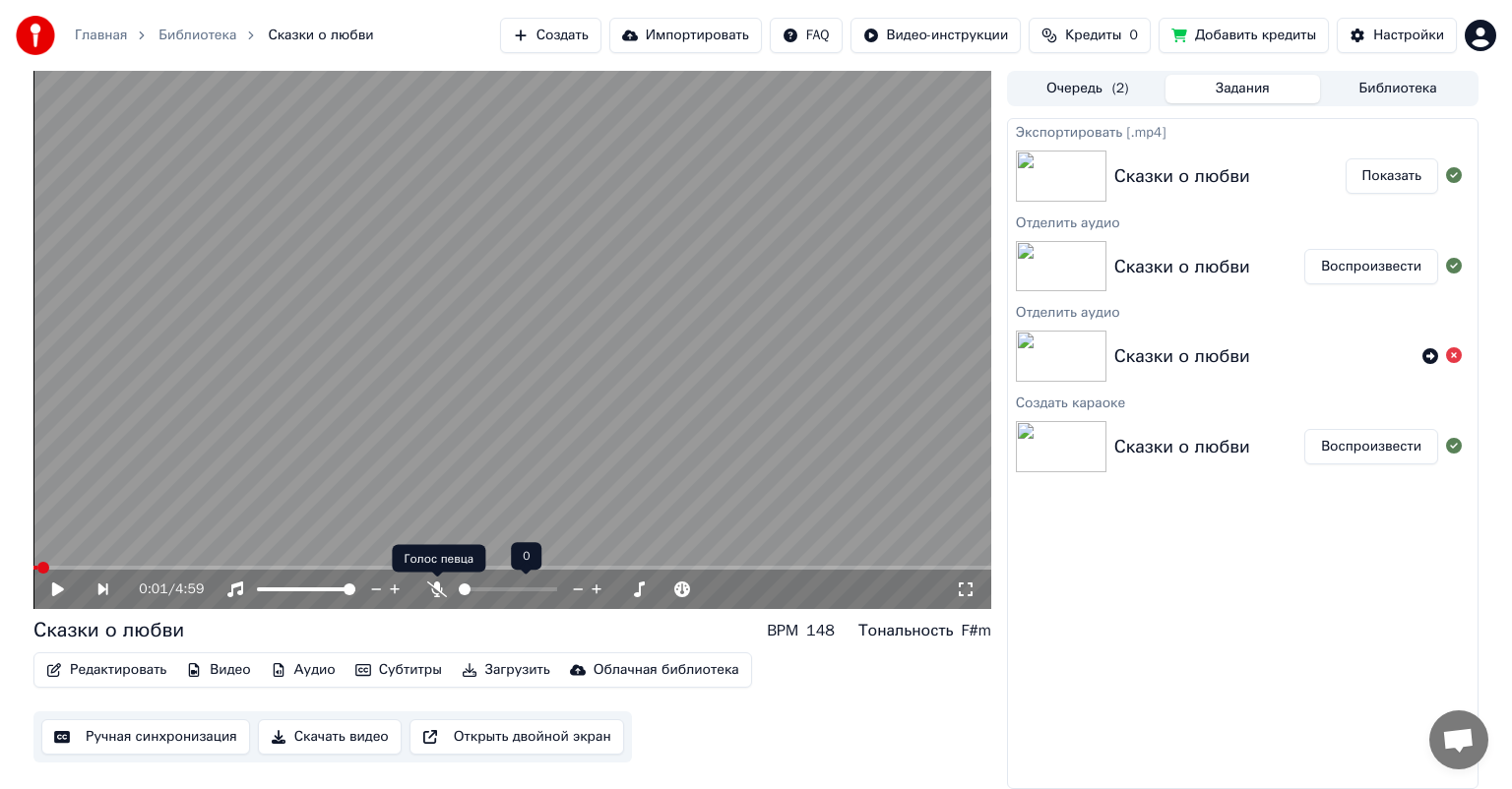 click 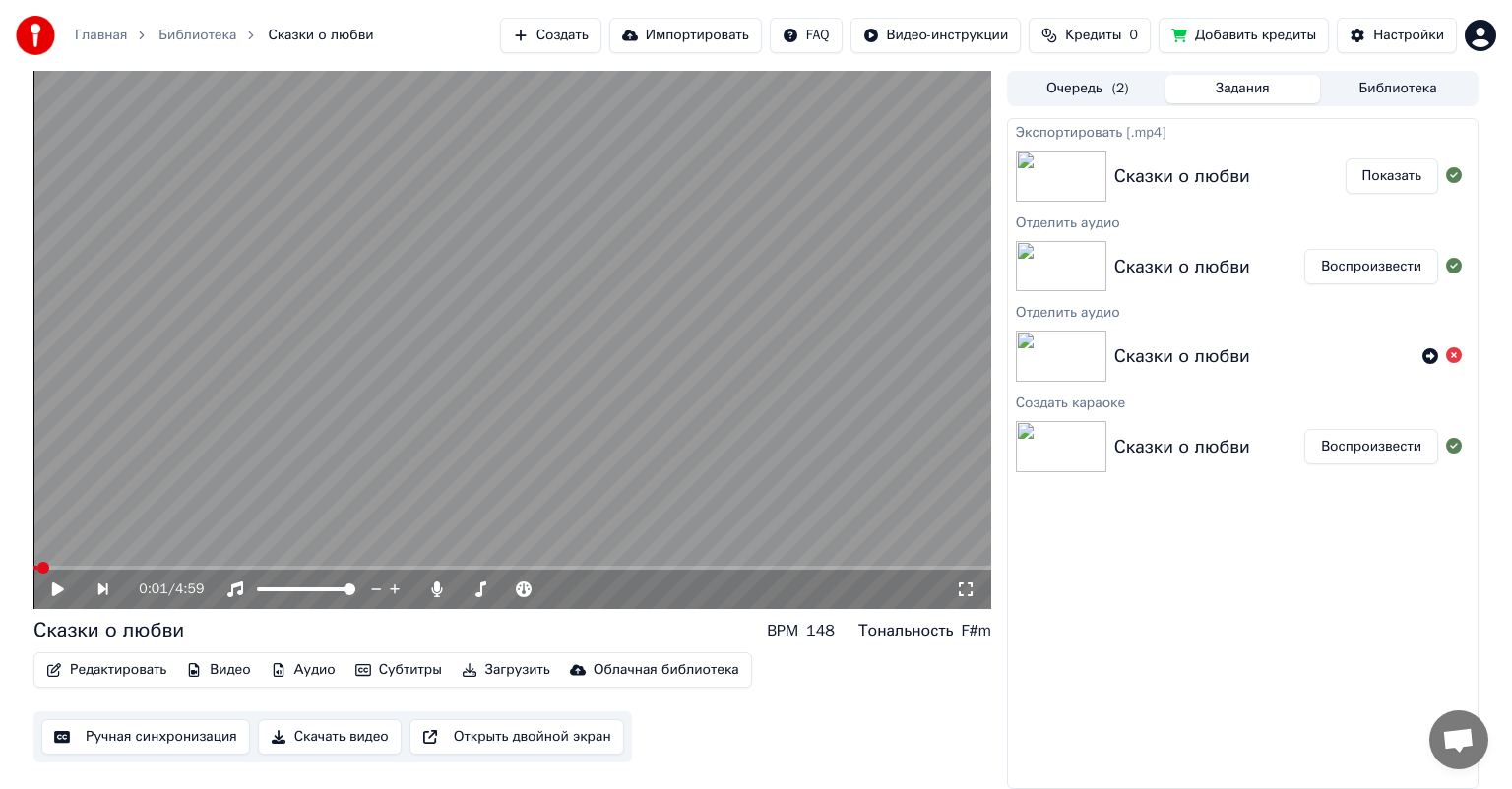 click on "Скачать видео" at bounding box center [330, 737] 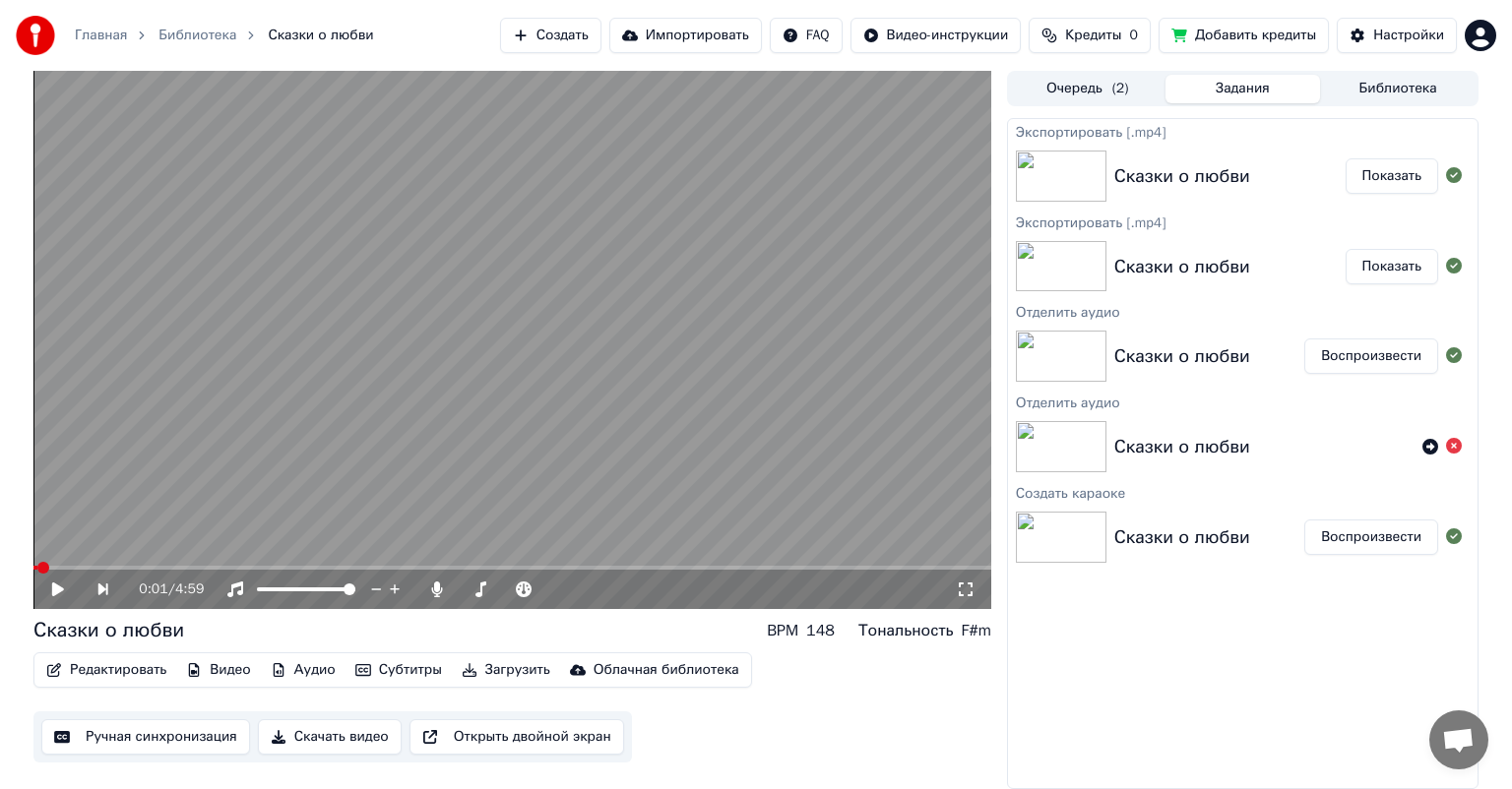 click on "Главная" at bounding box center (100, 35) 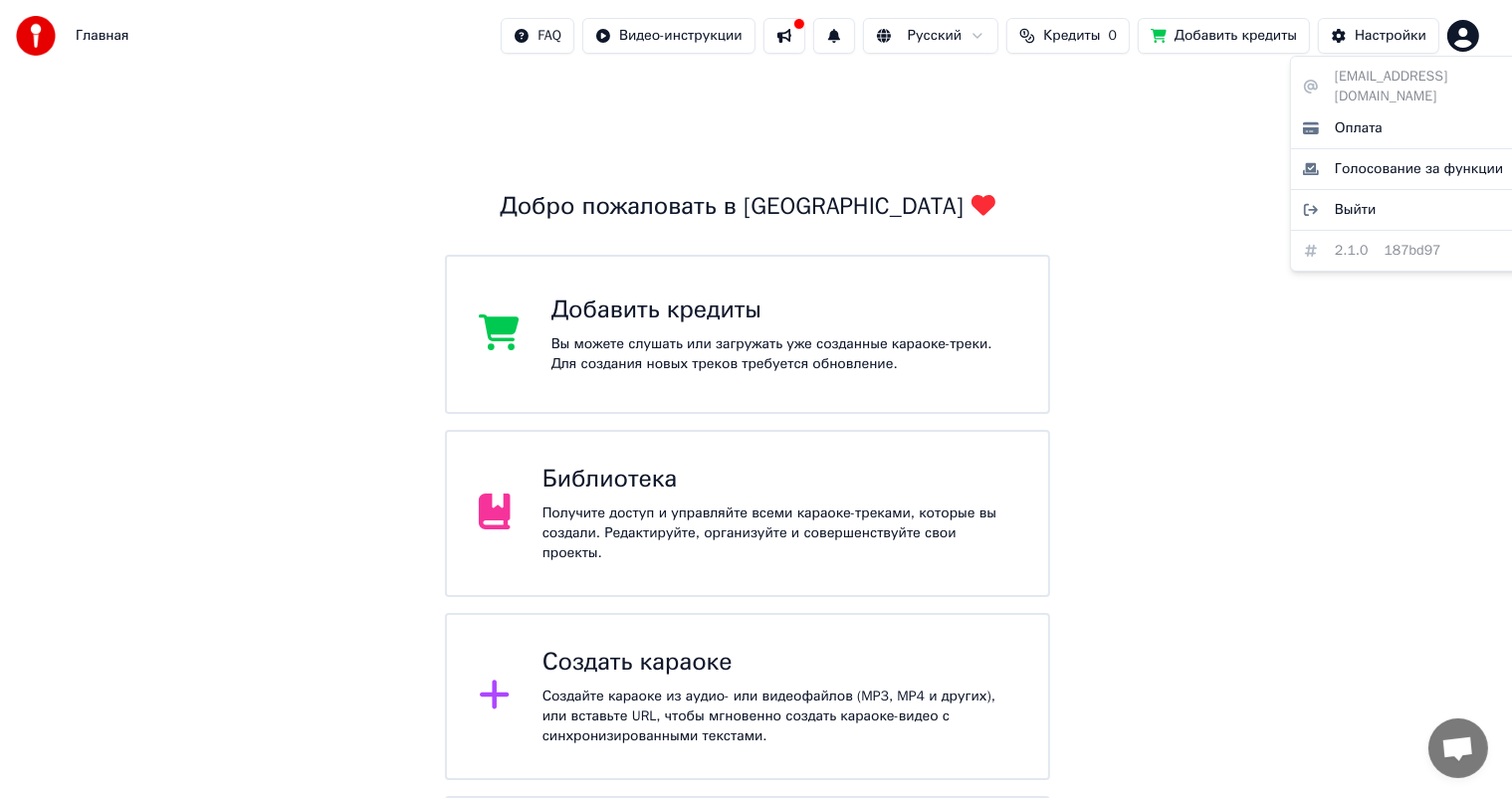 click on "Главная FAQ Видео-инструкции Русский Кредиты 0 Добавить кредиты Настройки Добро пожаловать в Youka Добавить кредиты Вы можете слушать или загружать уже созданные караоке-треки. Для создания новых треков требуется обновление. Библиотека Получите доступ и управляйте всеми караоке-треками, которые вы создали. Редактируйте, организуйте и совершенствуйте свои проекты. Создать караоке Создайте караоке из аудио- или видеофайлов (MP3, MP4 и других), или вставьте URL, чтобы мгновенно создать караоке-видео с синхронизированными текстами. [EMAIL_ADDRESS][DOMAIN_NAME] Оплата Выйти 2.1.0 187bd97" at bounding box center [756, 605] 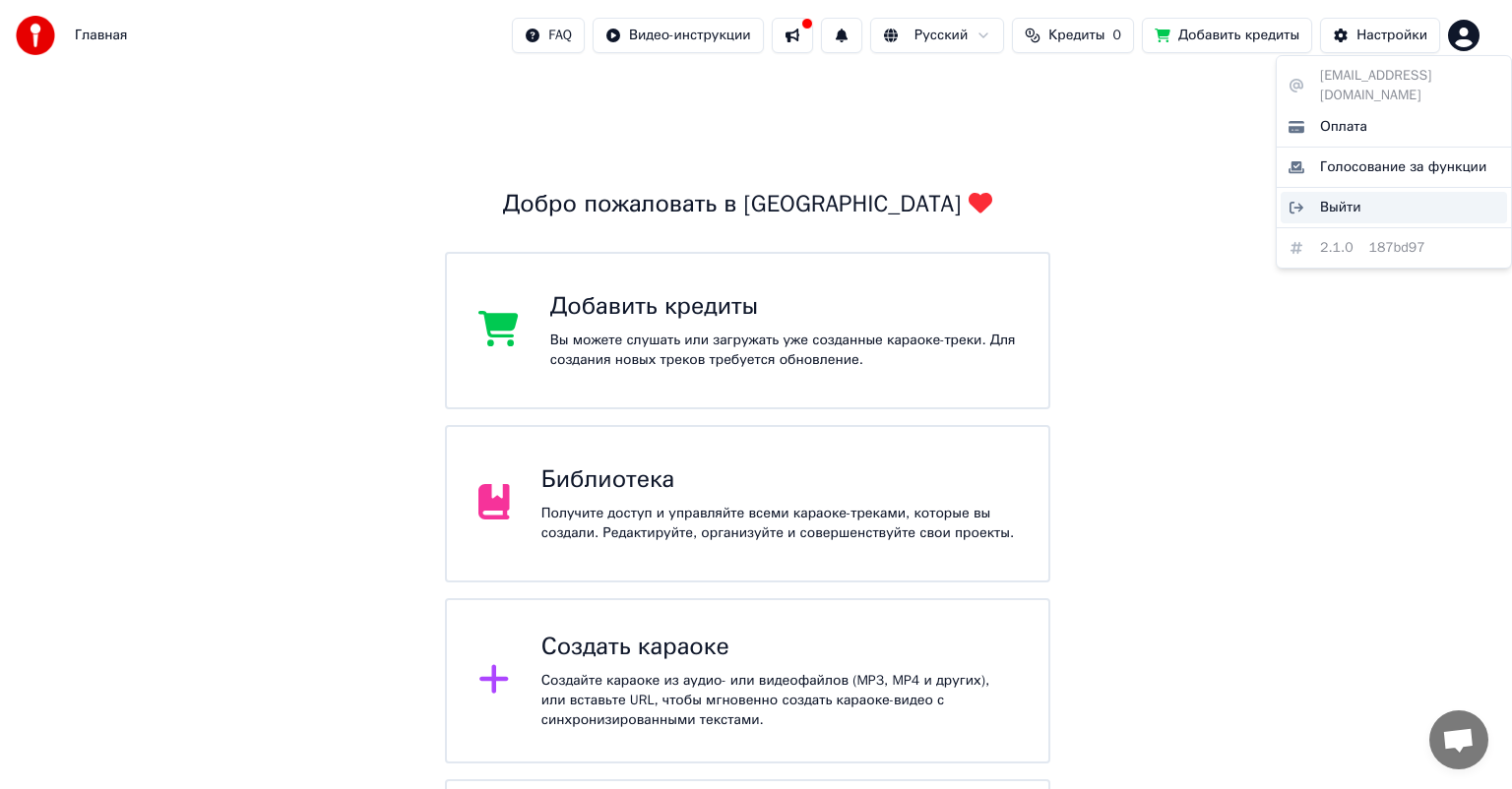 click on "Выйти" at bounding box center (1341, 208) 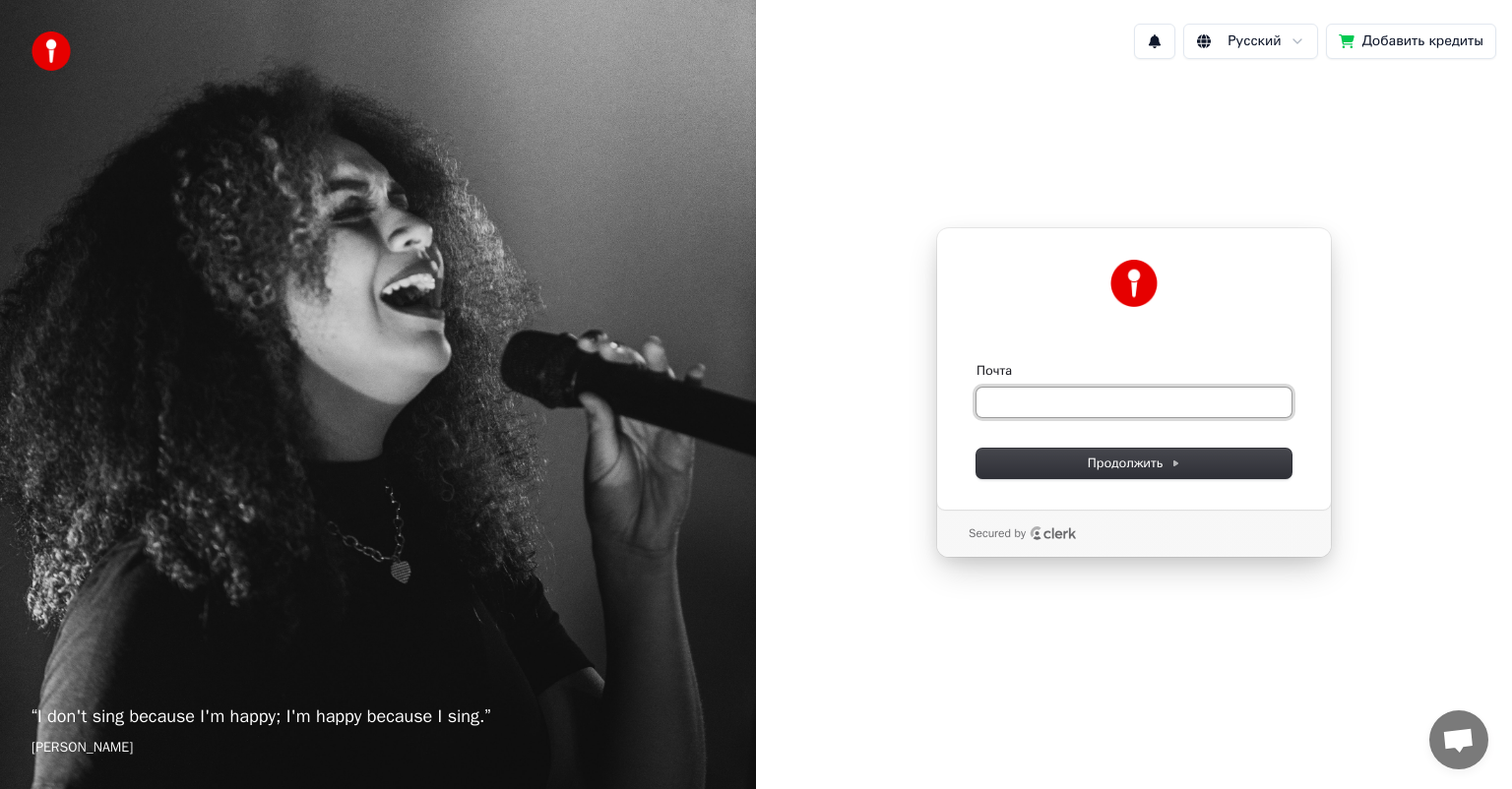 click on "Почта" at bounding box center (1134, 402) 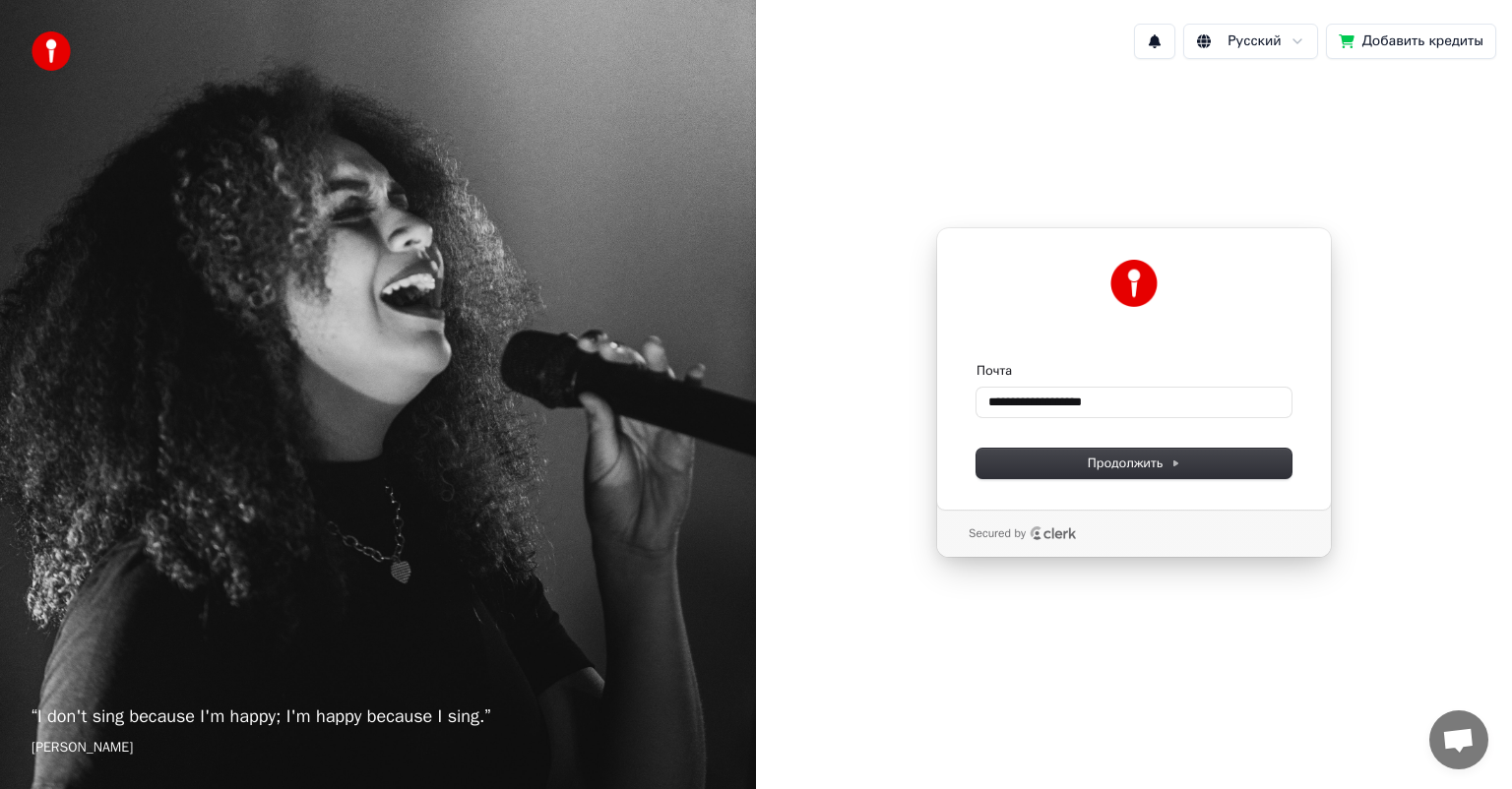 click on "**********" at bounding box center [1134, 369] 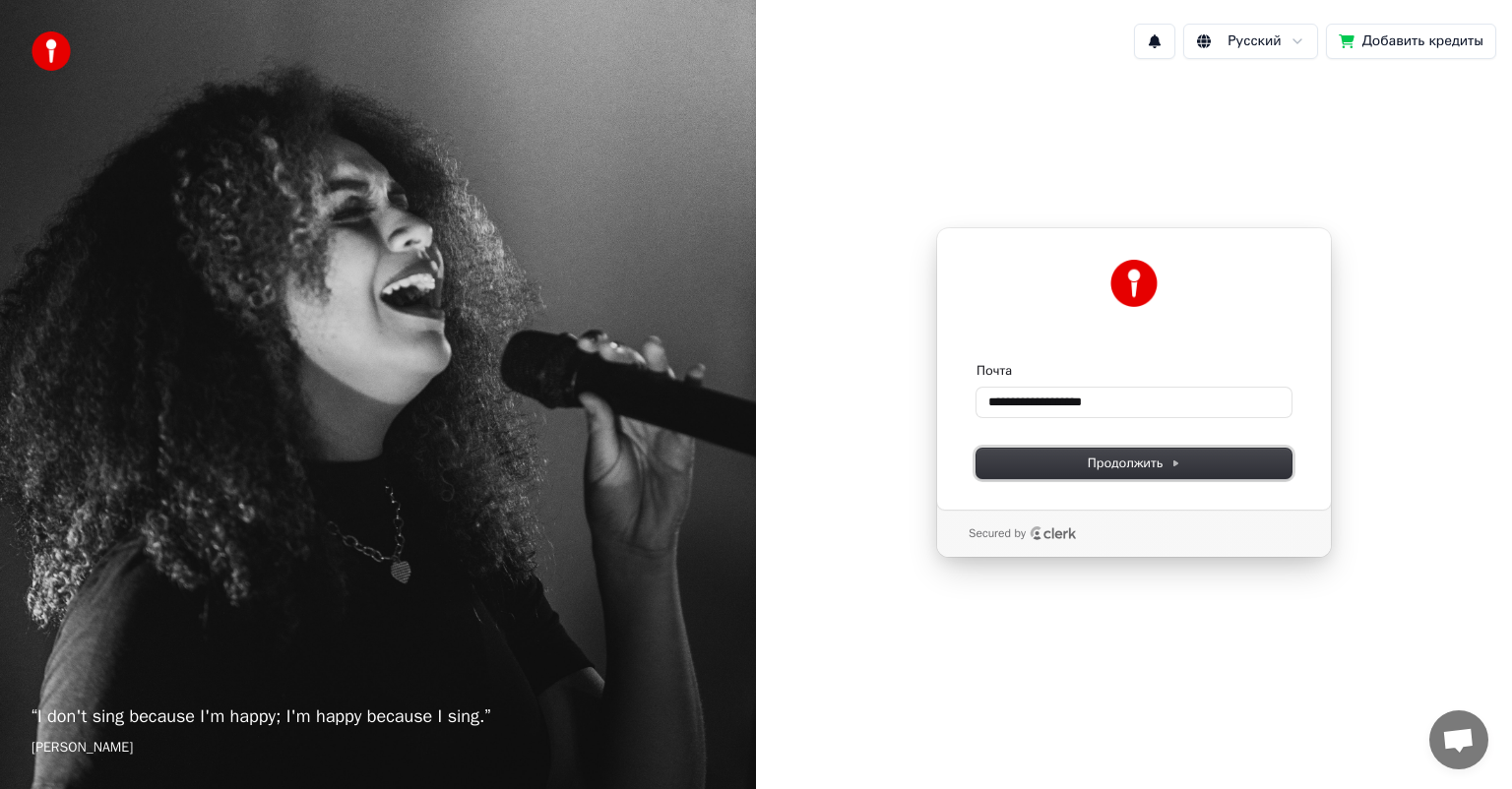 click on "Продолжить" at bounding box center (1134, 463) 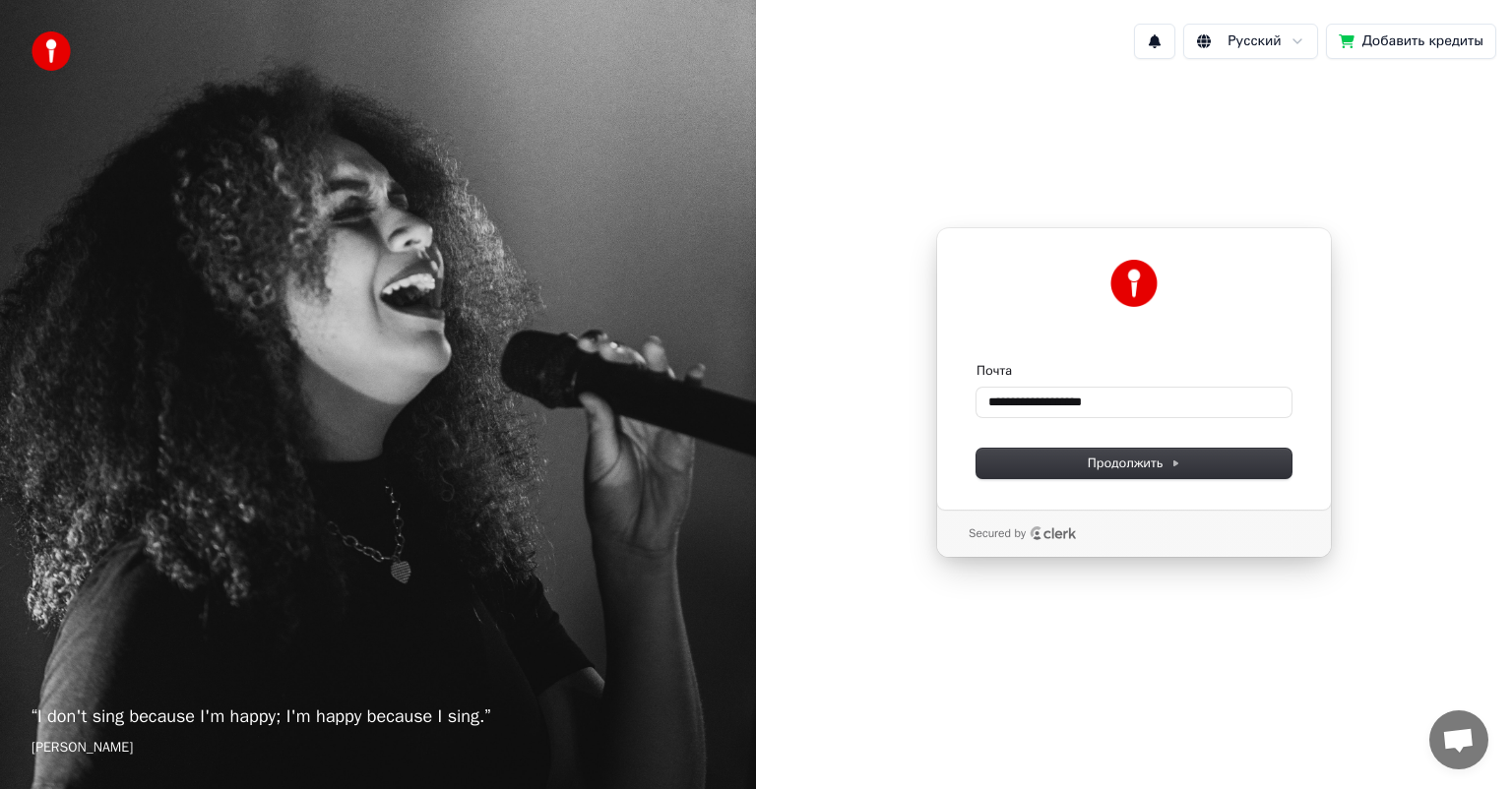 type on "**********" 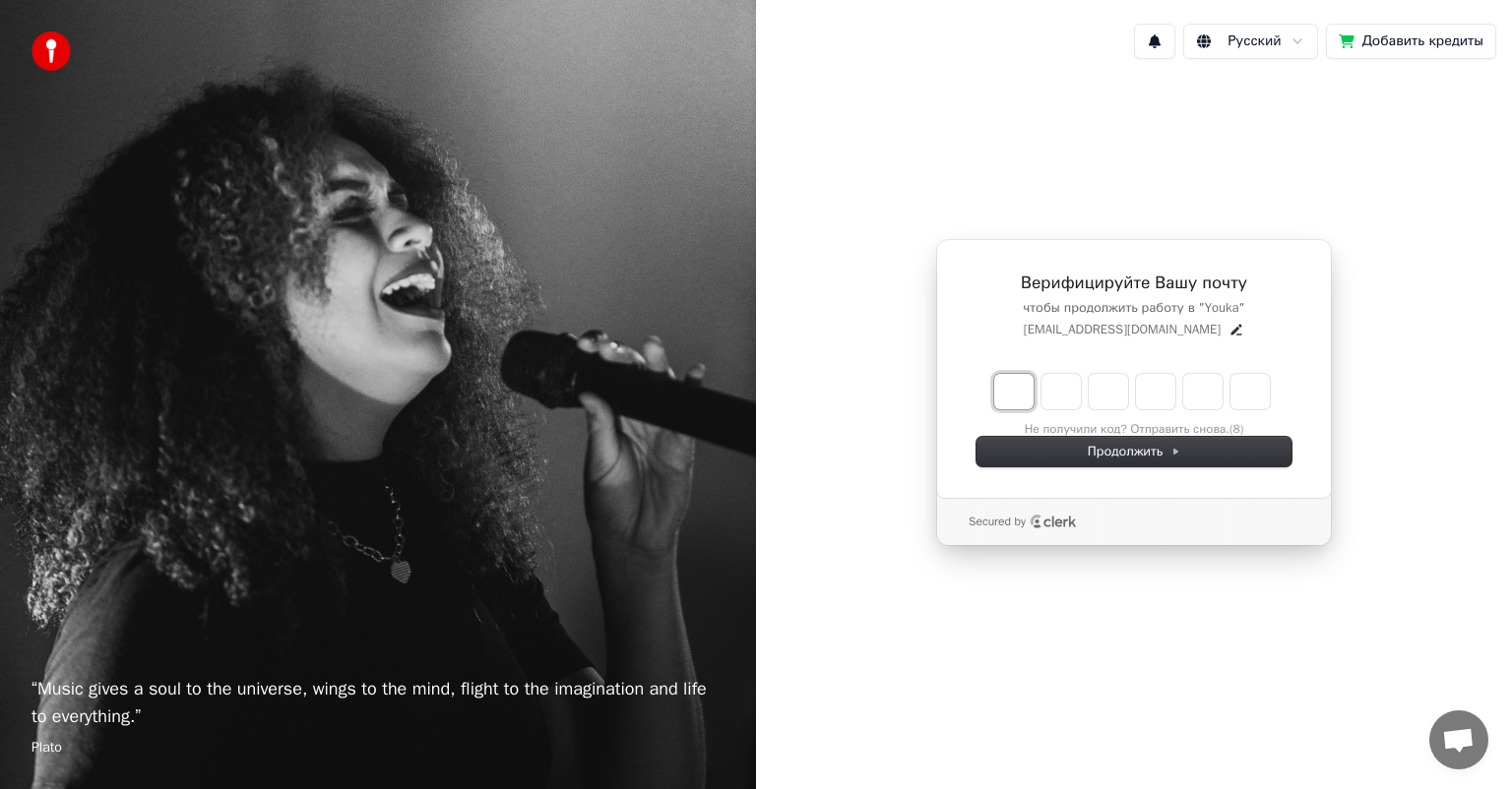 type on "*" 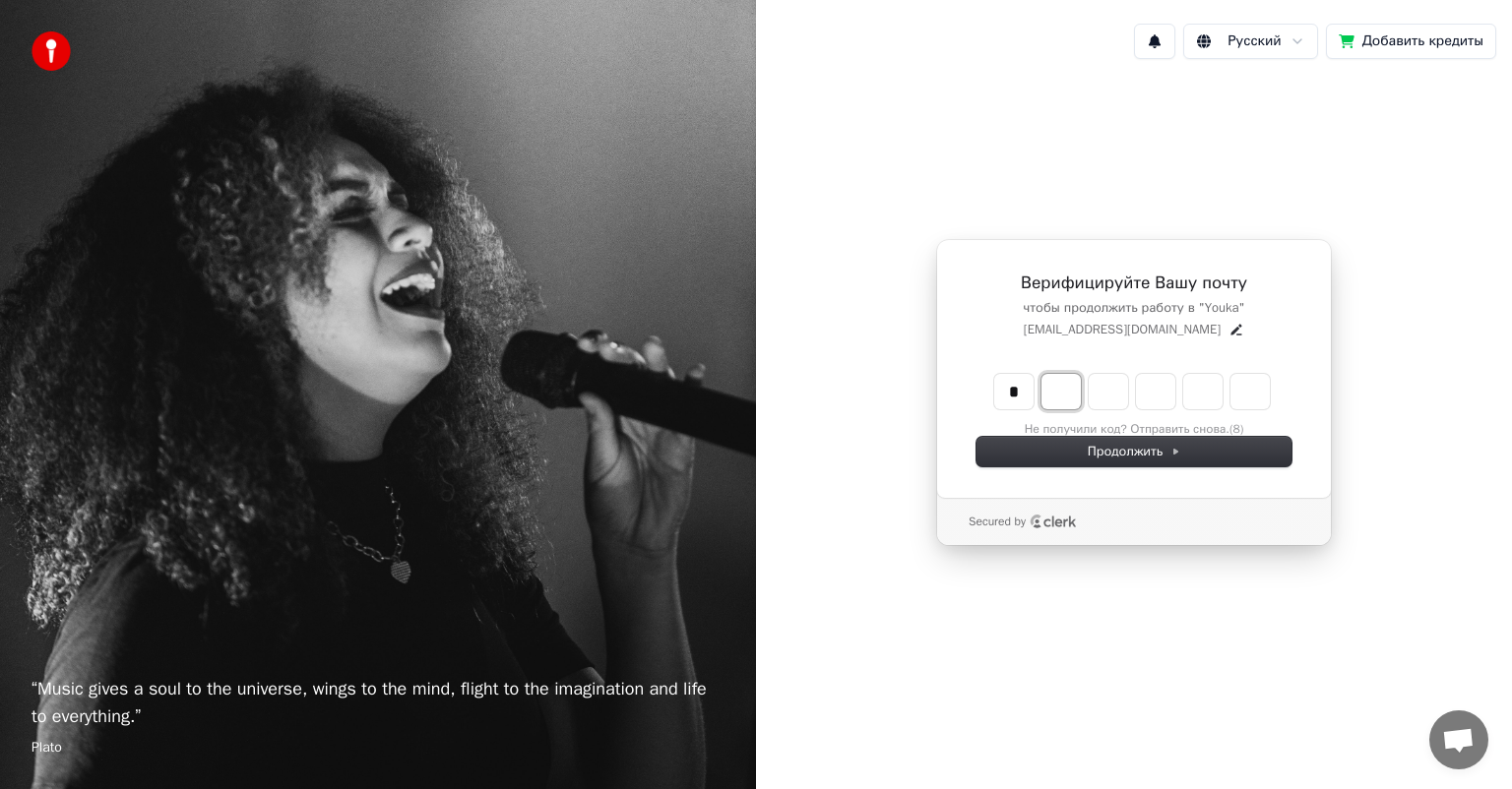 type on "*" 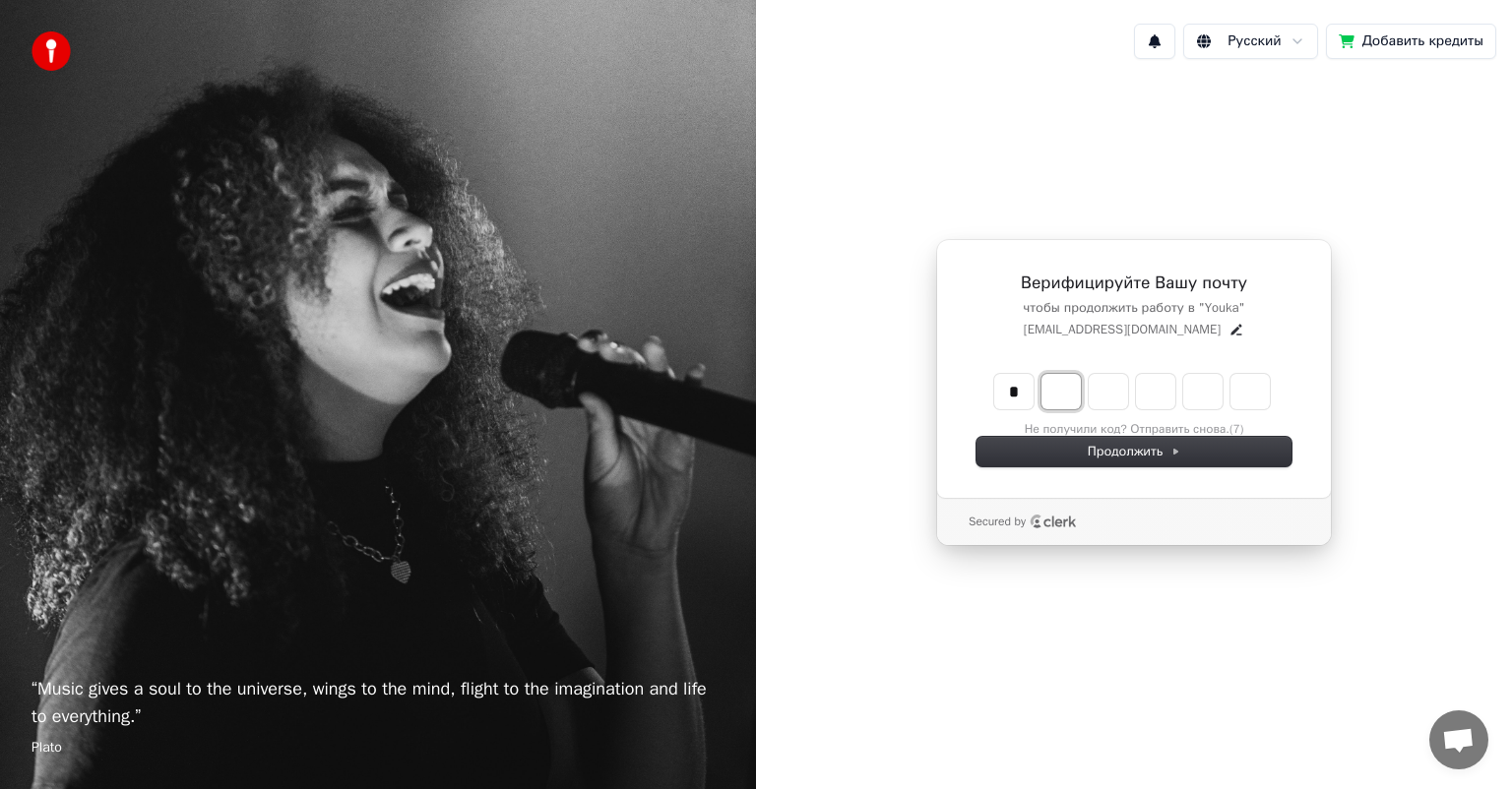 type on "*" 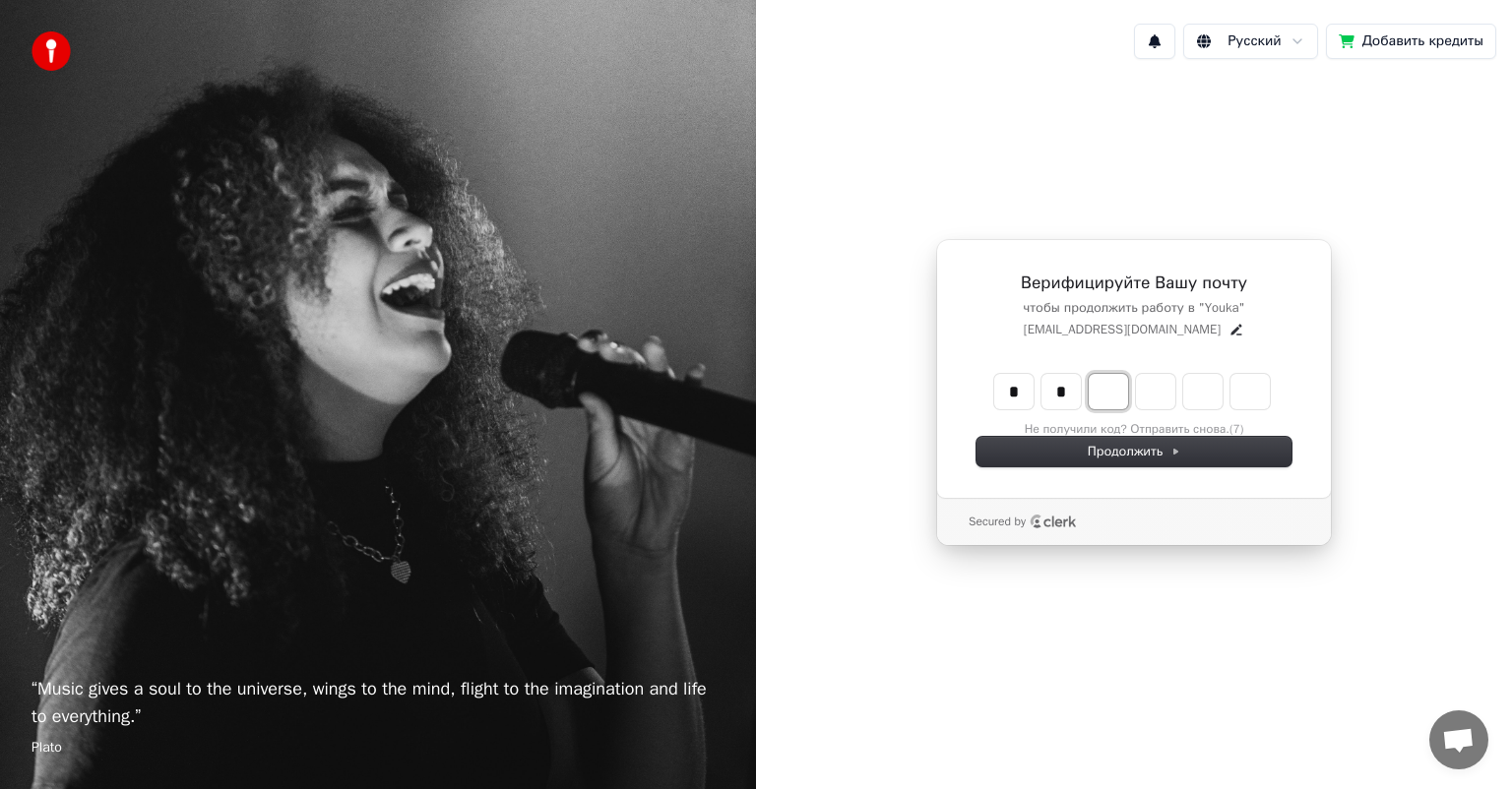 type on "**" 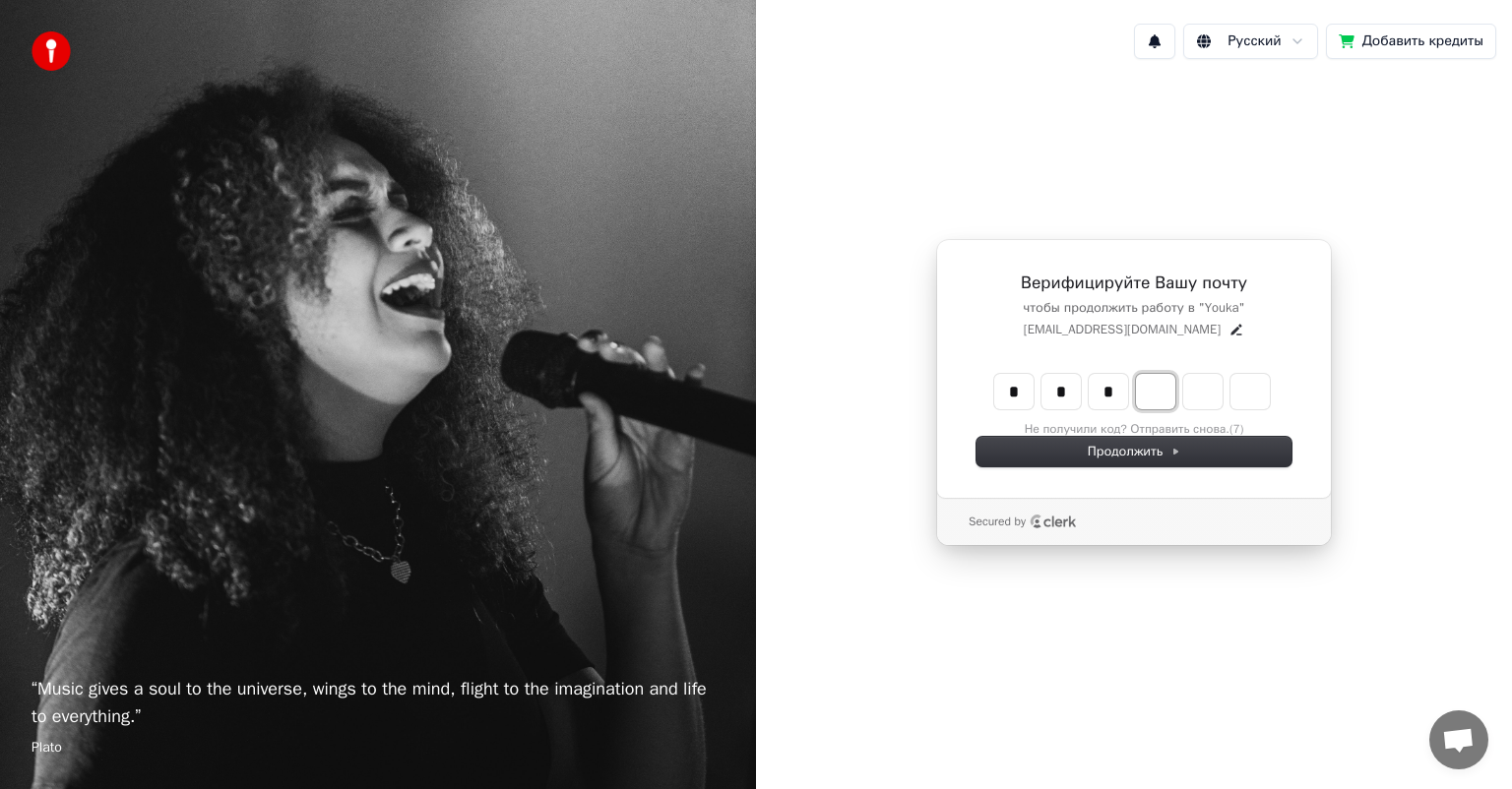 type on "***" 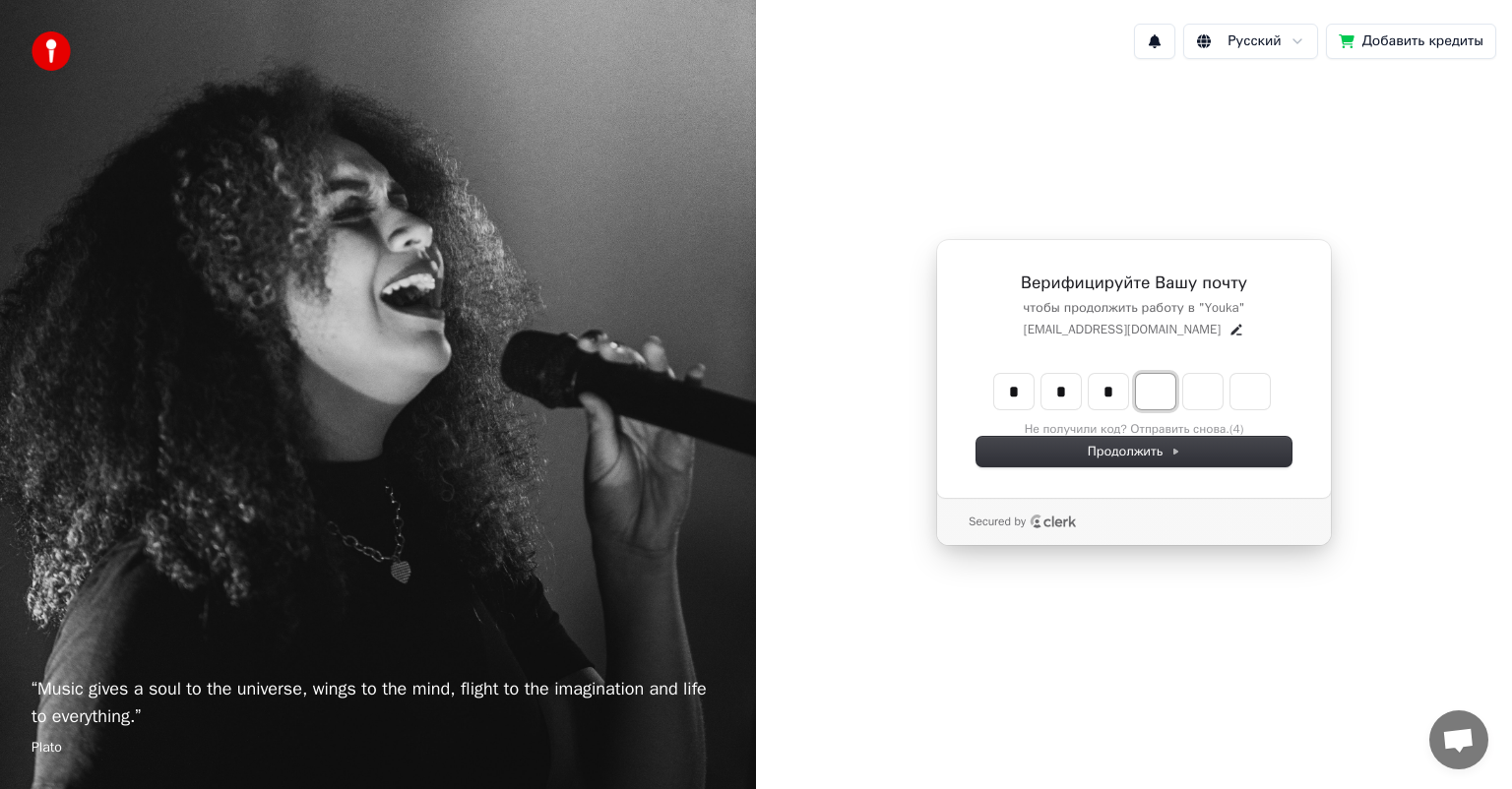 type on "*" 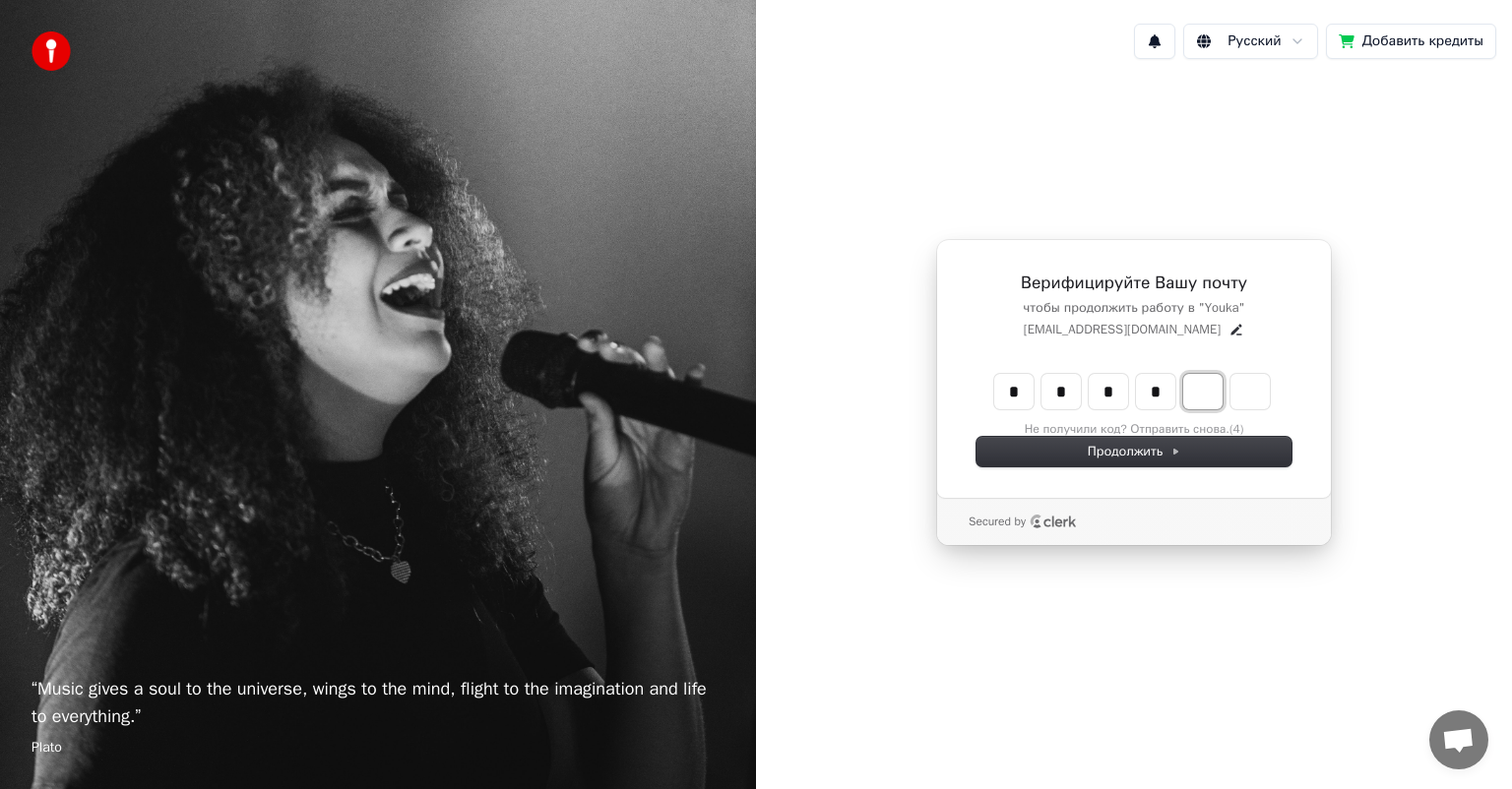 type on "****" 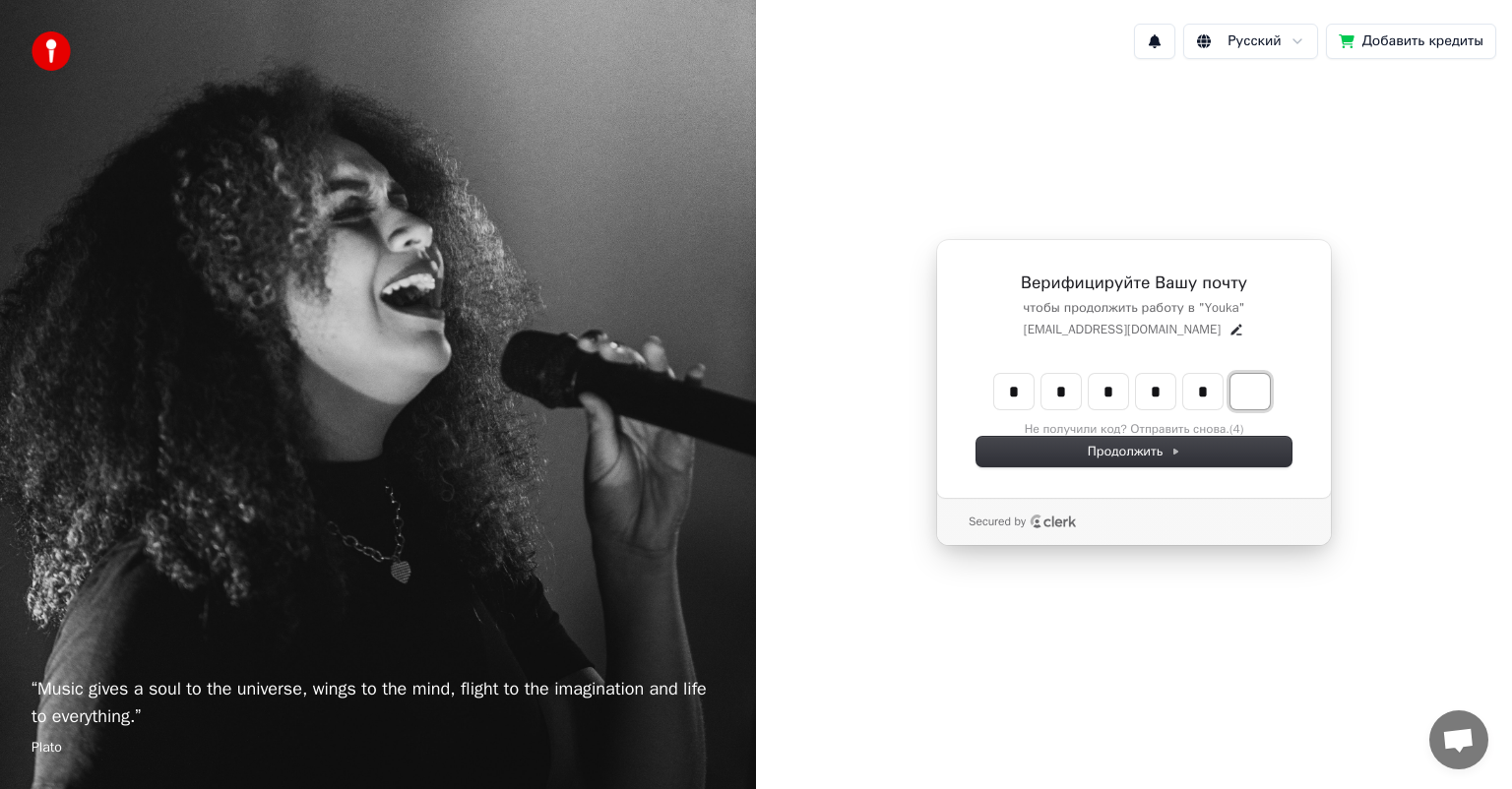 type on "******" 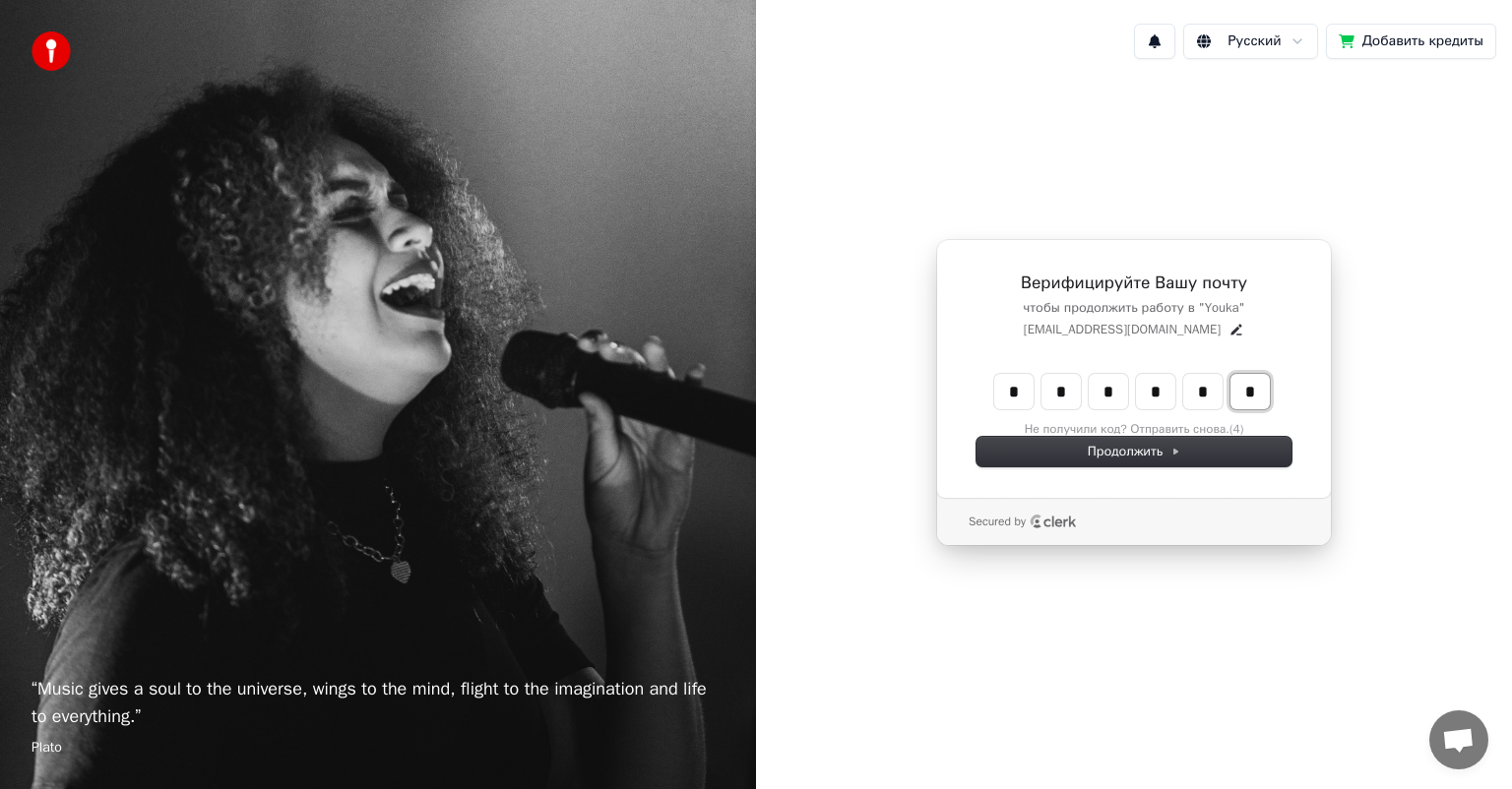 type on "*" 